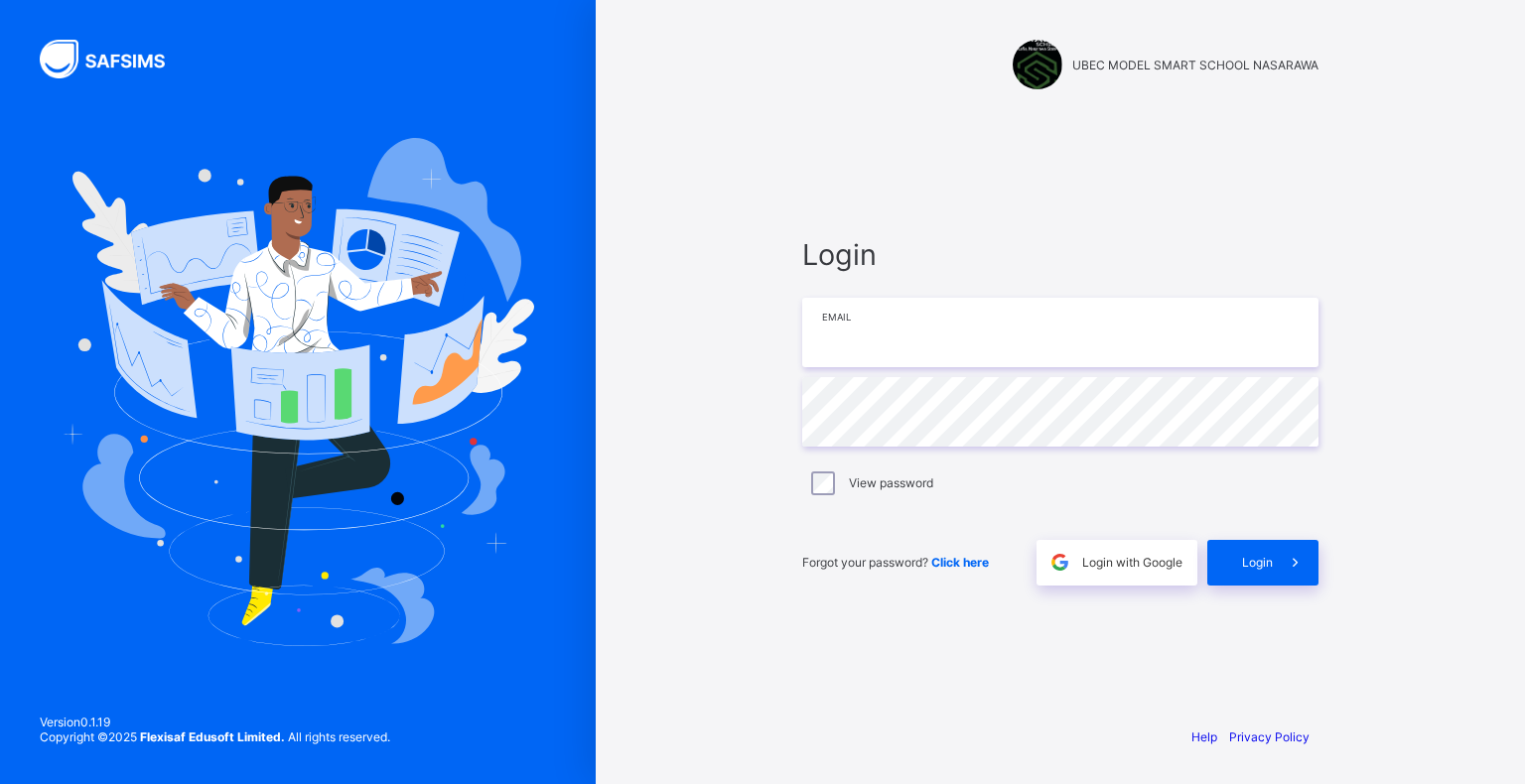 type on "**********" 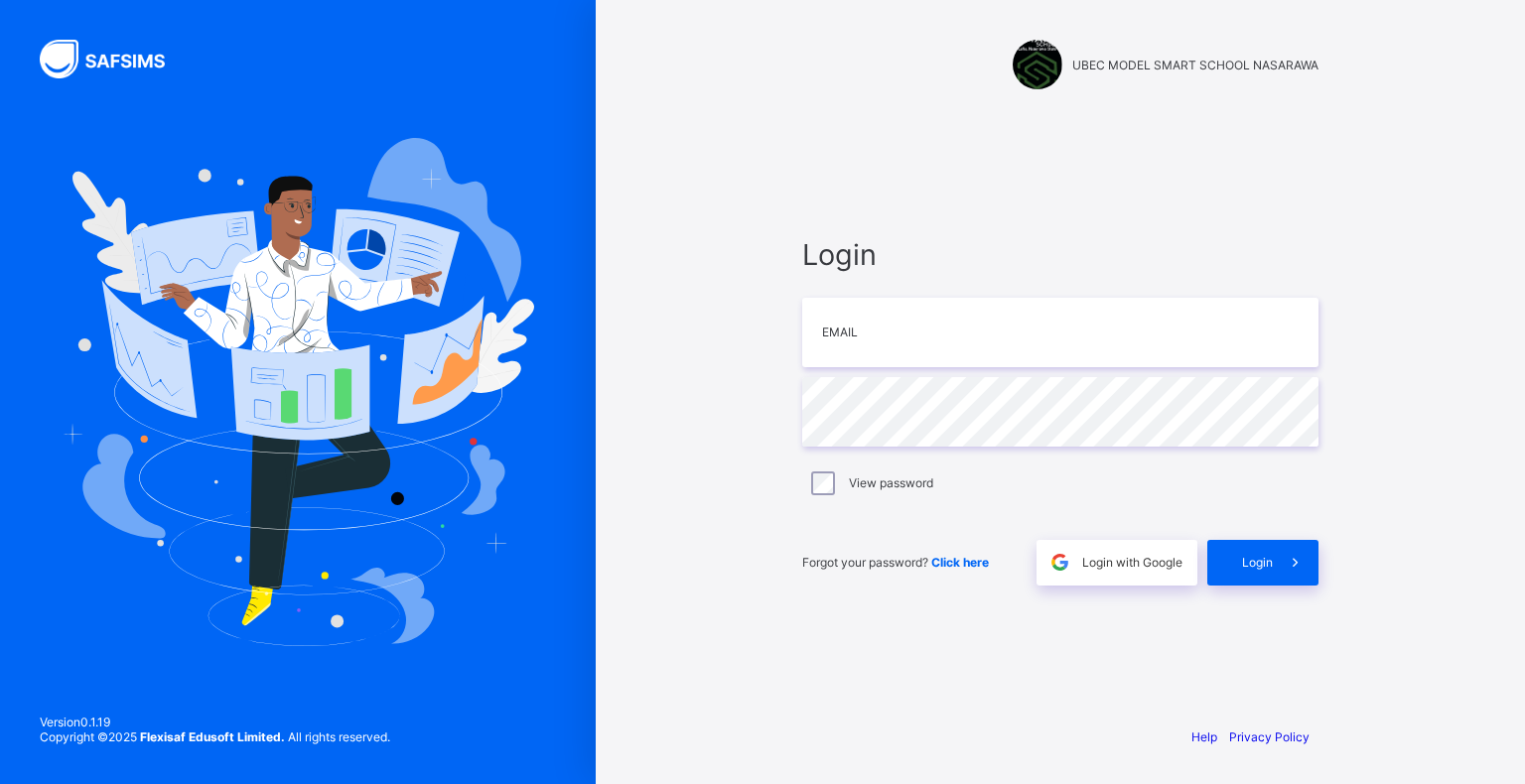 scroll, scrollTop: 0, scrollLeft: 0, axis: both 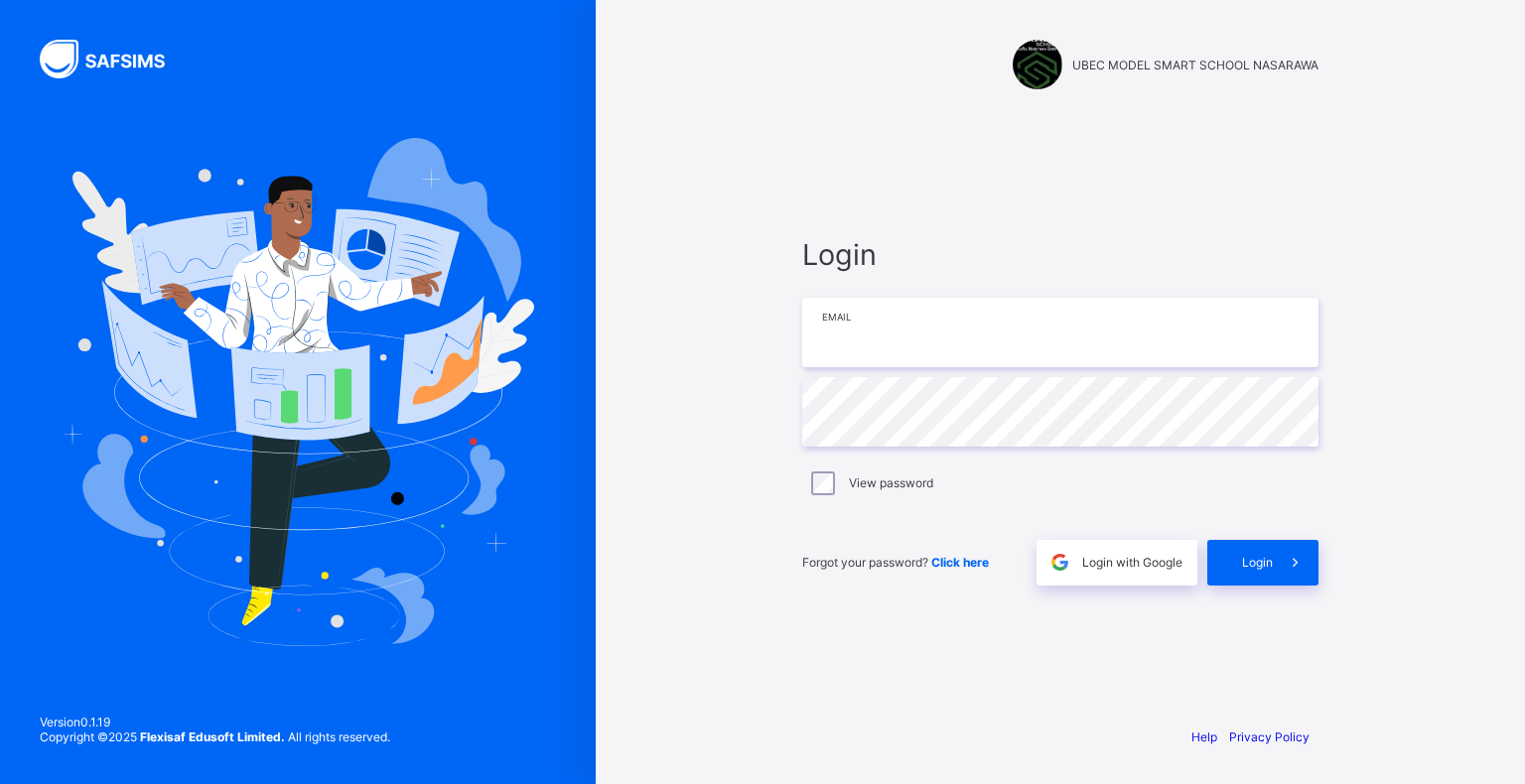 type on "**********" 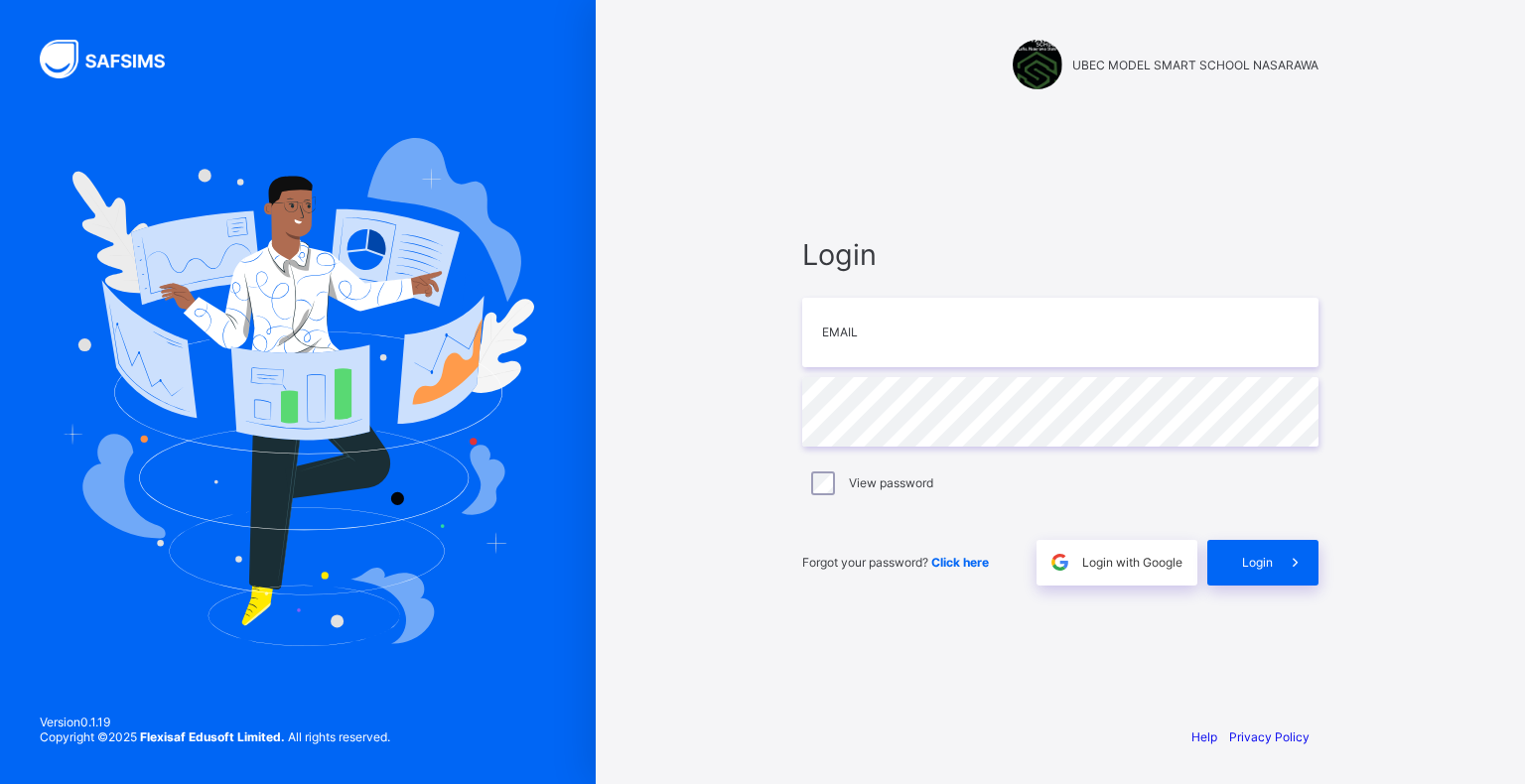 scroll, scrollTop: 0, scrollLeft: 0, axis: both 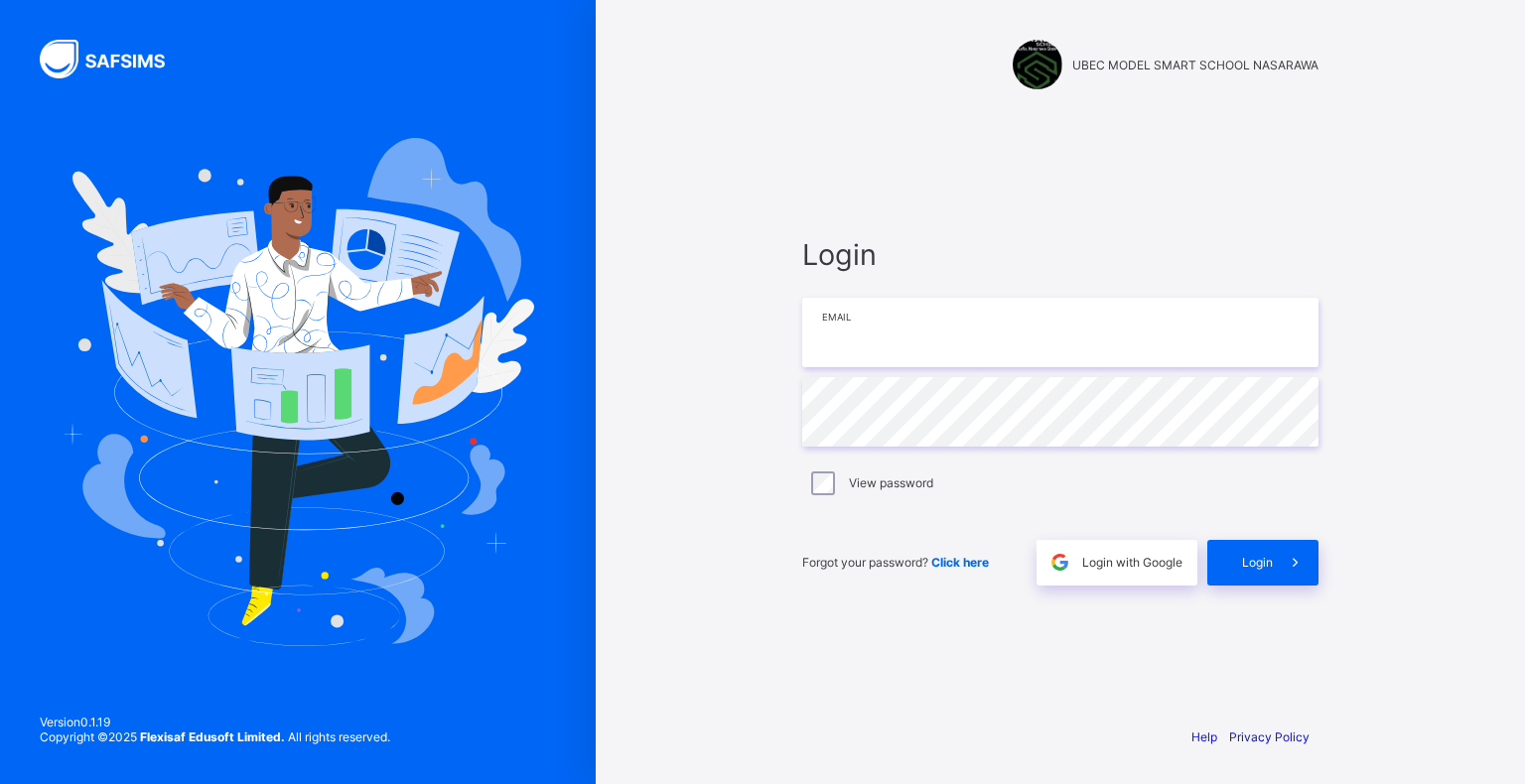 type on "**********" 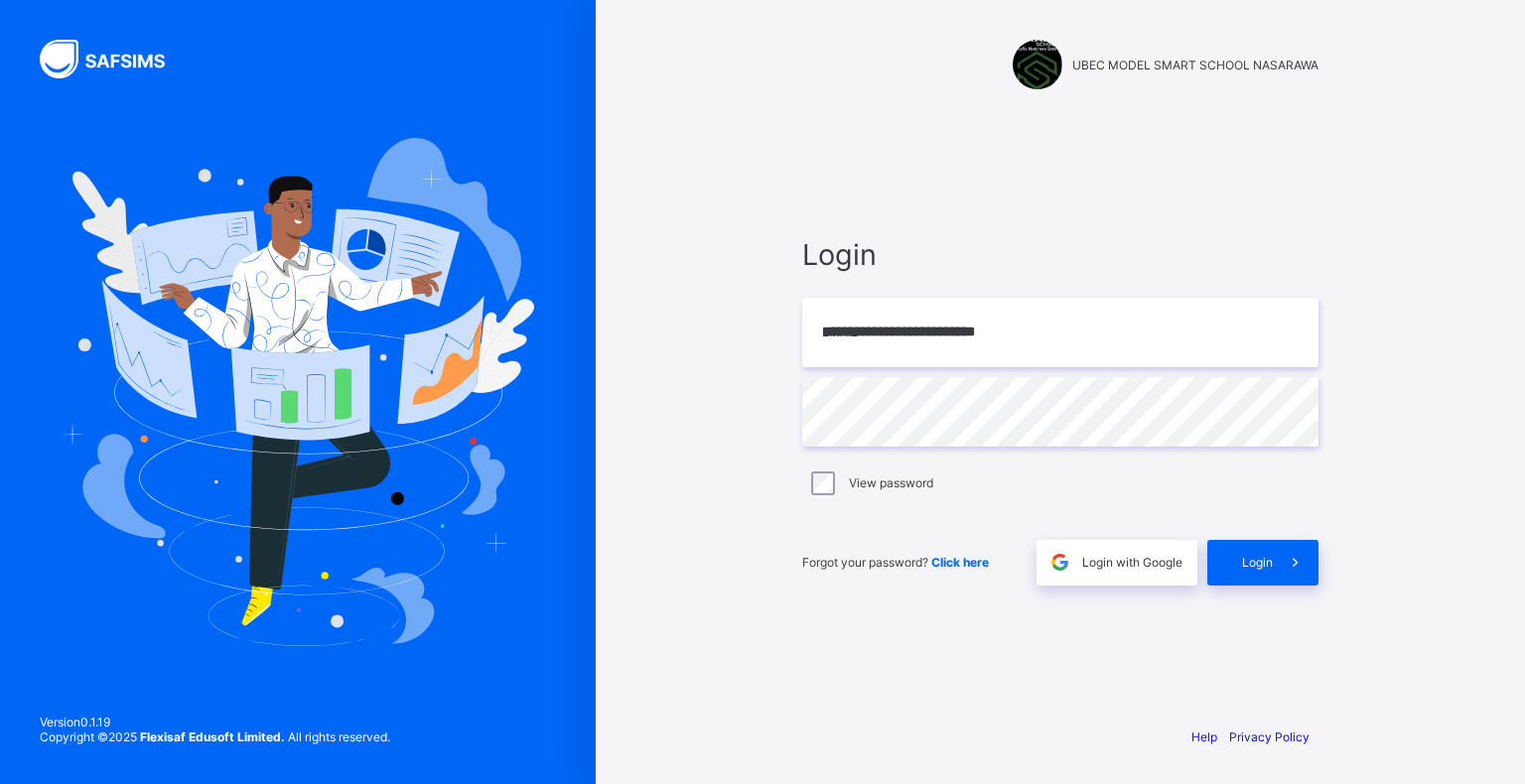 click on "**********" at bounding box center [1060, 392] 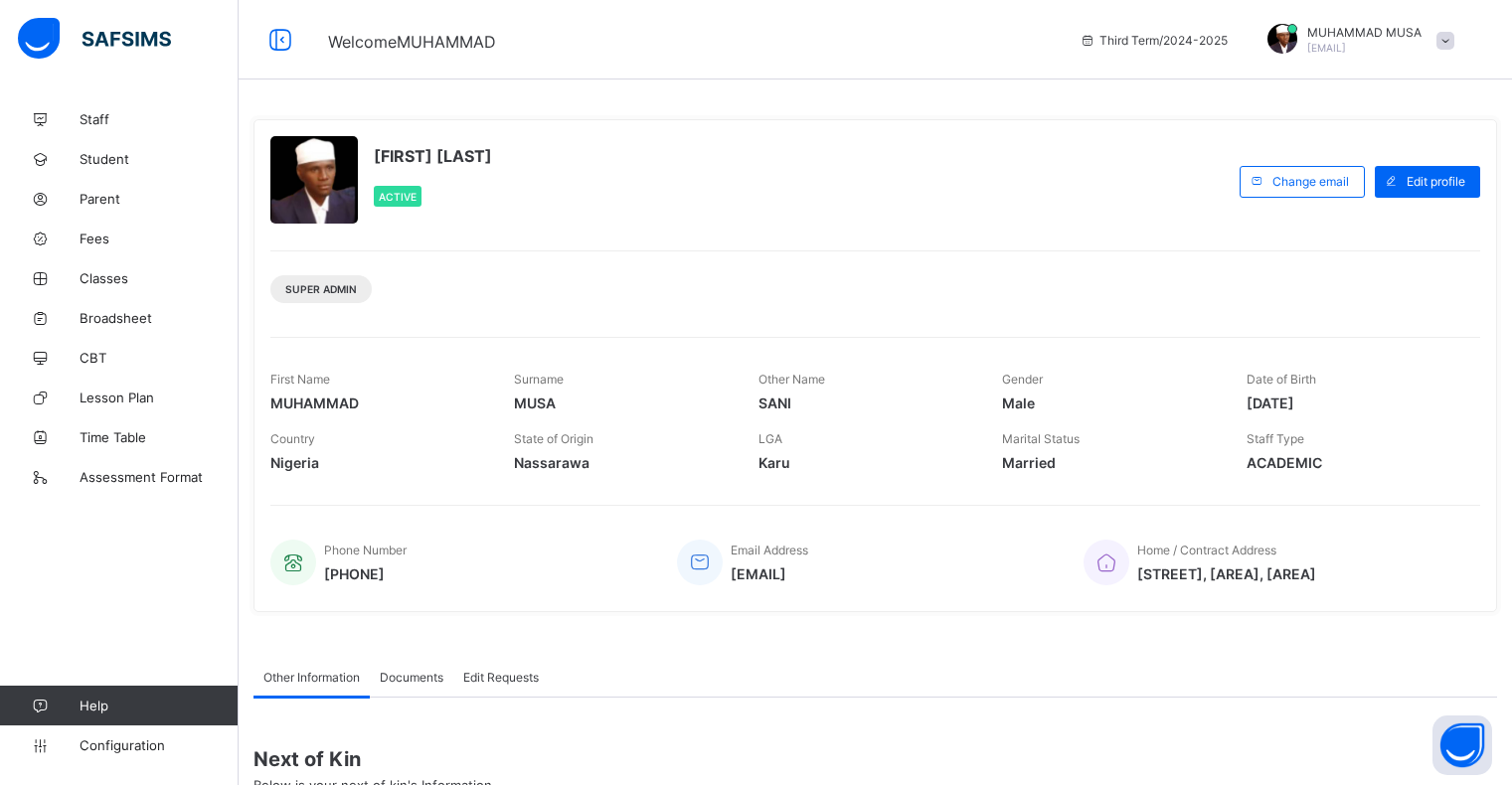 scroll, scrollTop: 0, scrollLeft: 0, axis: both 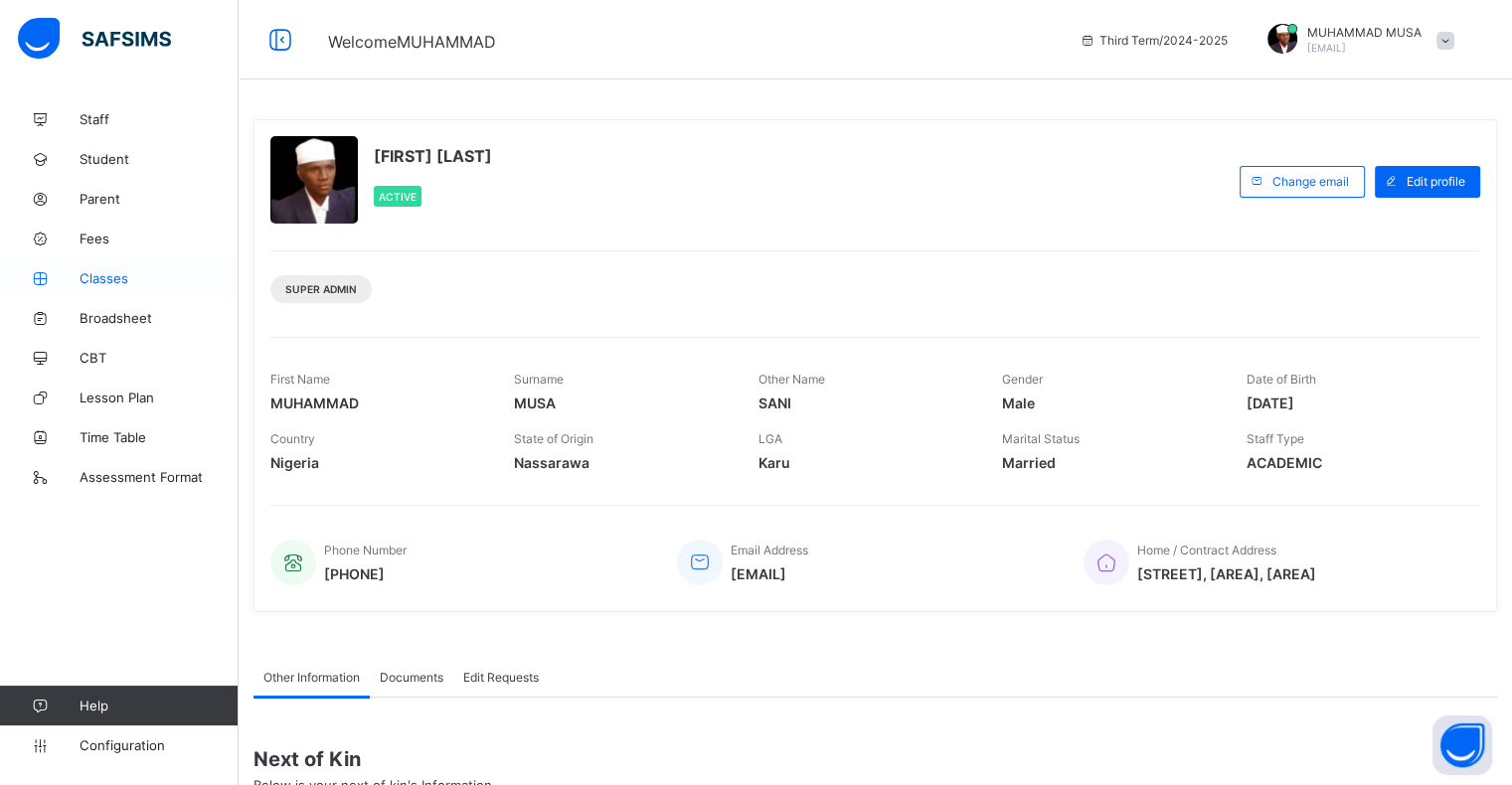 click on "Classes" at bounding box center [159, 278] 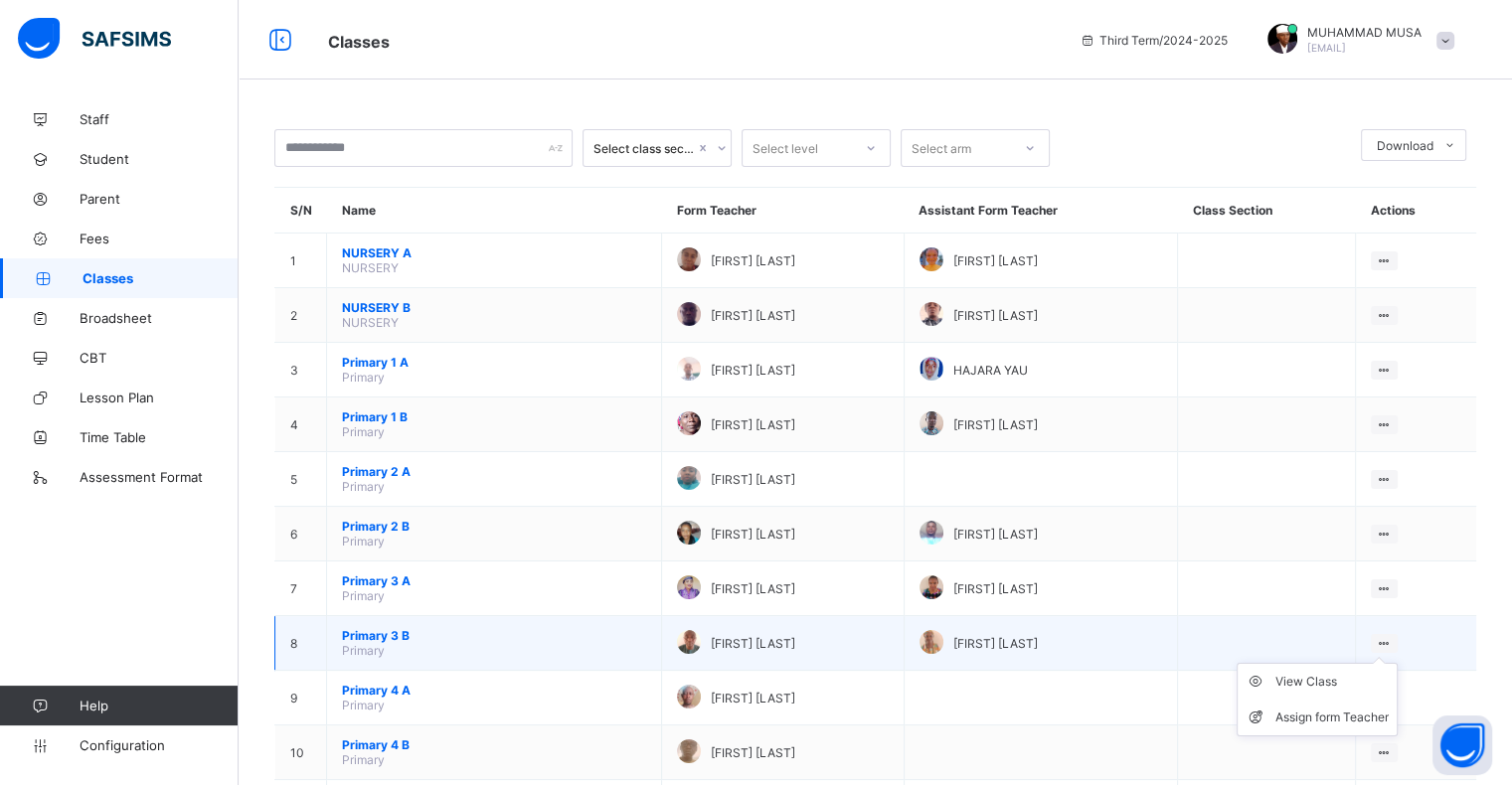 click at bounding box center (1384, 643) 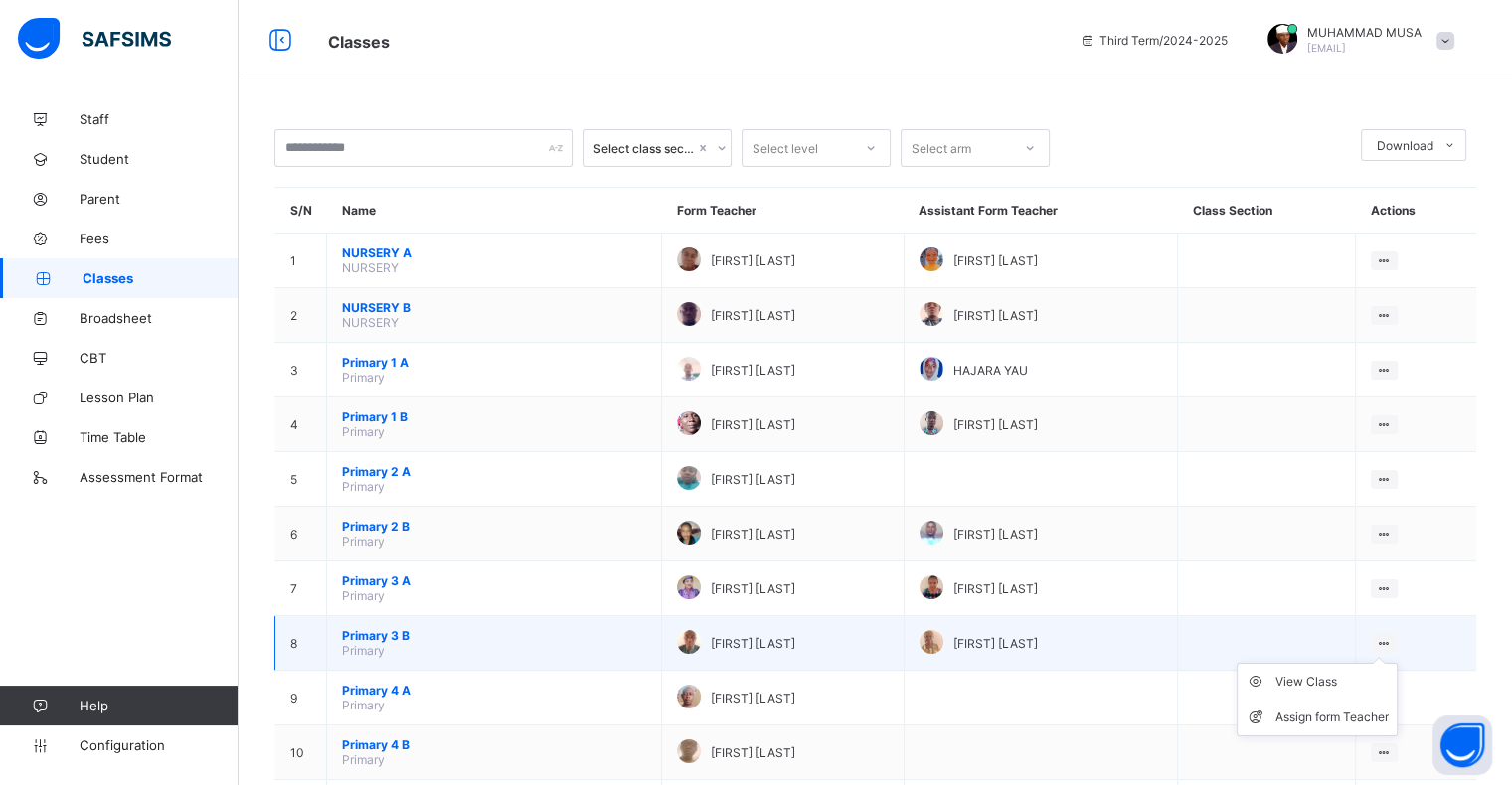 click at bounding box center [1384, 643] 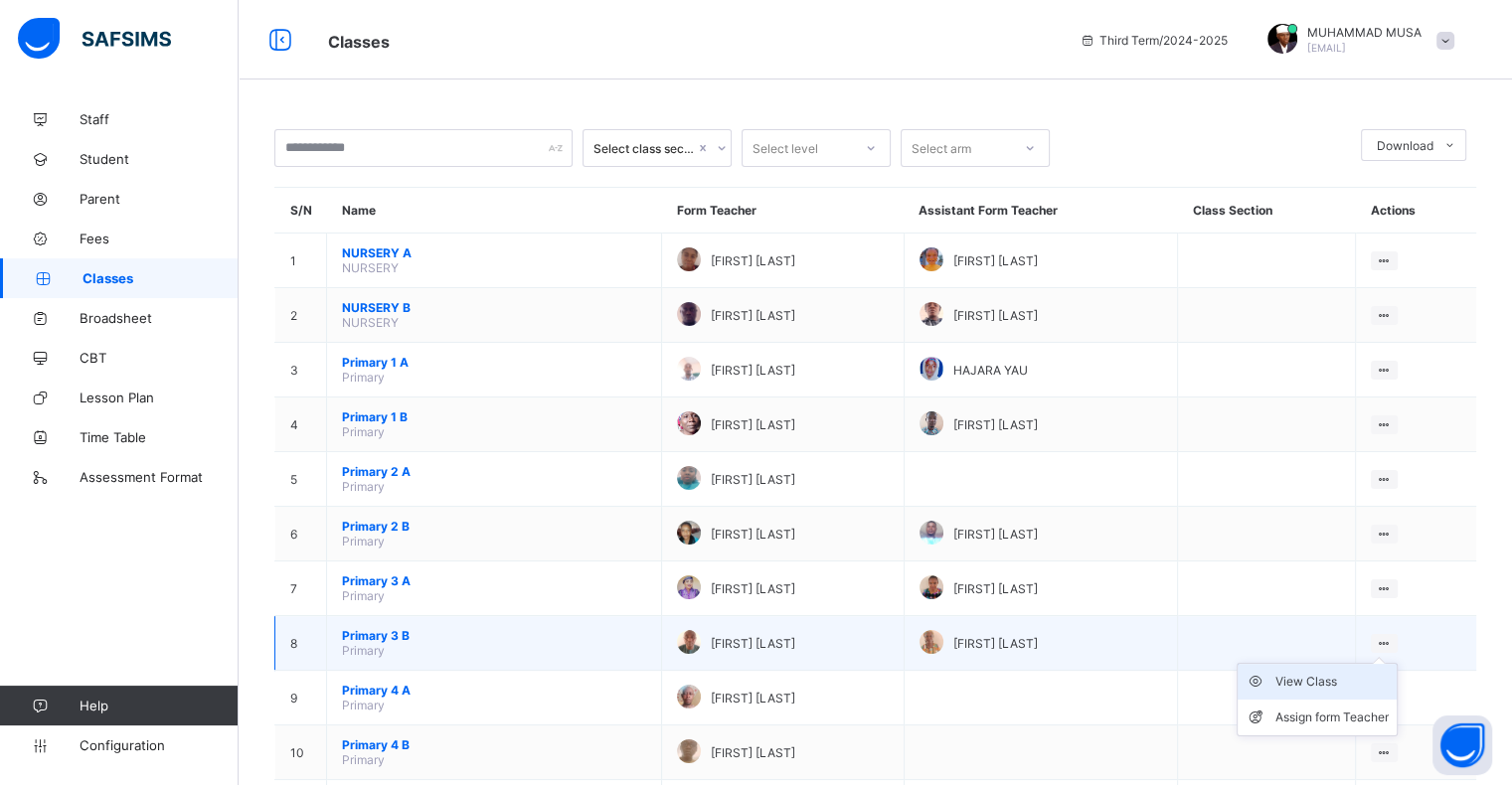 click on "View Class" at bounding box center [1332, 682] 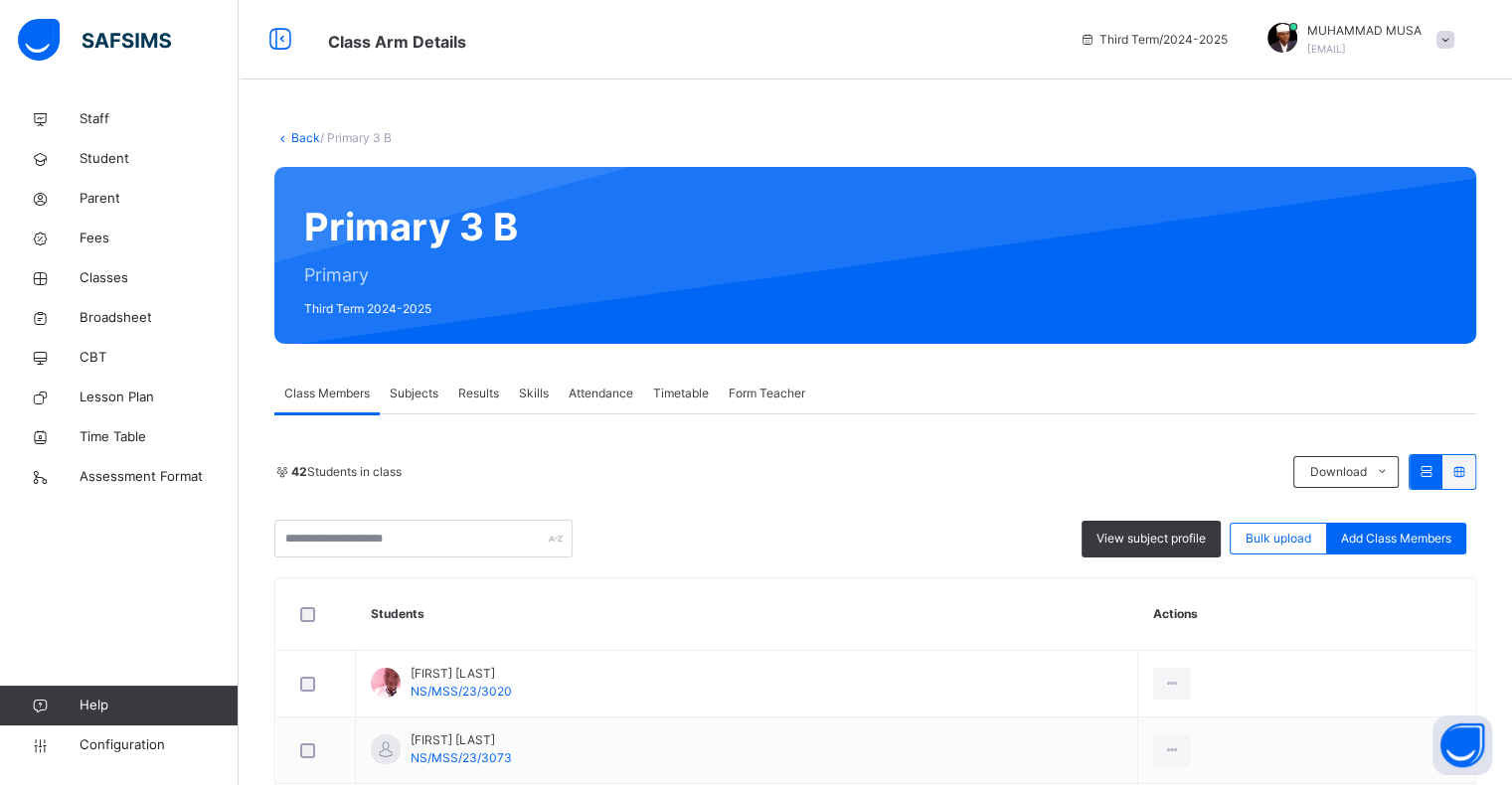 click on "Subjects" at bounding box center (414, 393) 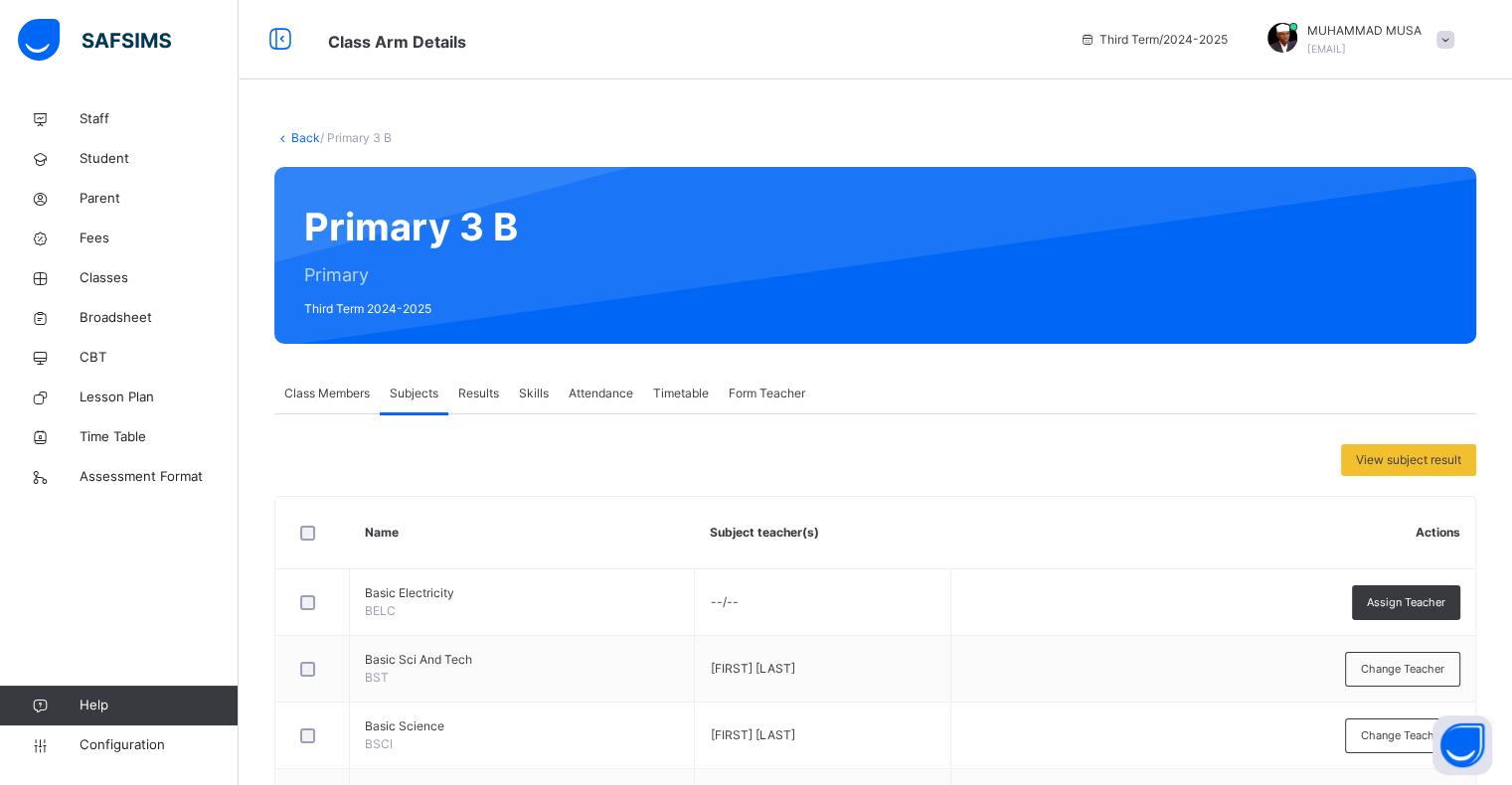 scroll, scrollTop: 0, scrollLeft: 0, axis: both 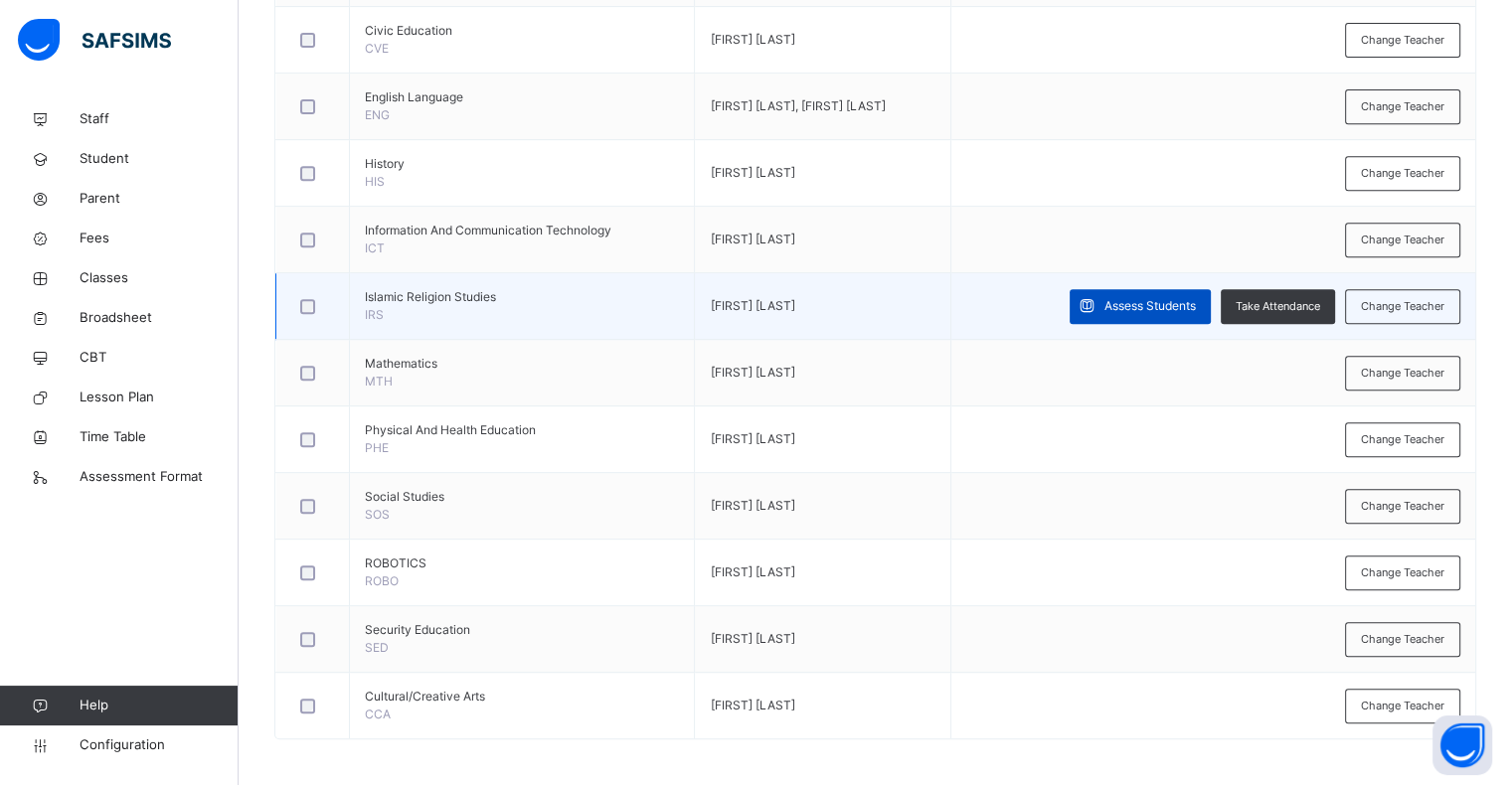 click on "Assess Students" at bounding box center [1150, 306] 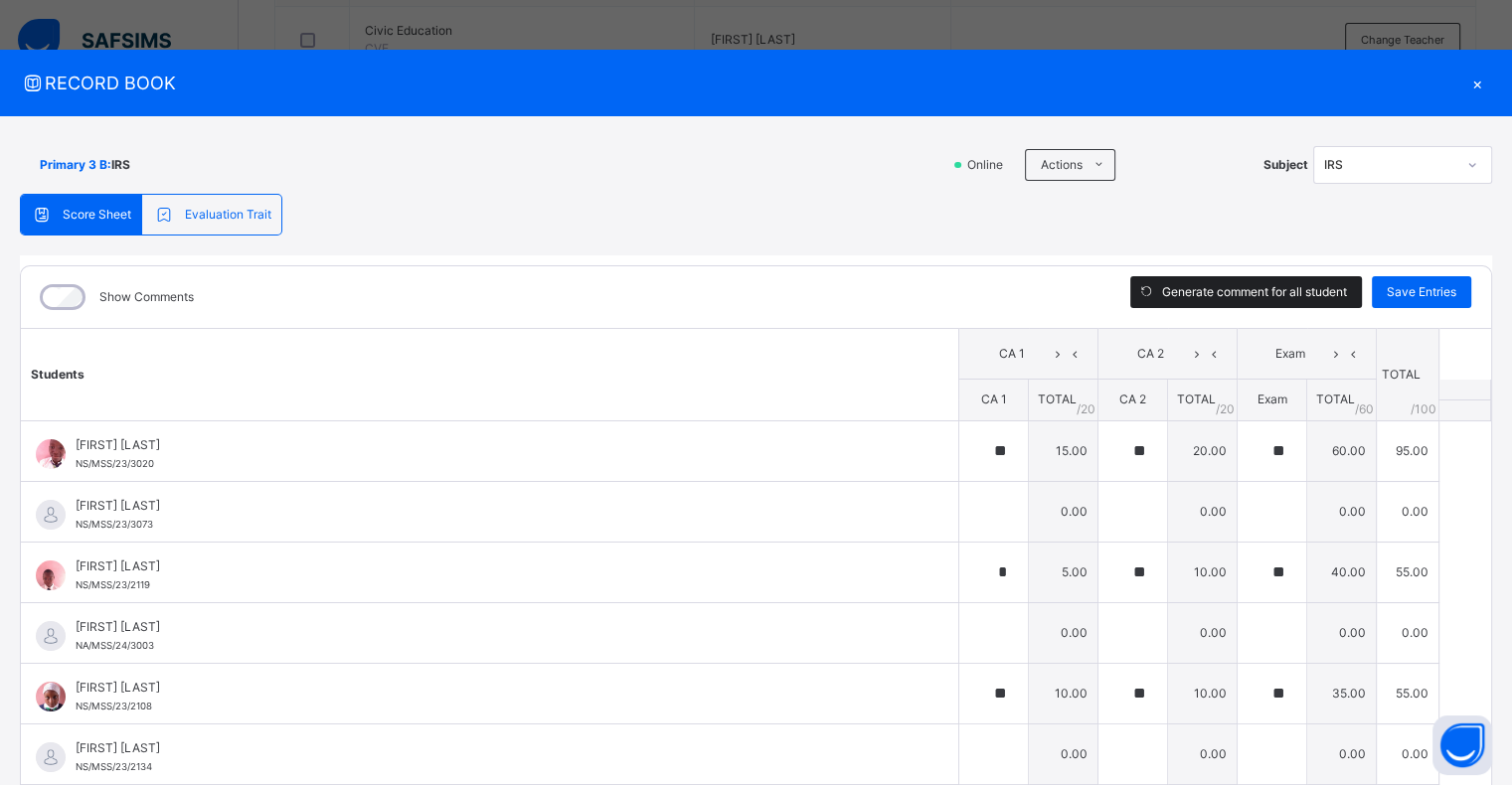 click on "Generate comment for all student" at bounding box center [1246, 292] 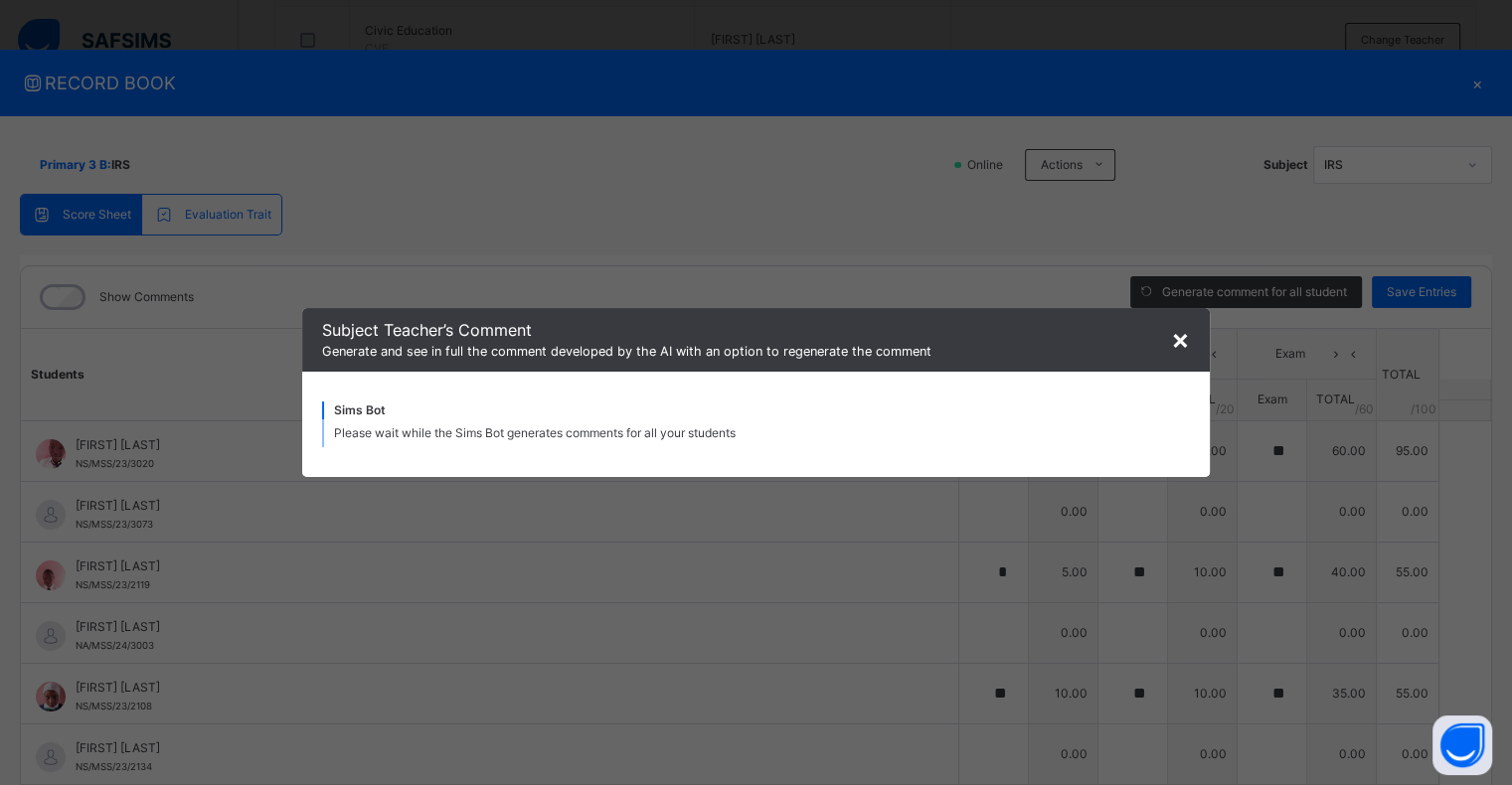 click on "×   Subject Teacher’s Comment Generate and see in full the comment developed by the AI with an option to regenerate the comment Sims Bot Please wait while the Sims Bot generates comments for all your students" at bounding box center (756, 392) 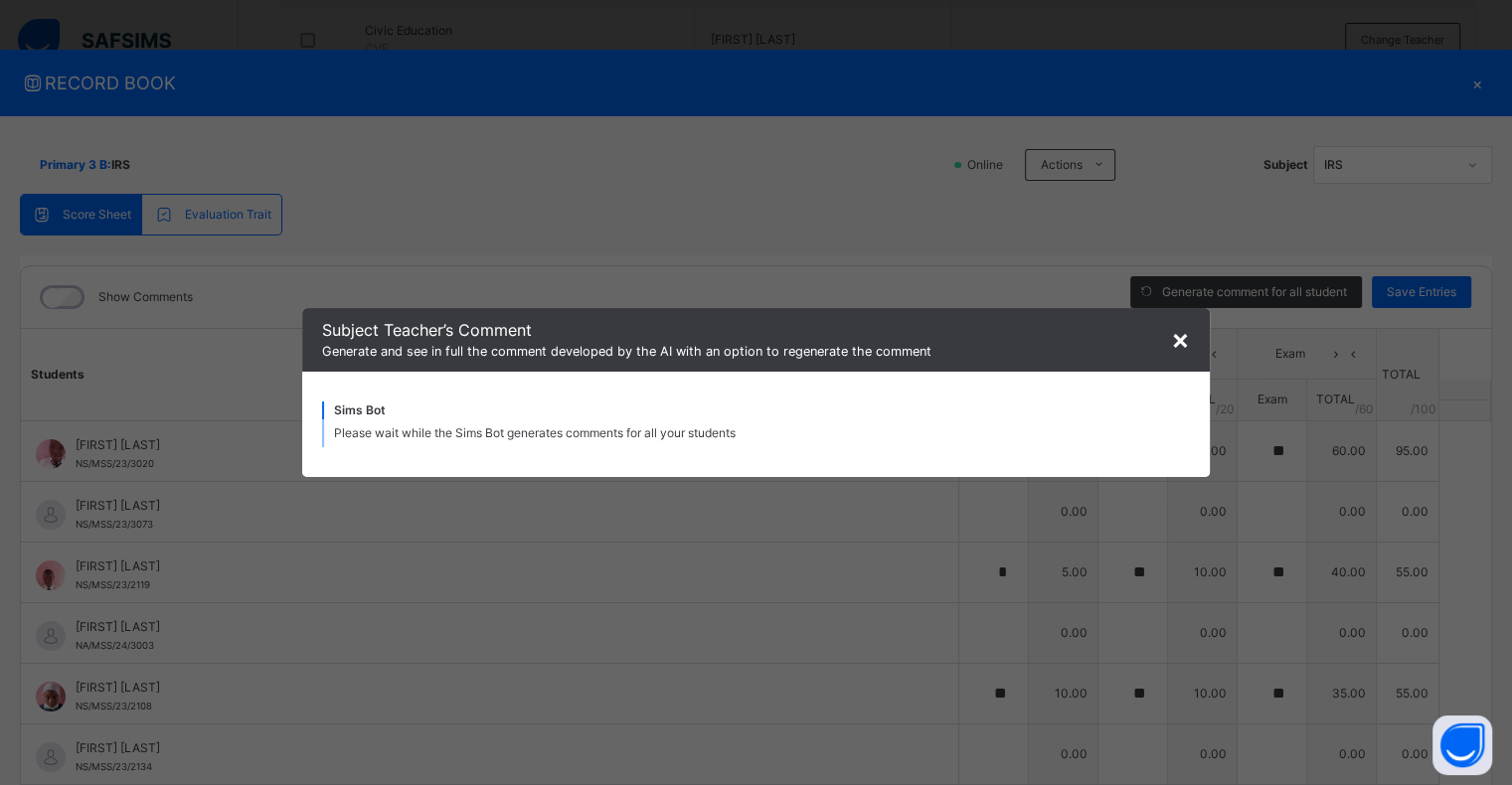click on "×   Subject Teacher’s Comment Generate and see in full the comment developed by the AI with an option to regenerate the comment Sims Bot Please wait while the Sims Bot generates comments for all your students" at bounding box center (756, 392) 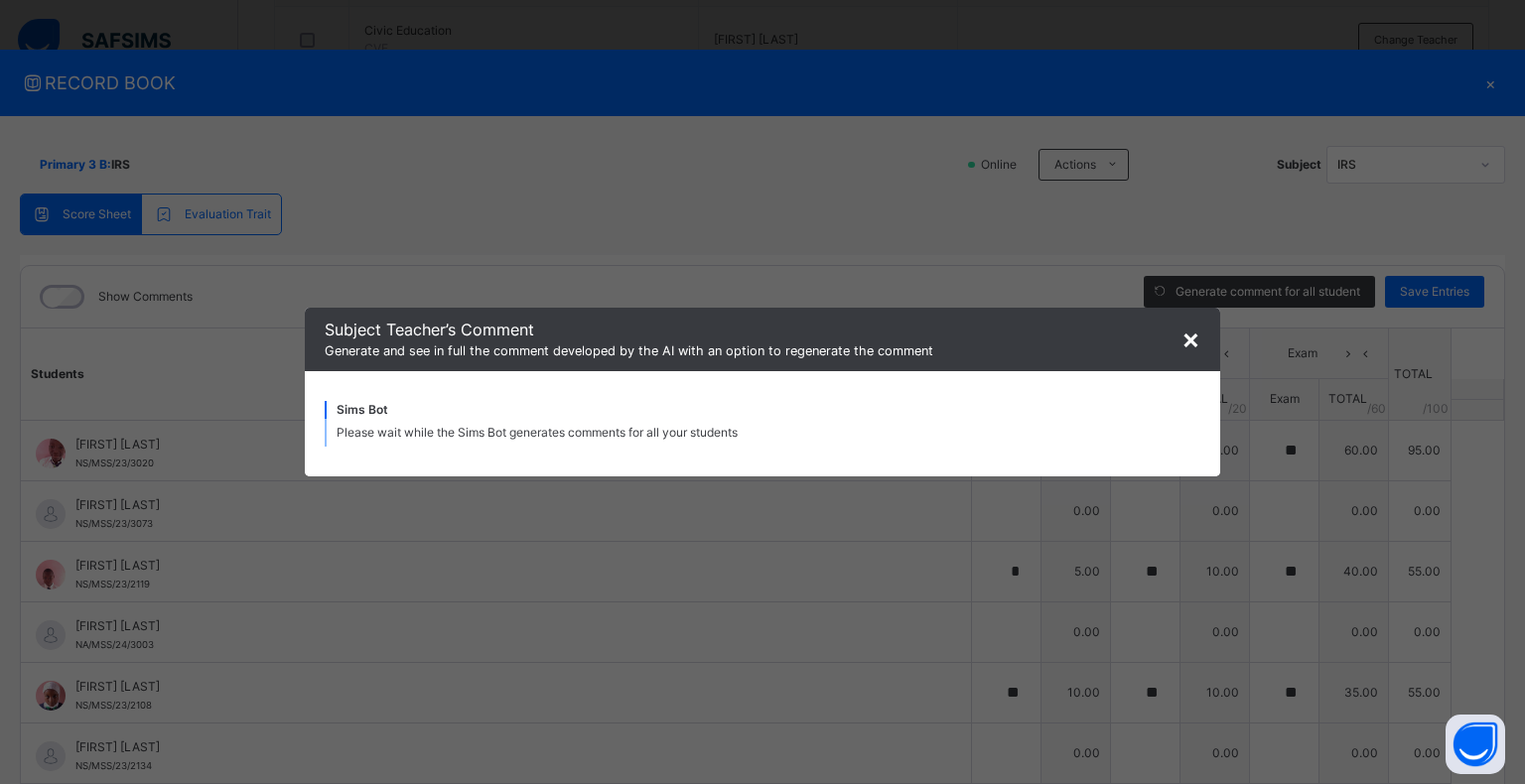 click on "×" at bounding box center (1190, 338) 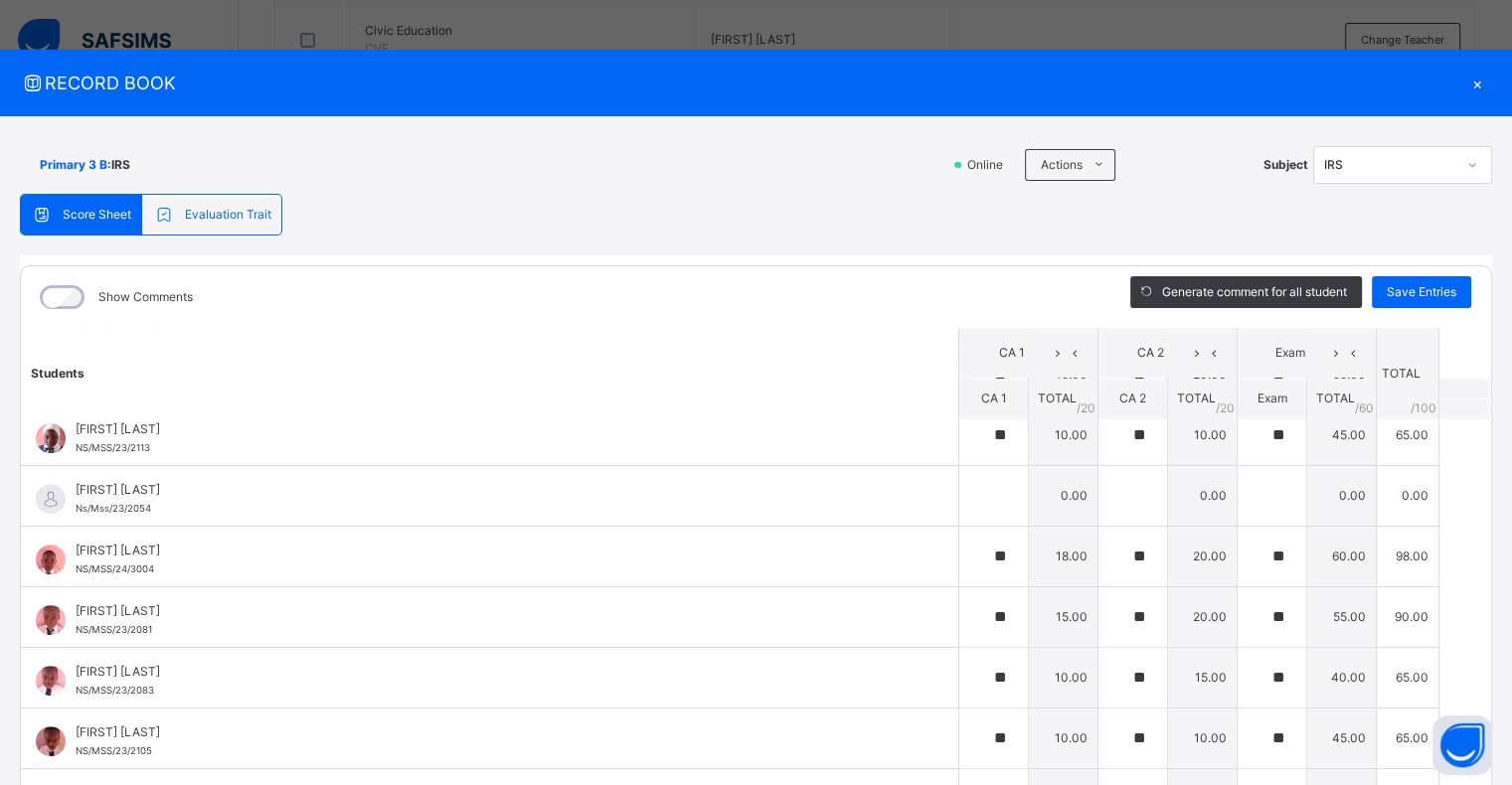 scroll, scrollTop: 1220, scrollLeft: 0, axis: vertical 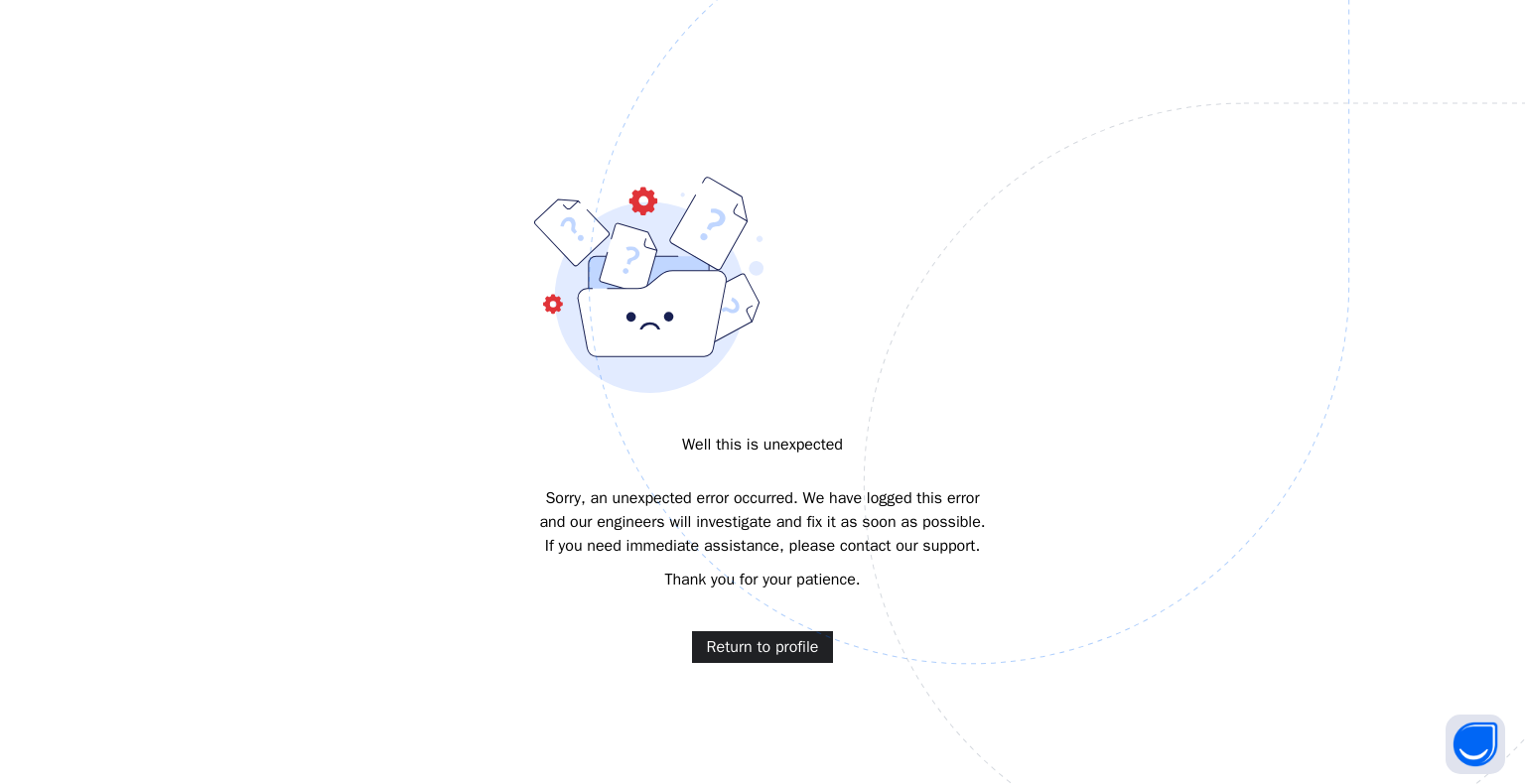 click on "Return to profile" at bounding box center (762, 647) 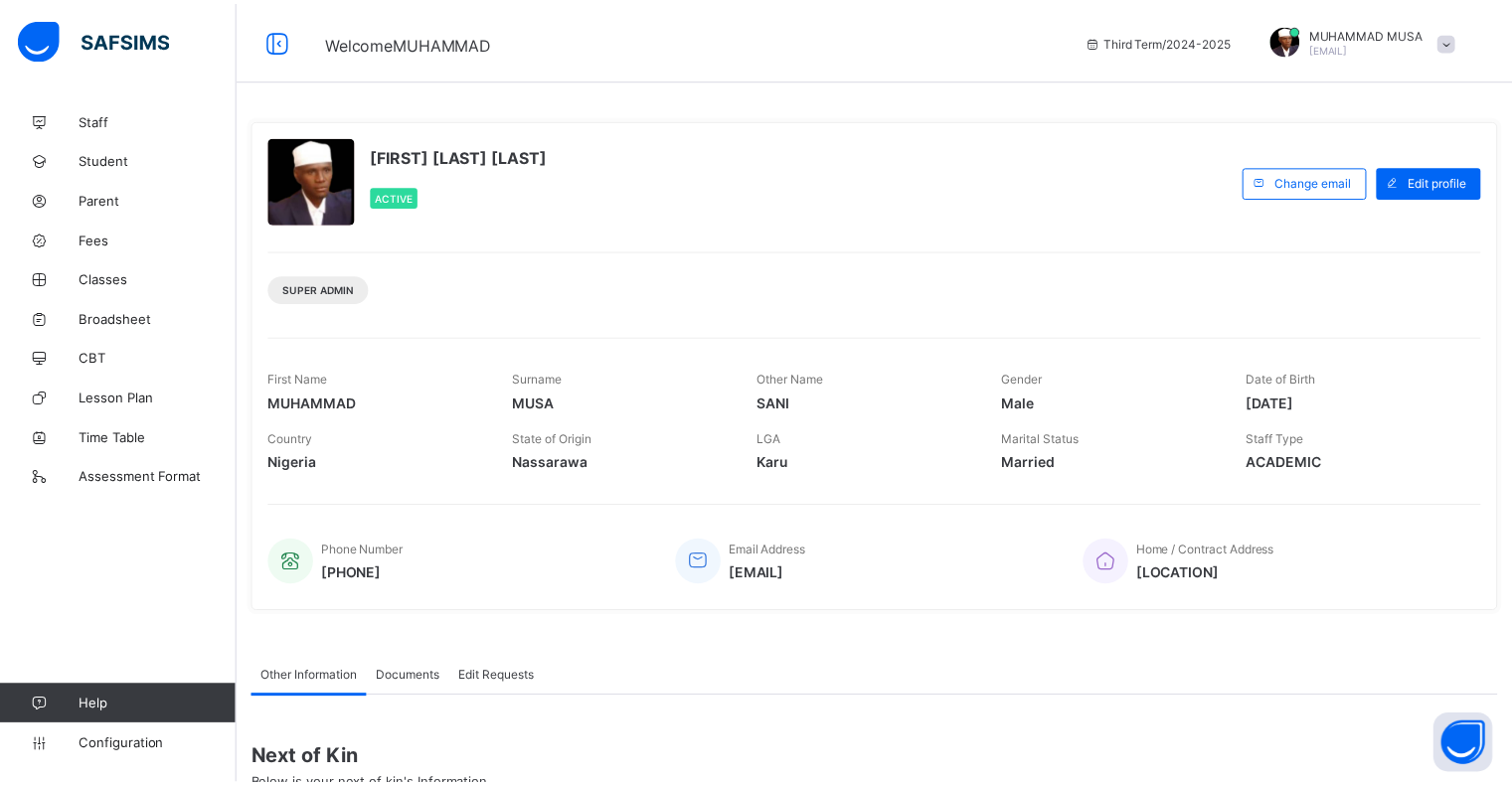 scroll, scrollTop: 0, scrollLeft: 0, axis: both 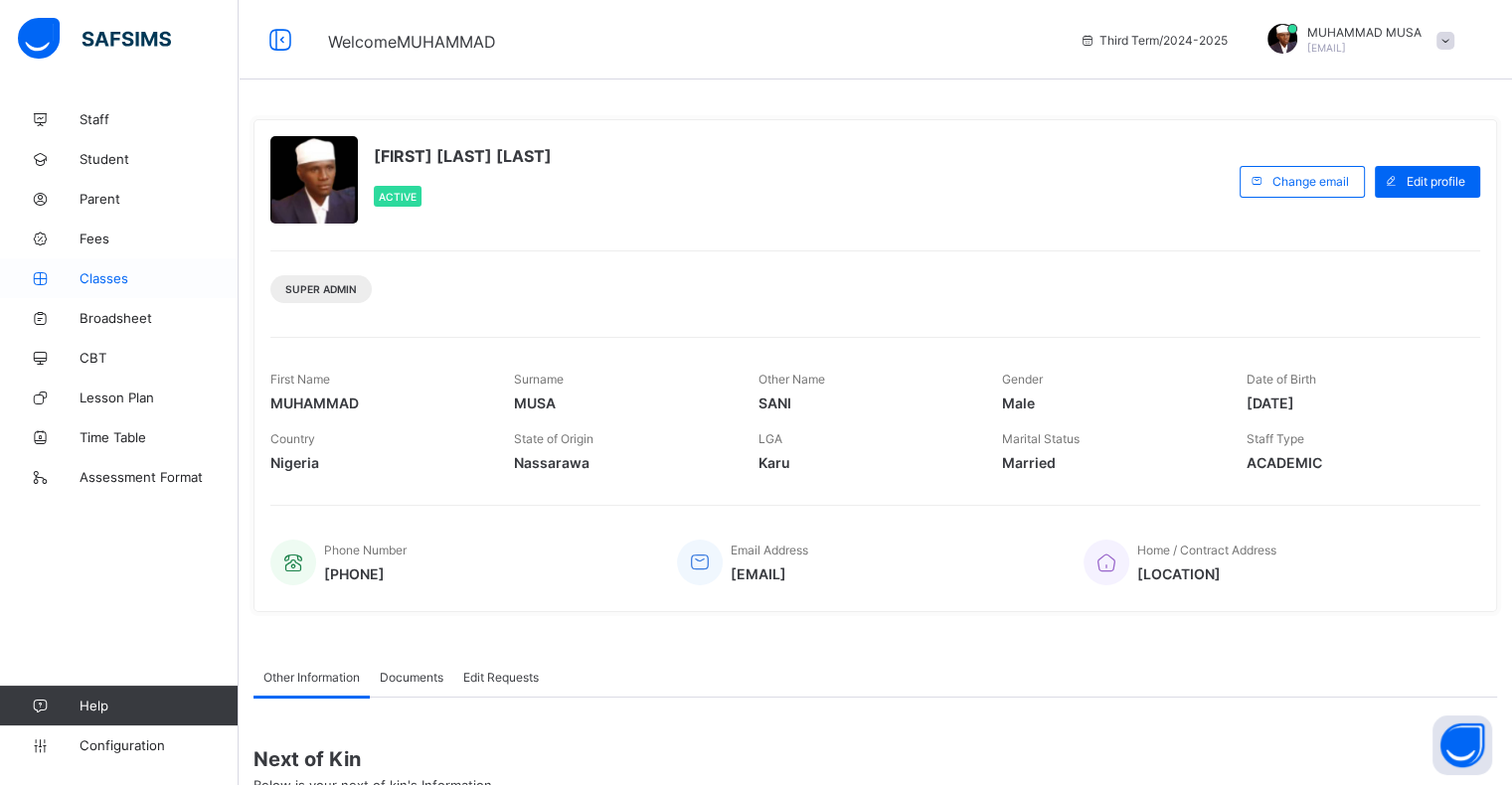 click on "Classes" at bounding box center [159, 278] 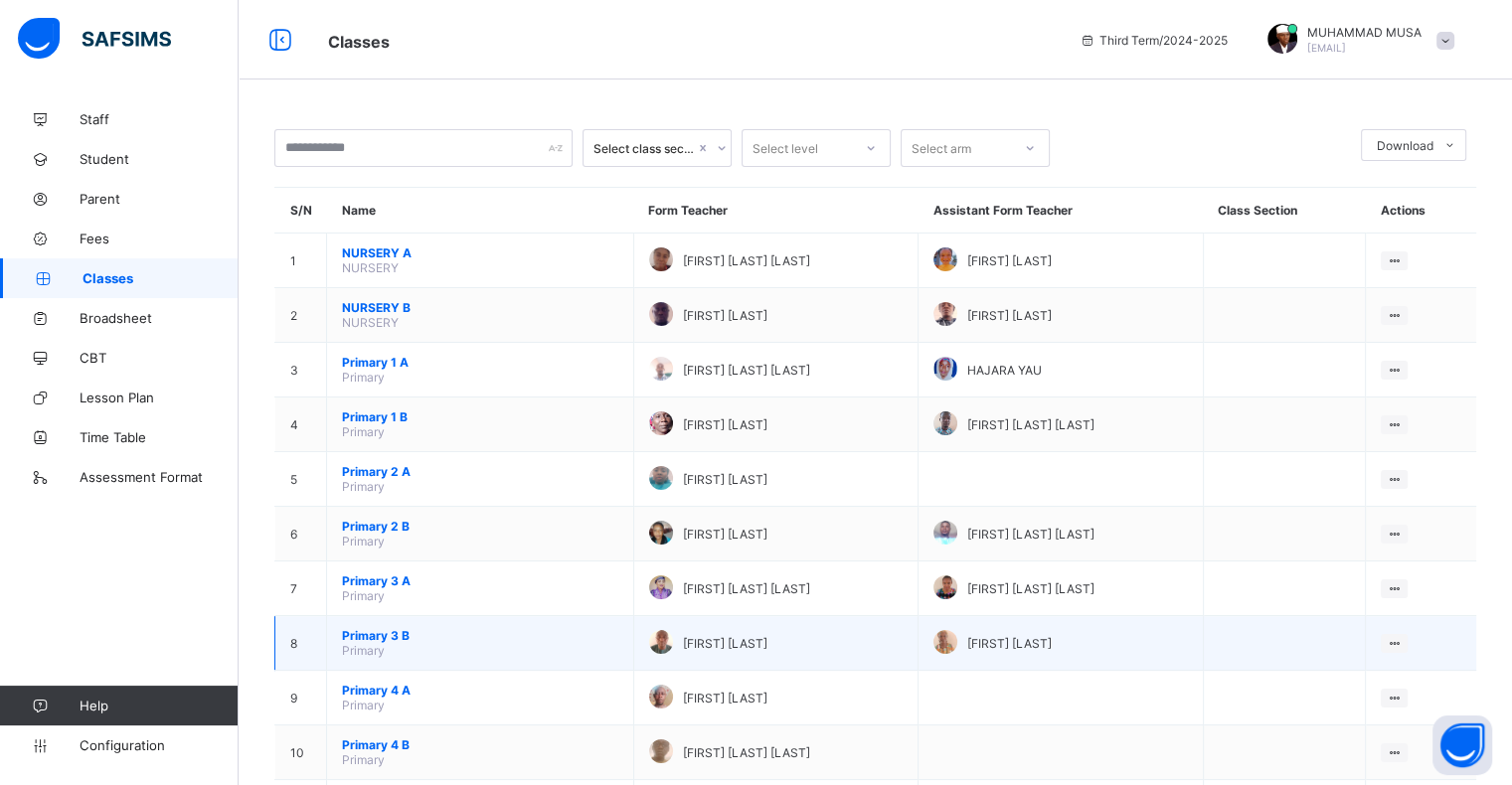 scroll, scrollTop: 1, scrollLeft: 0, axis: vertical 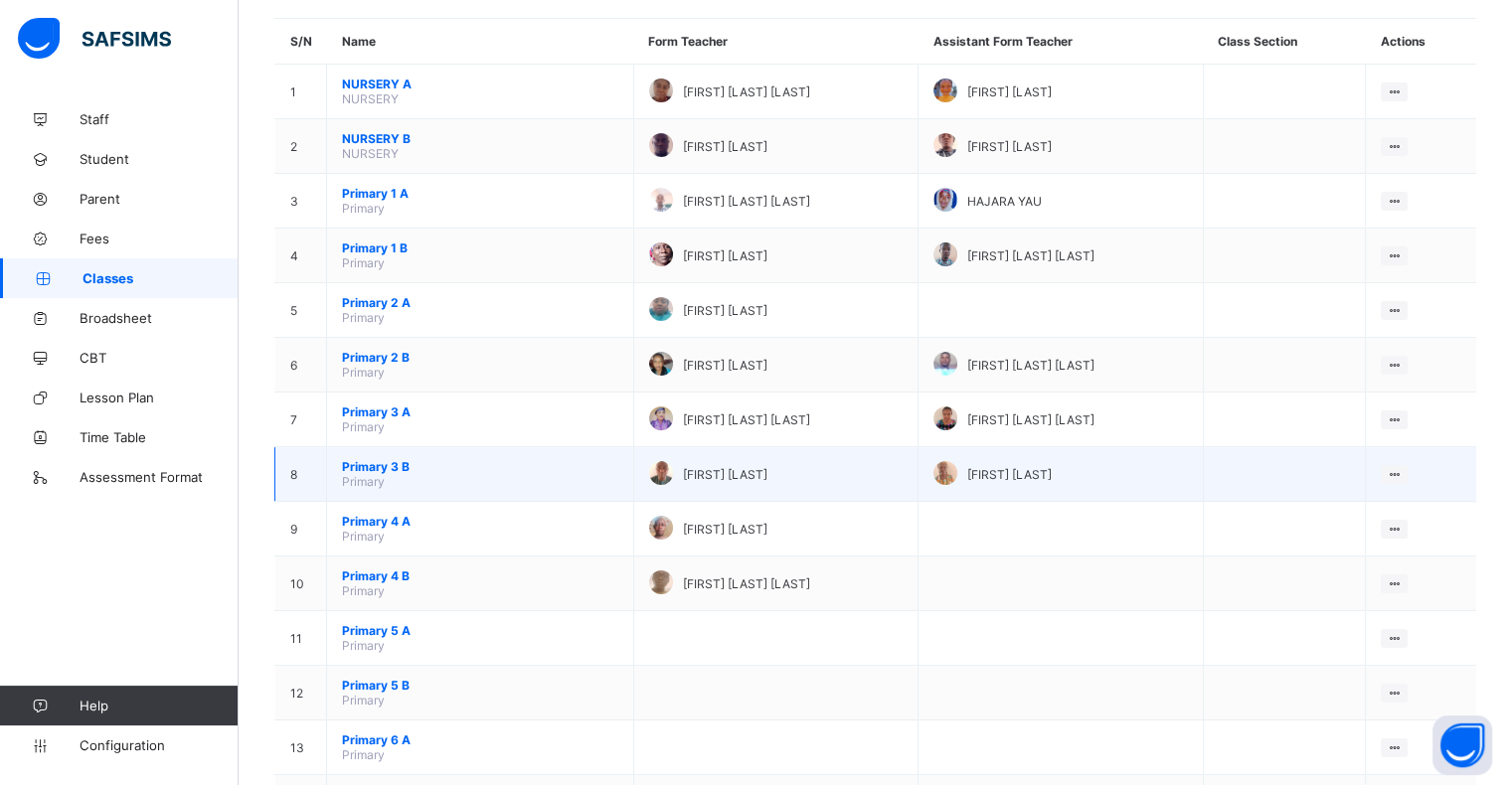 click on "View Class Assign form Teacher" at bounding box center [1421, 474] 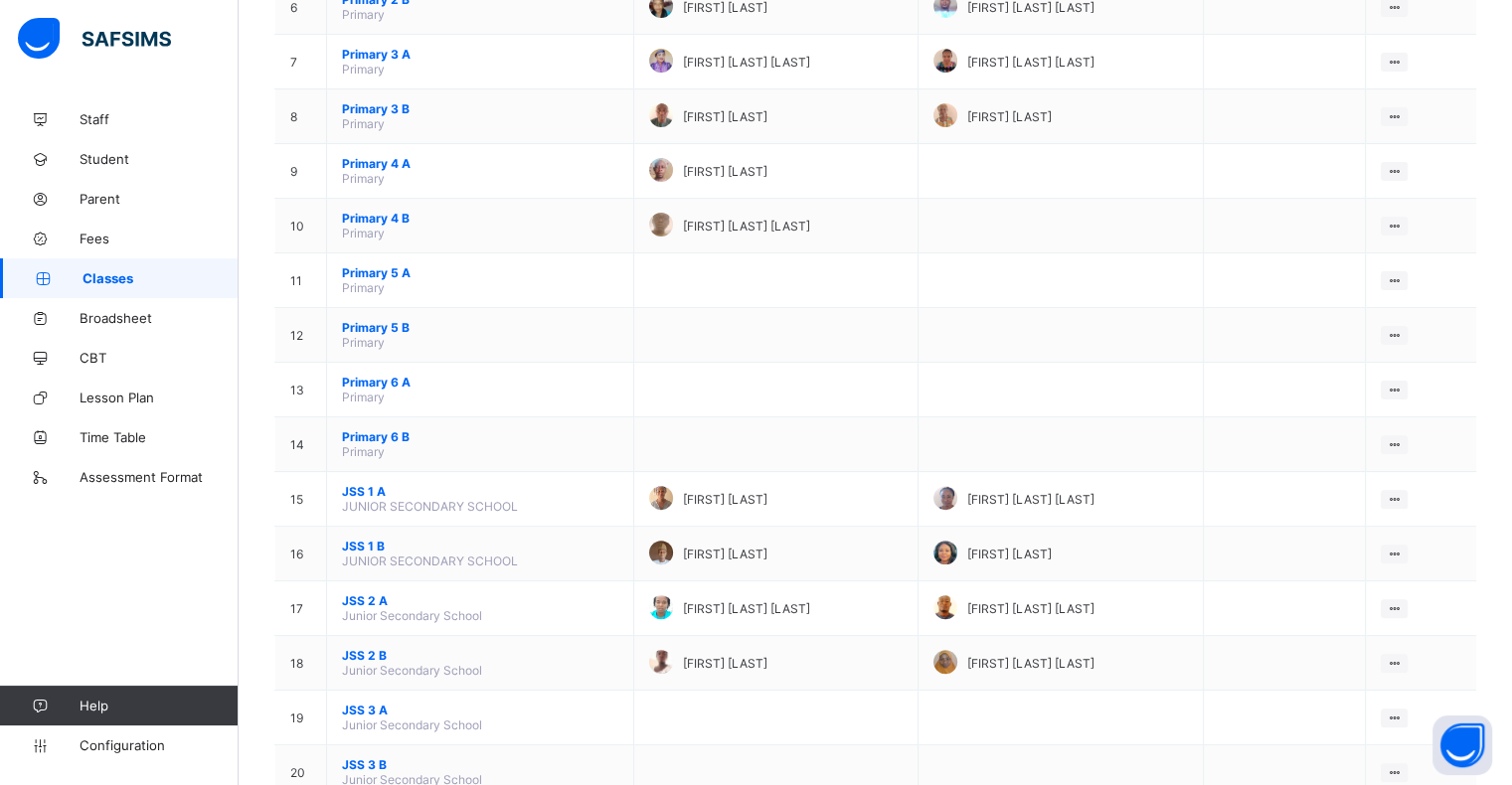 scroll, scrollTop: 530, scrollLeft: 0, axis: vertical 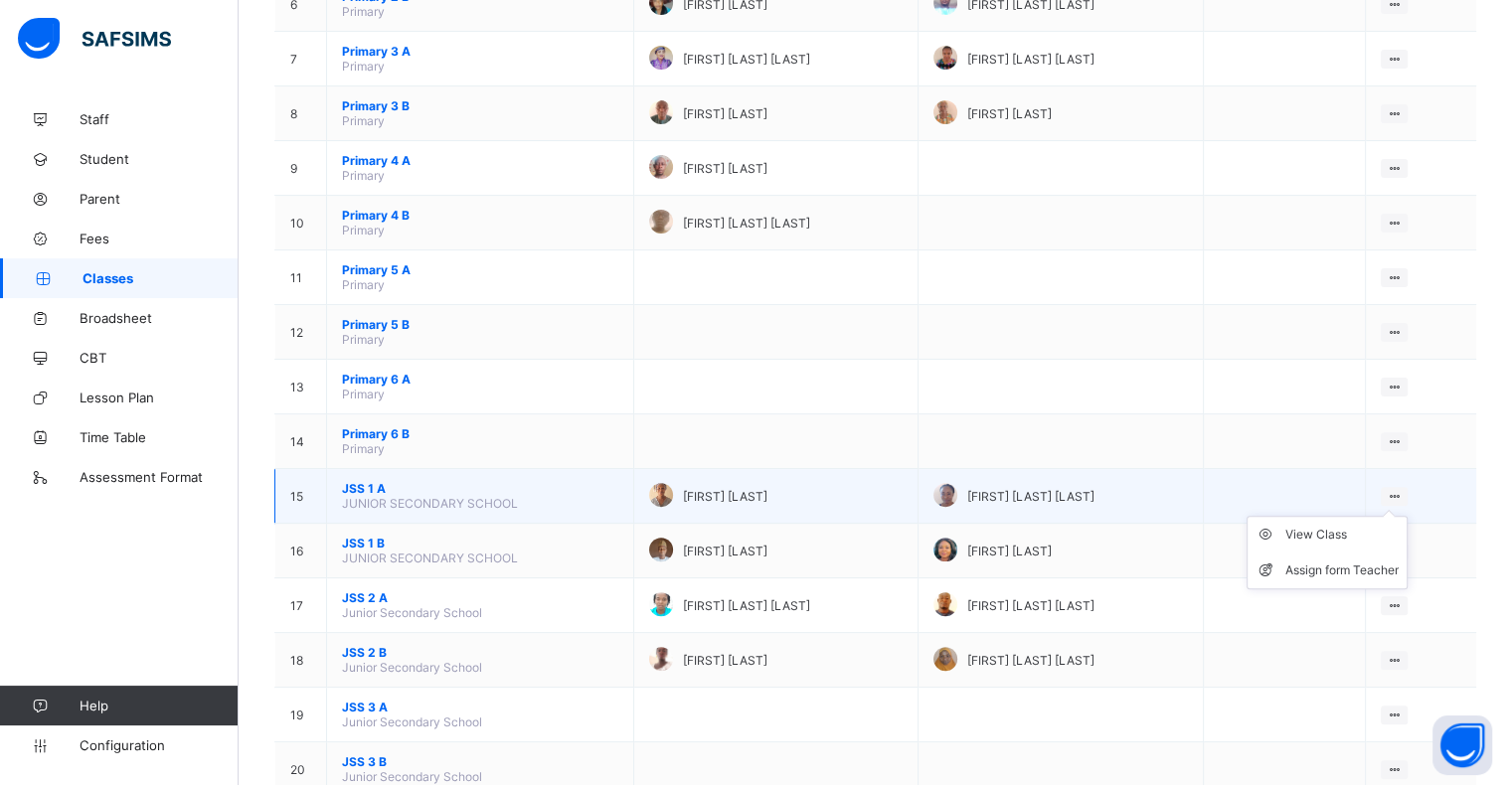 click at bounding box center (1394, 496) 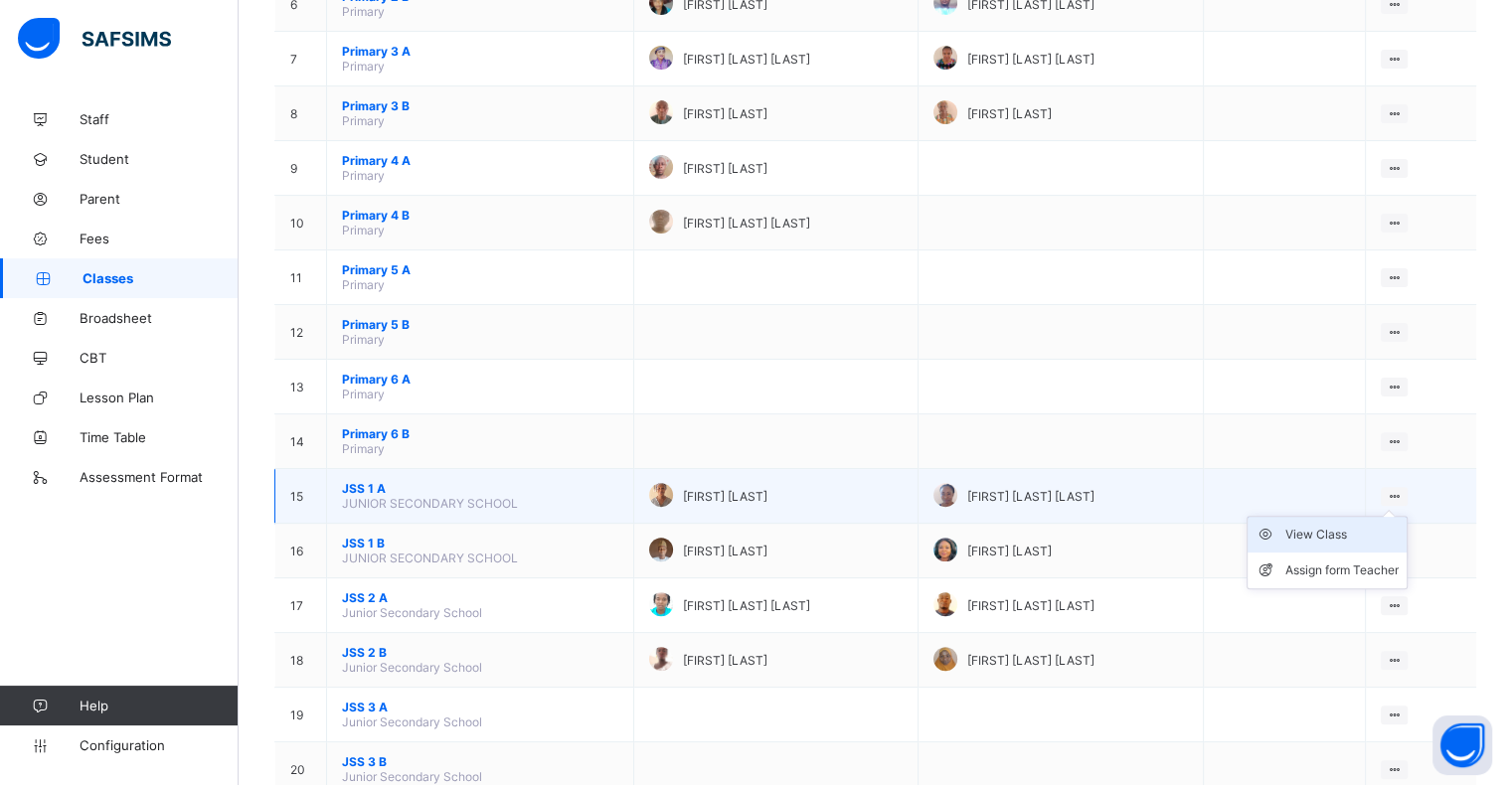 click on "View Class" at bounding box center (1342, 535) 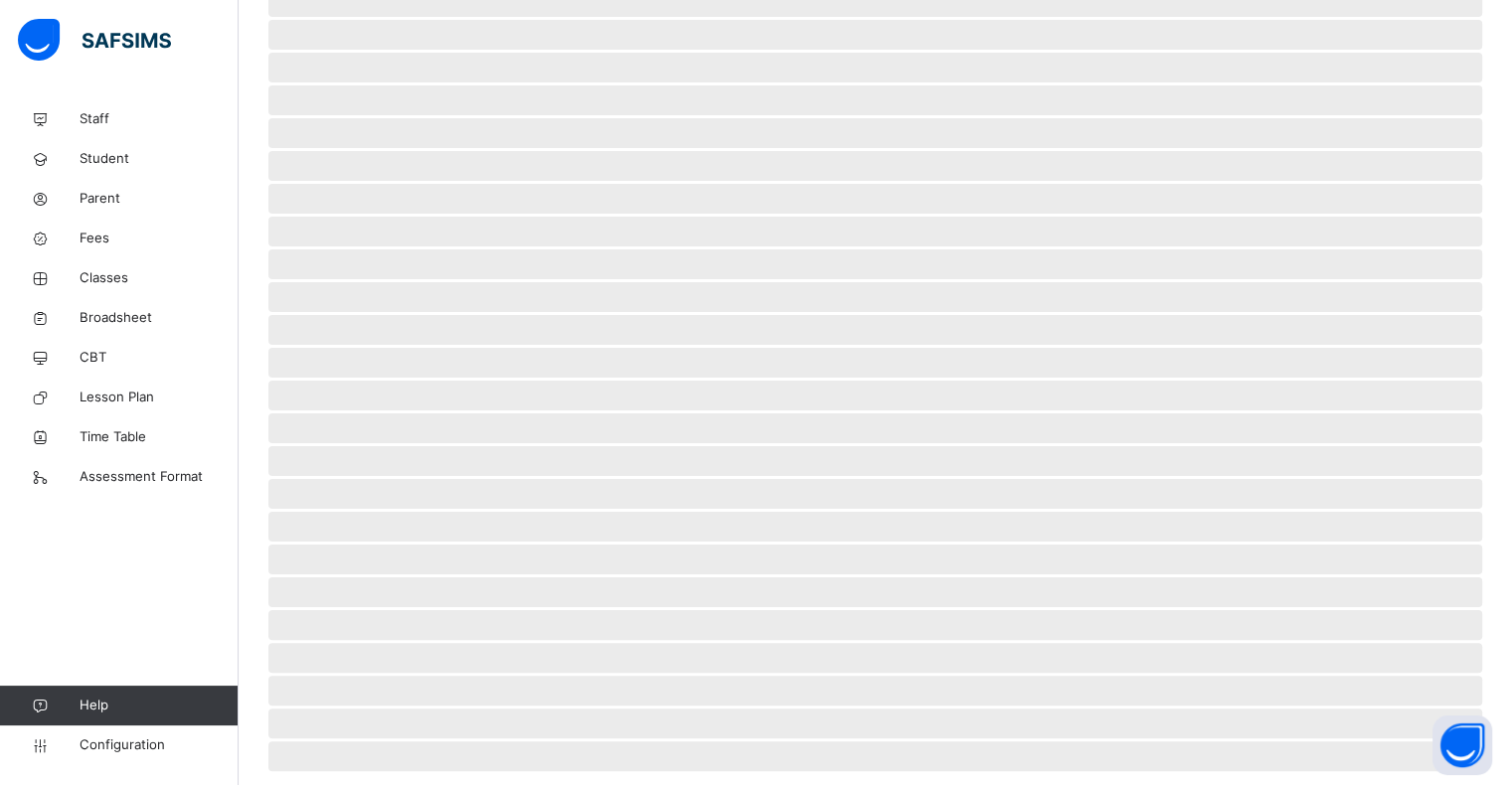 scroll, scrollTop: 0, scrollLeft: 0, axis: both 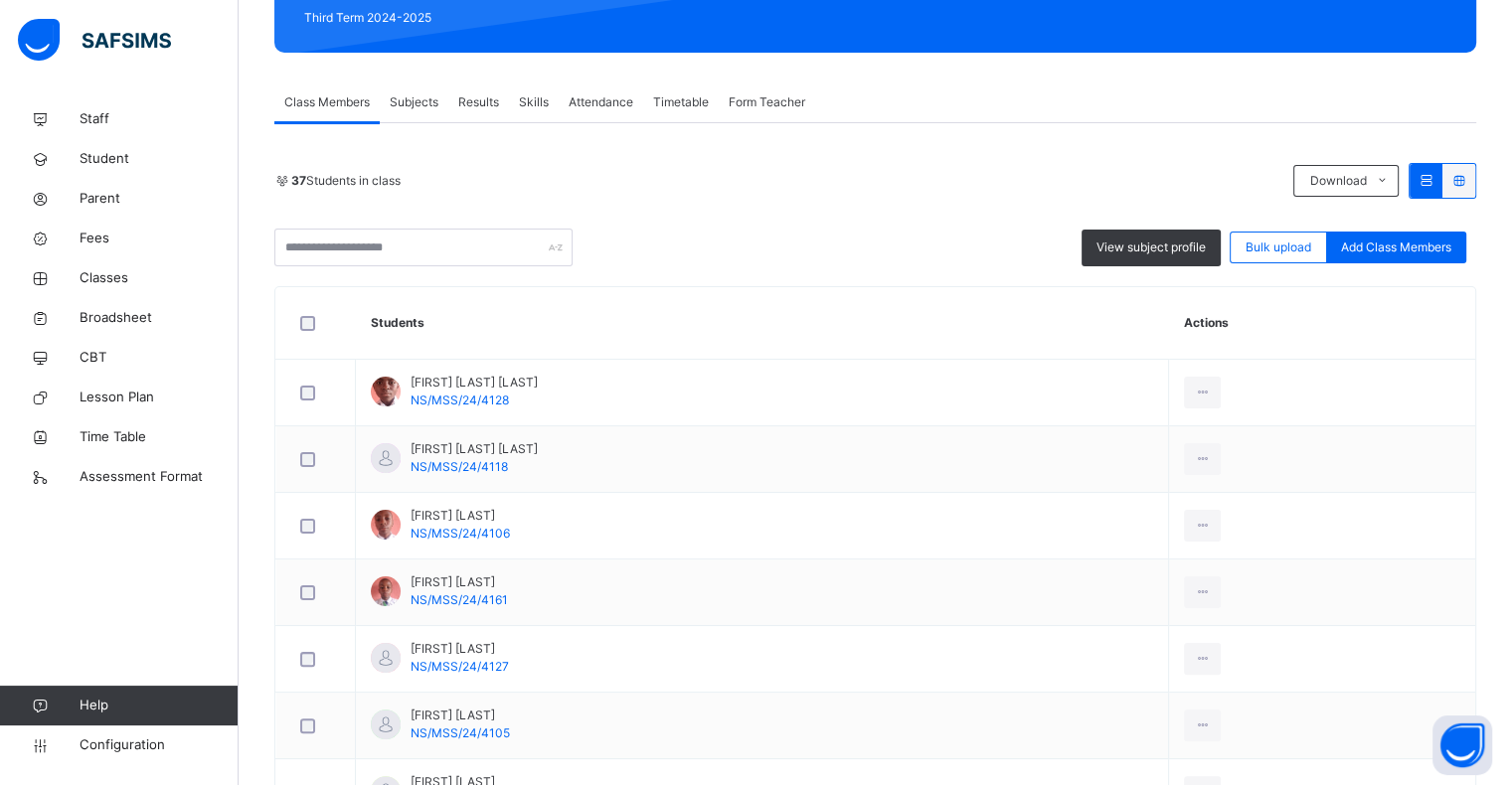 click on "Subjects" at bounding box center [414, 102] 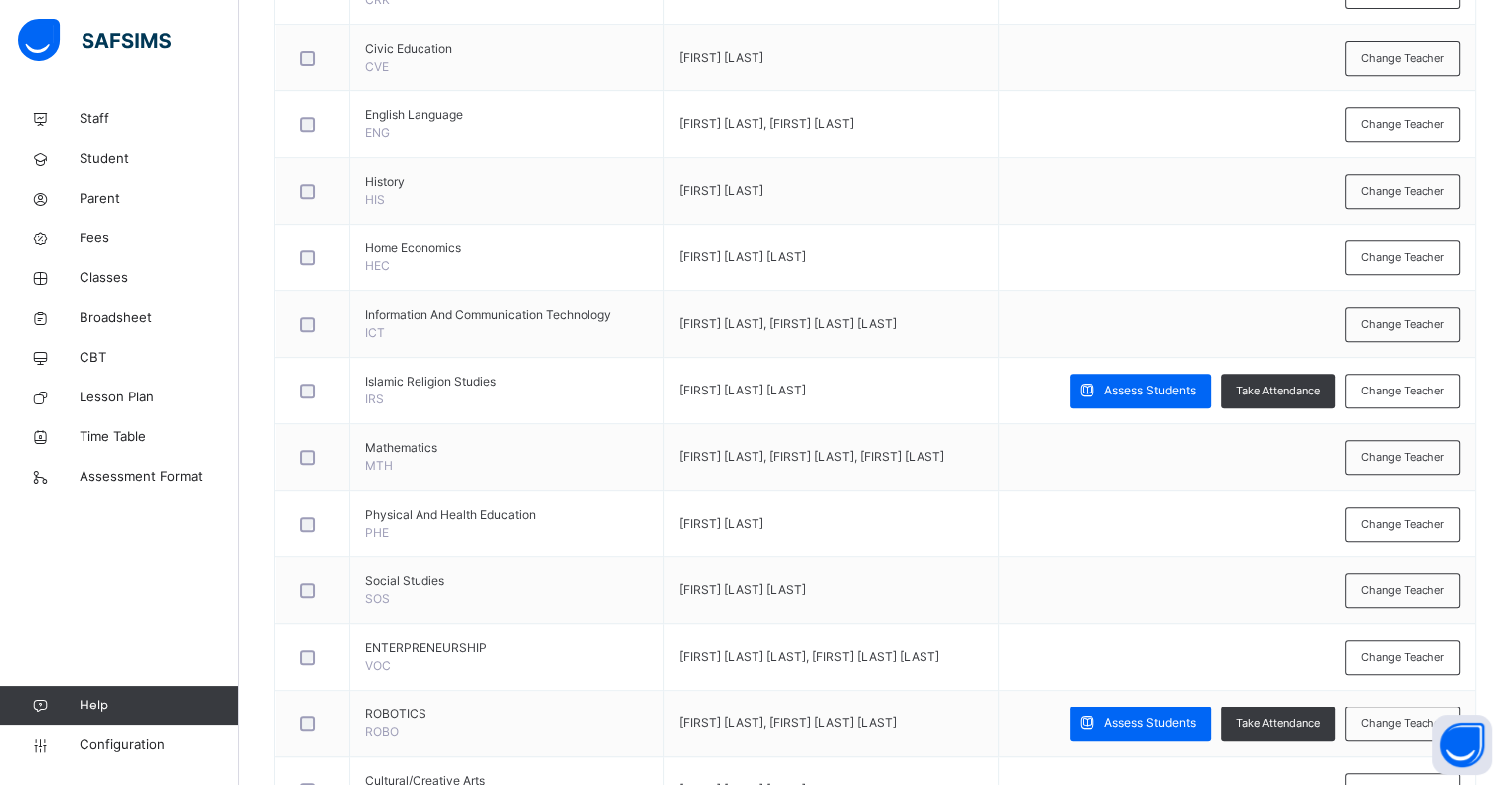 scroll, scrollTop: 882, scrollLeft: 0, axis: vertical 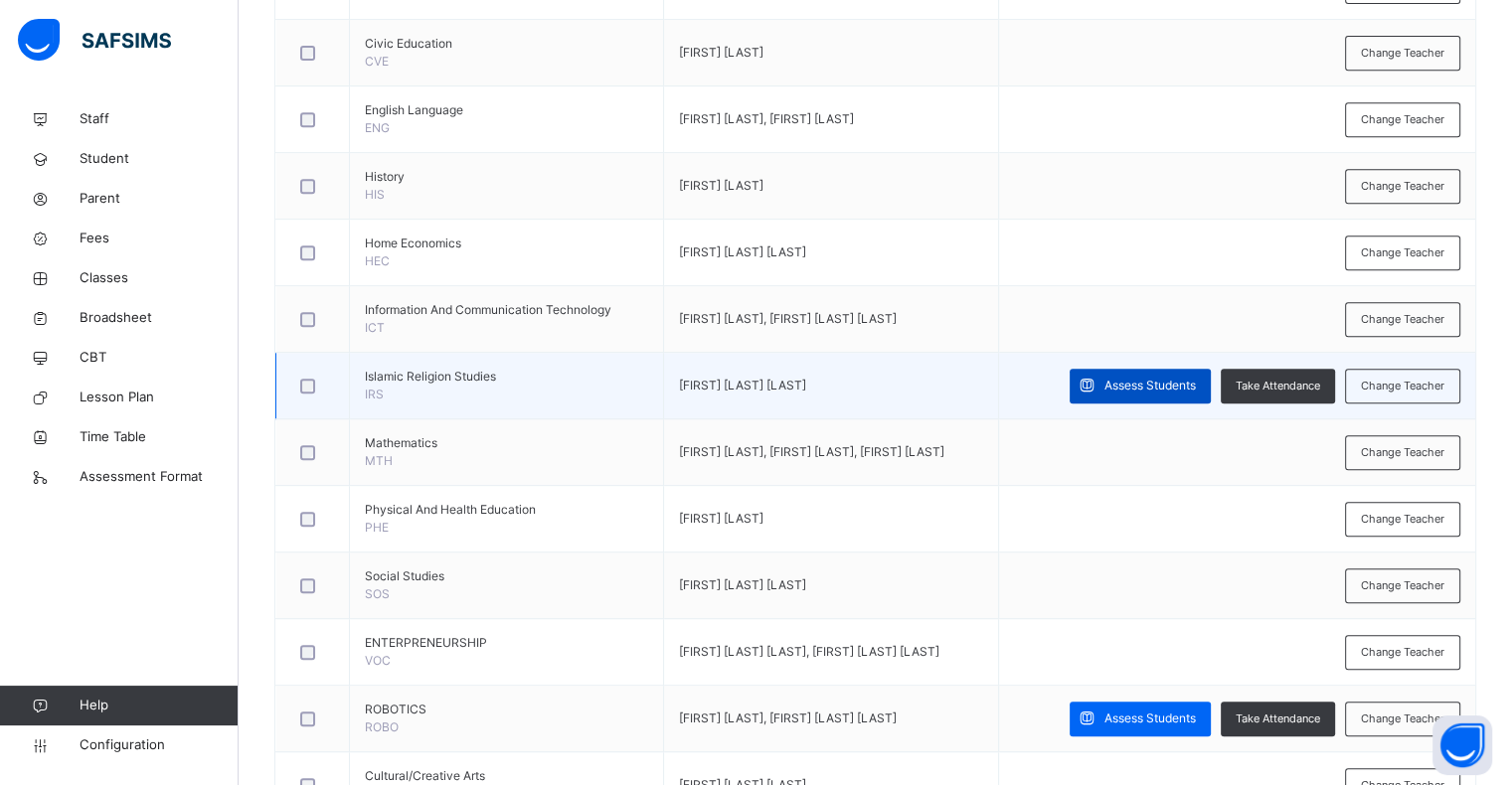 click on "Assess Students" at bounding box center (1150, 386) 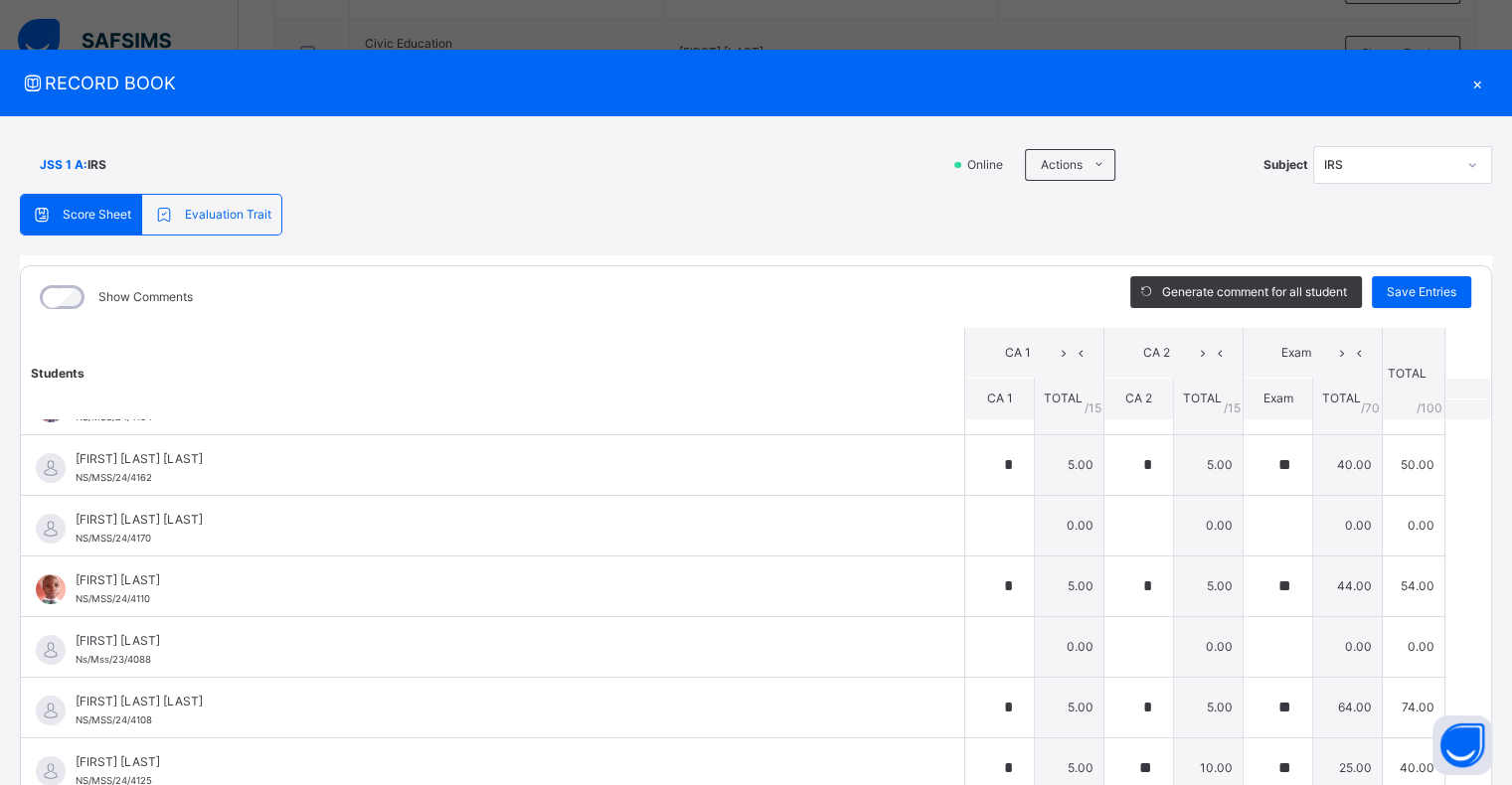 scroll, scrollTop: 358, scrollLeft: 0, axis: vertical 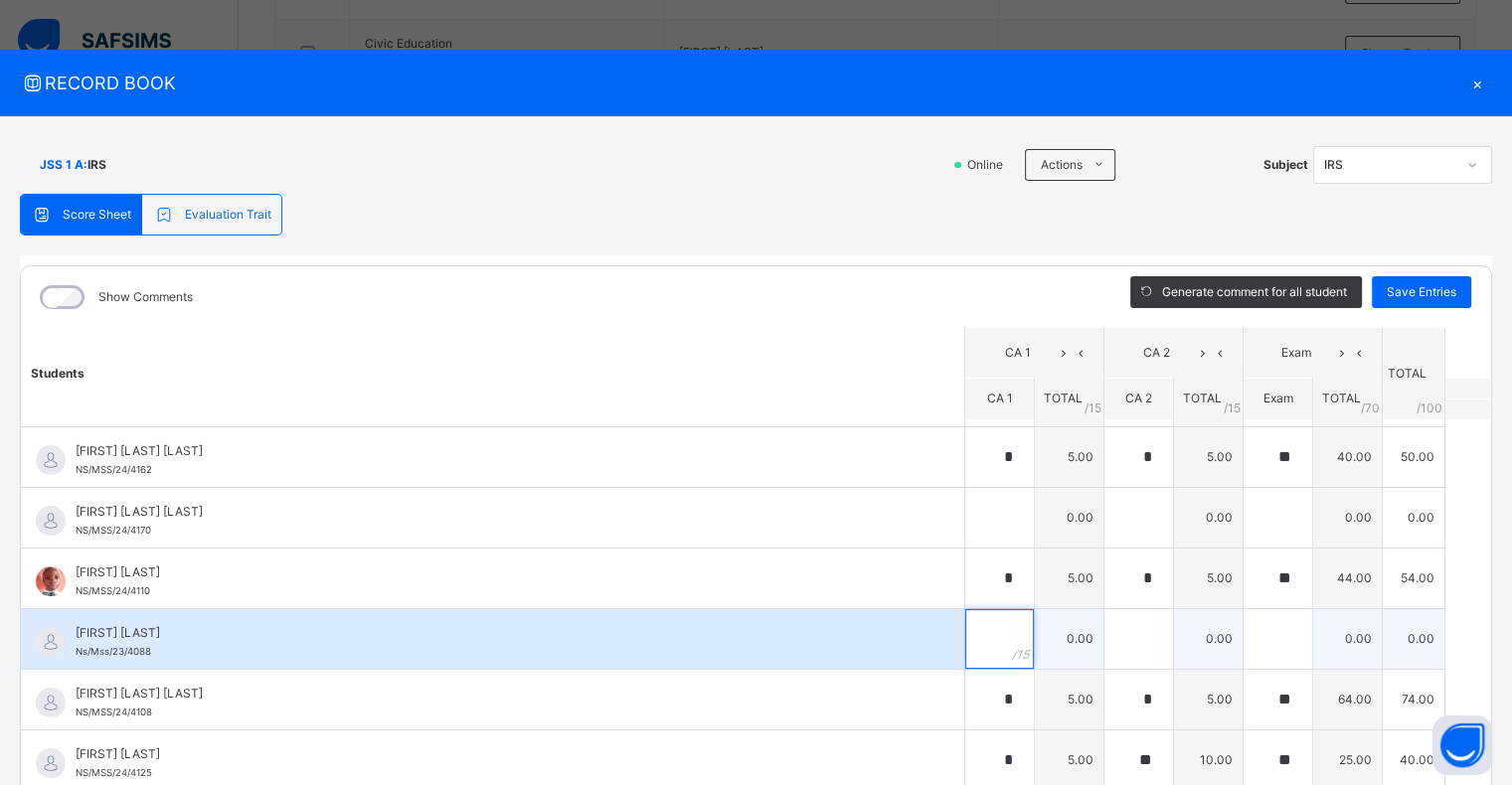 click at bounding box center [999, 639] 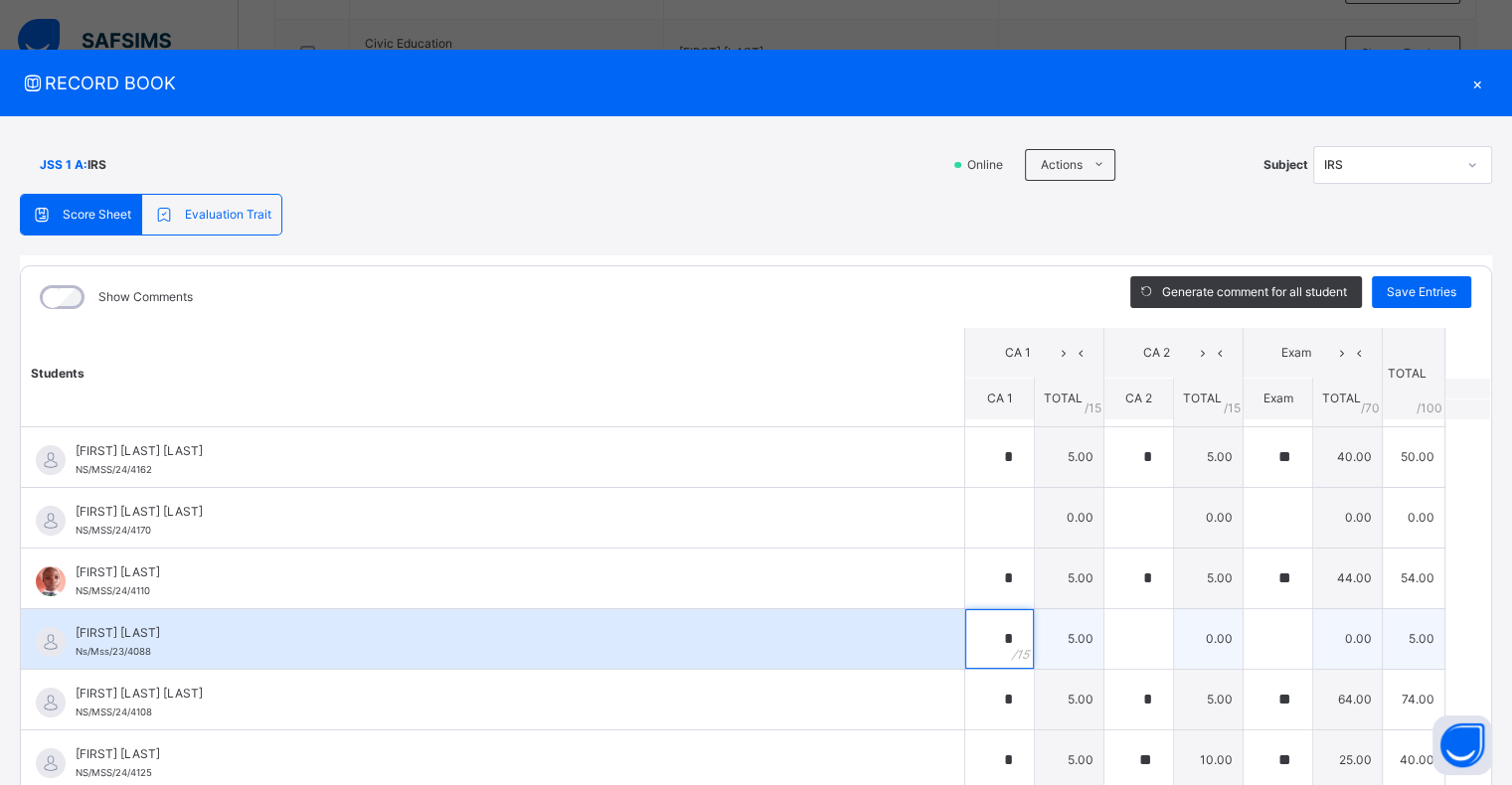 type on "*" 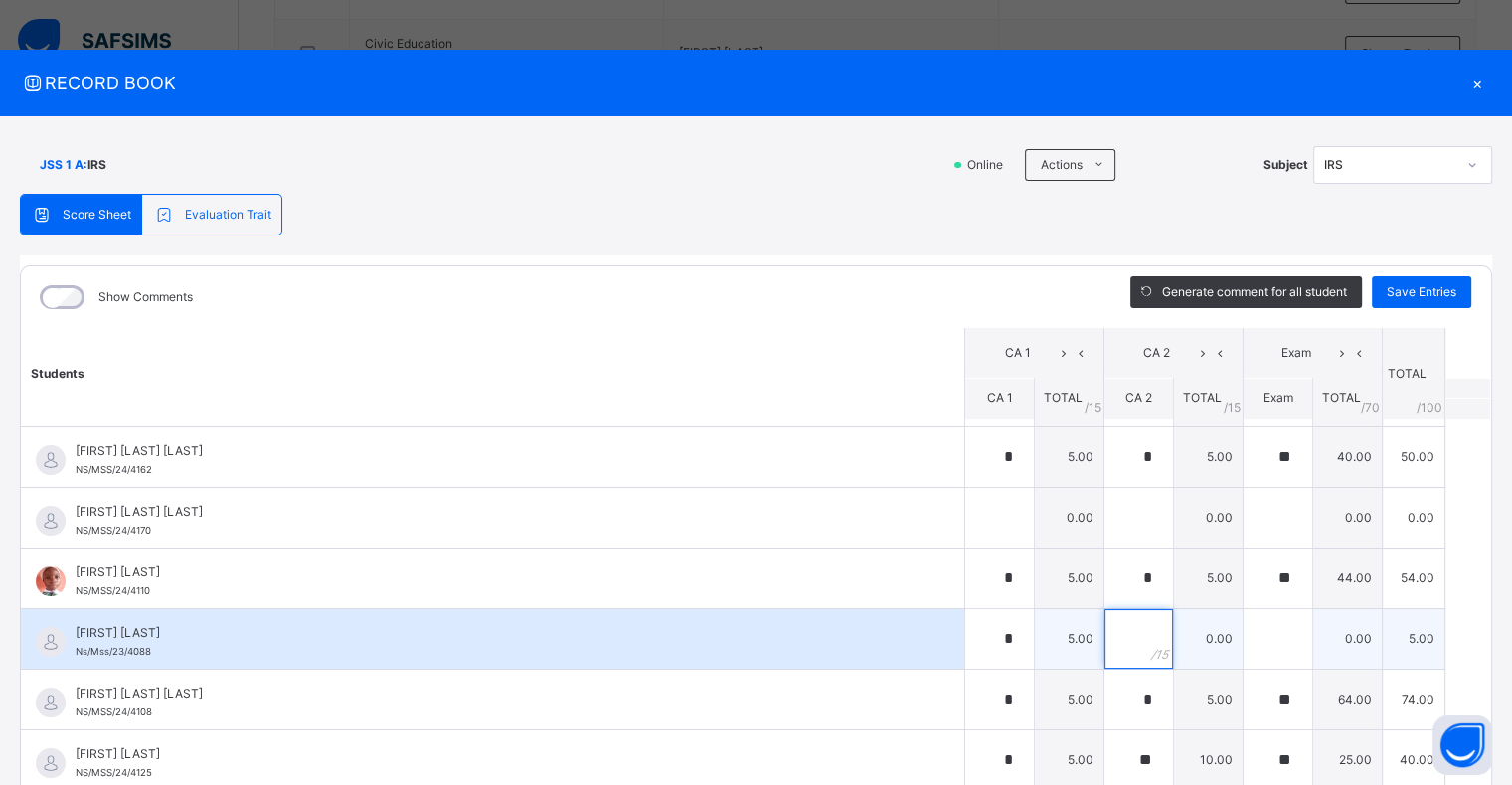 click at bounding box center [1138, 639] 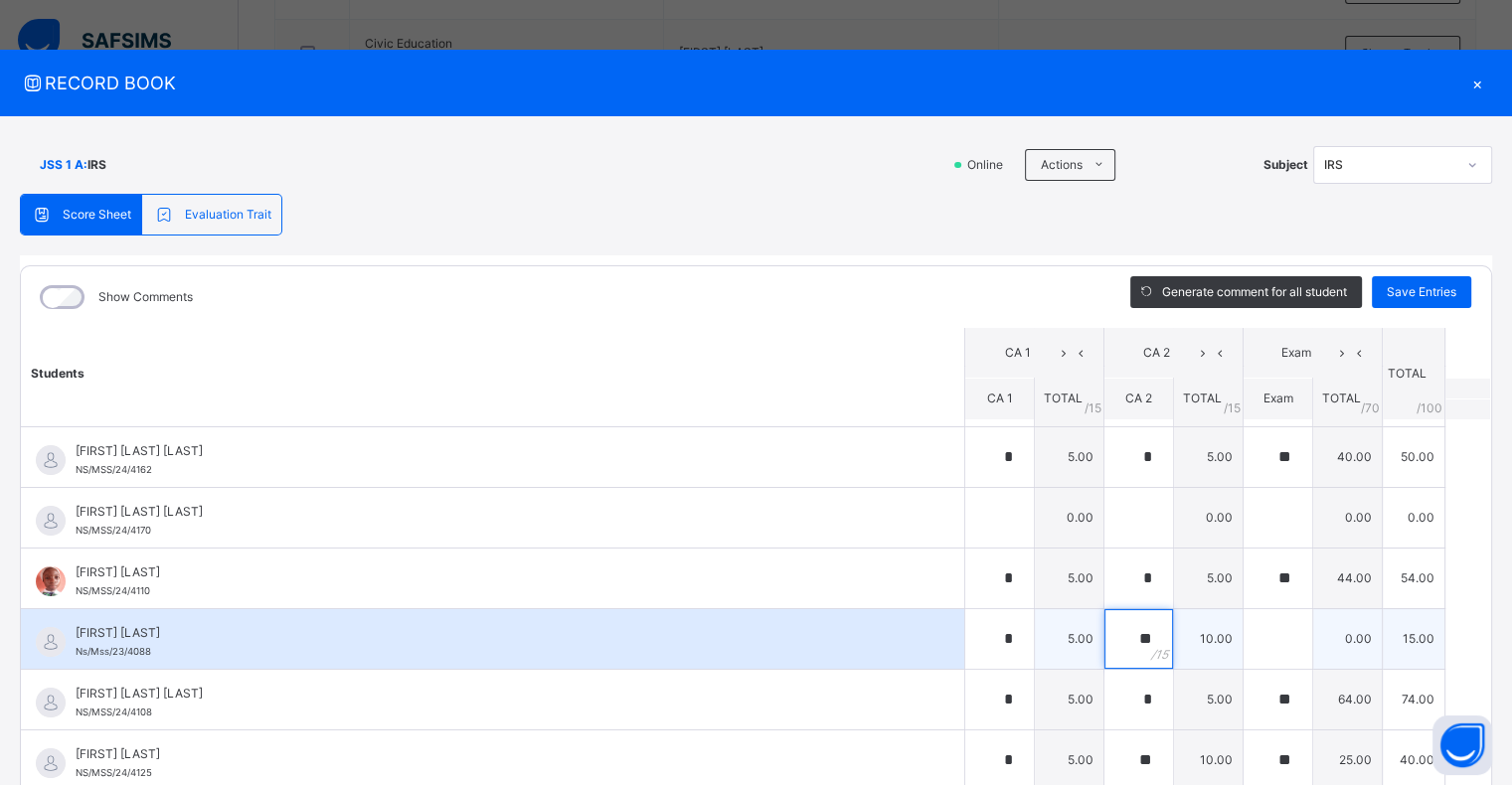 type on "**" 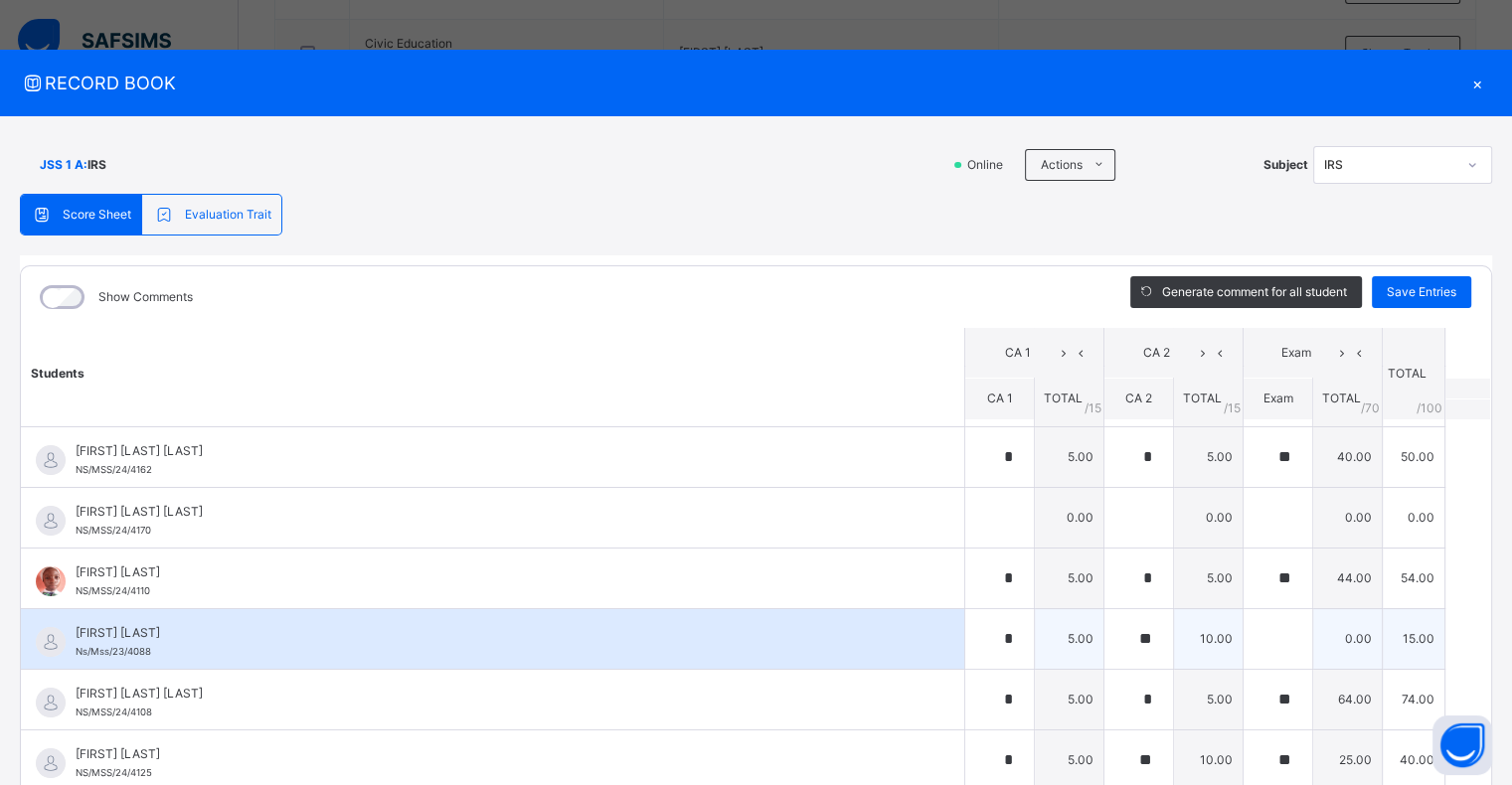 click on "HASSAN UMAR ALHASSAN Ns/Mss/23/4088" at bounding box center (492, 639) 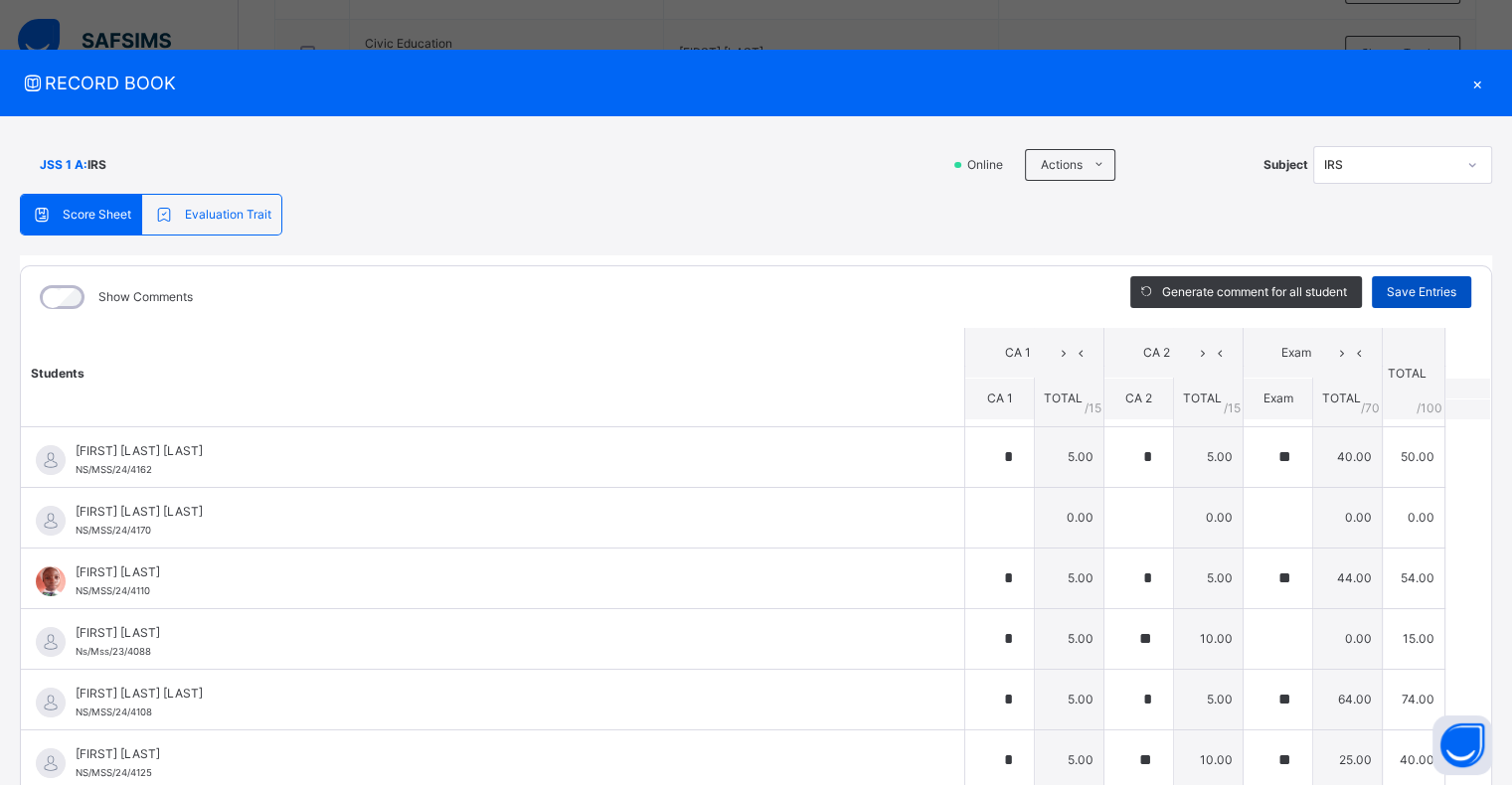 click on "Save Entries" at bounding box center [1422, 292] 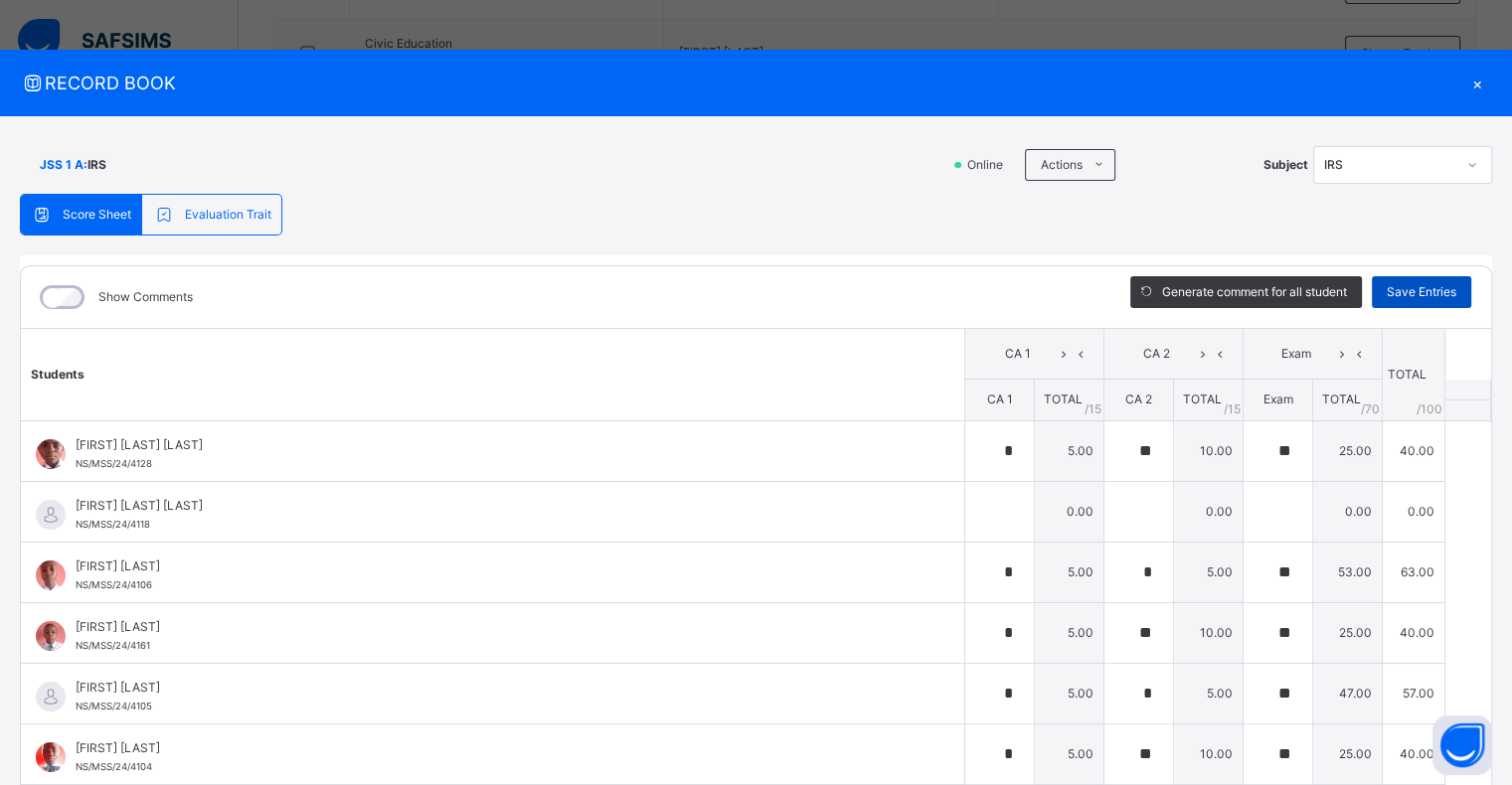 click on "Save Entries" at bounding box center [1422, 292] 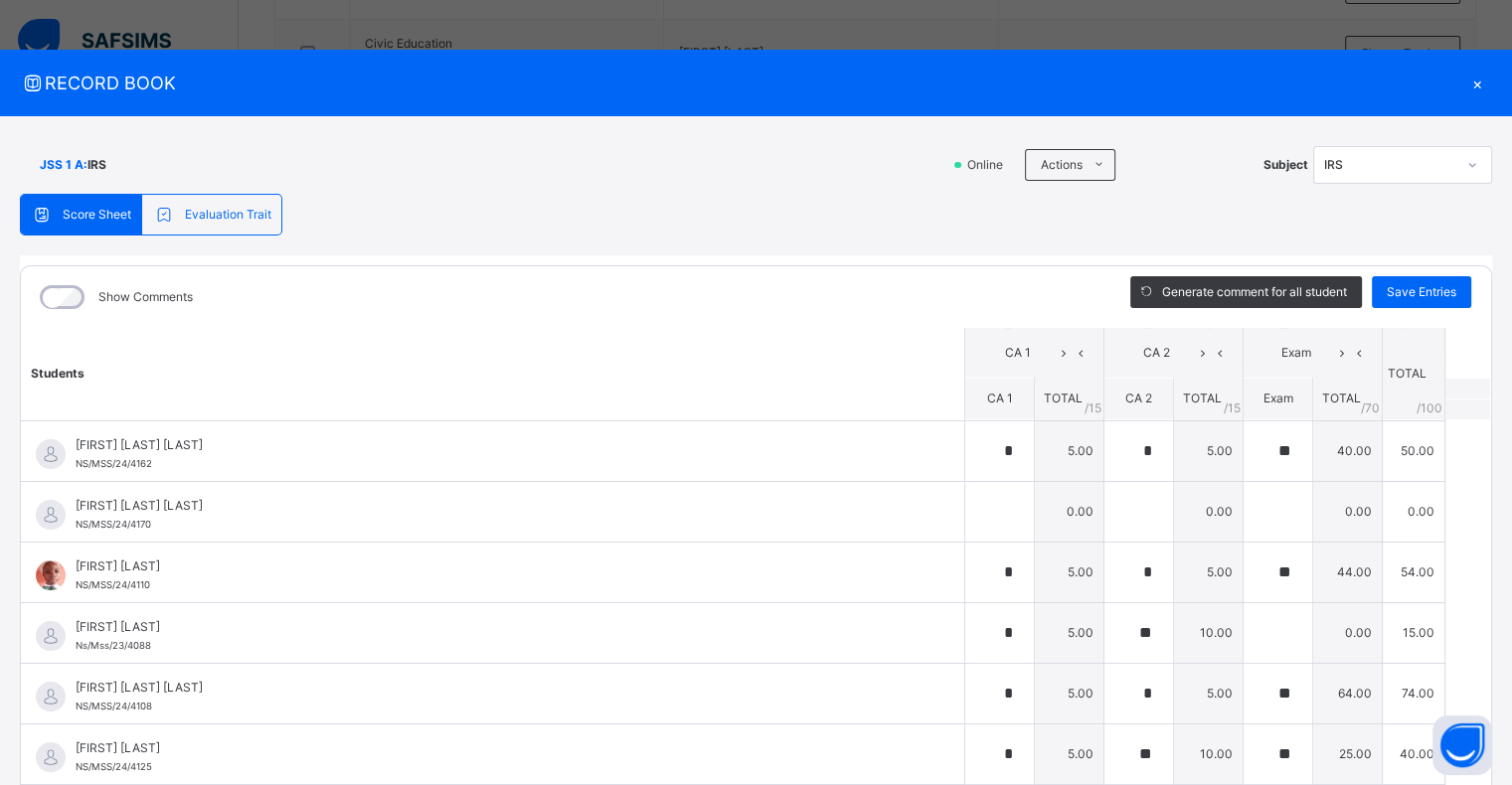 scroll, scrollTop: 370, scrollLeft: 0, axis: vertical 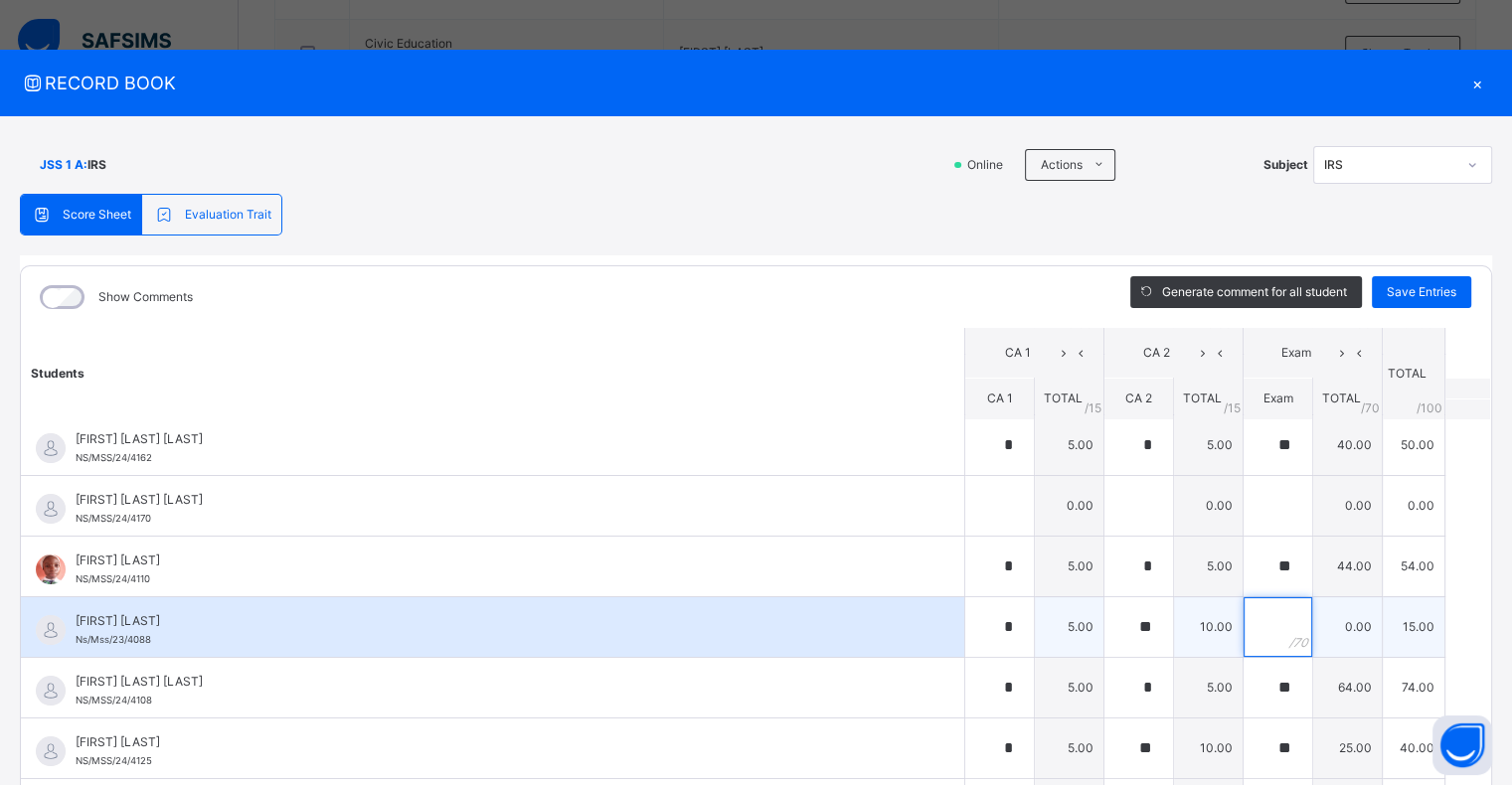click at bounding box center (1277, 627) 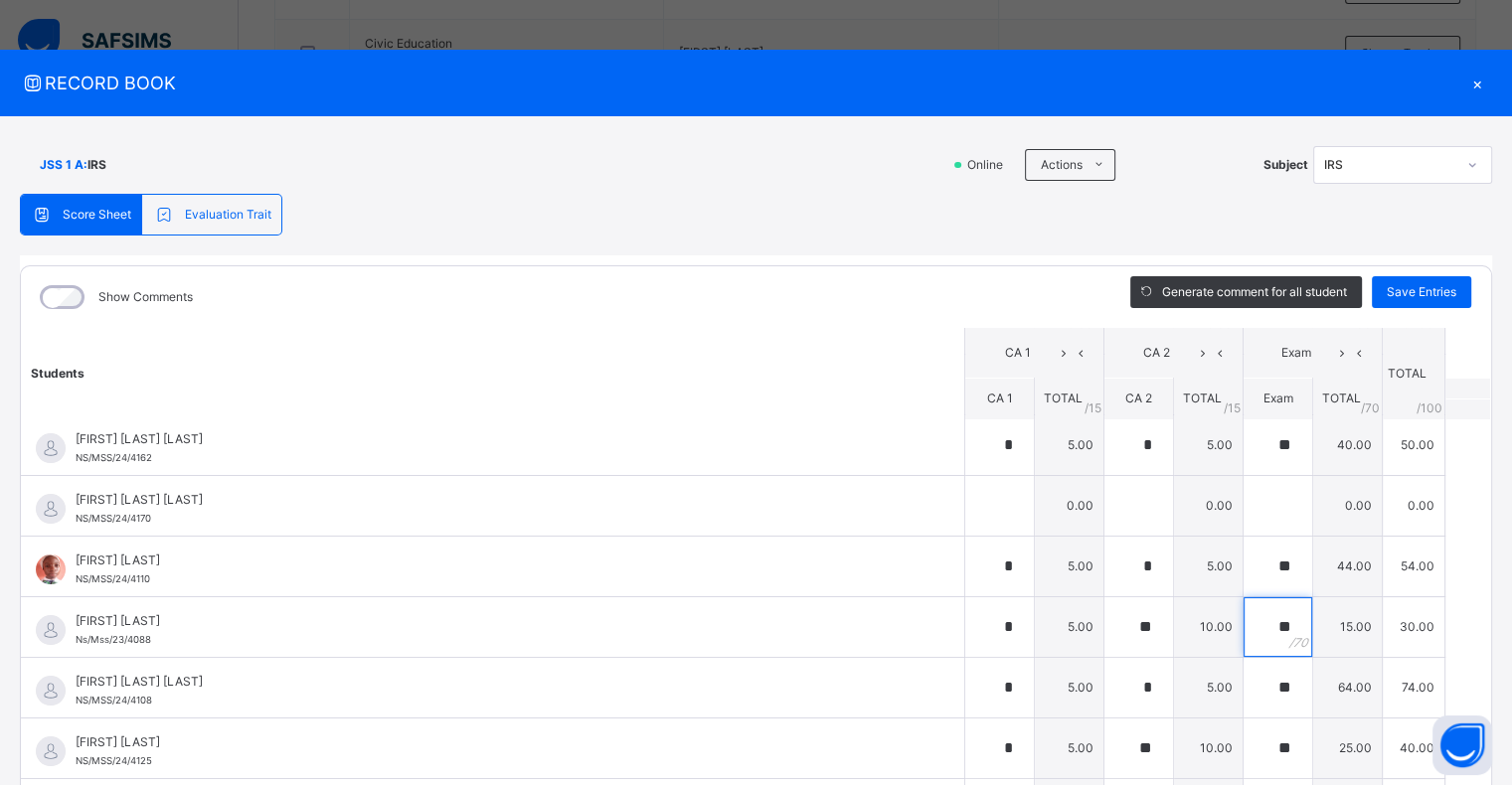 scroll, scrollTop: 401, scrollLeft: 0, axis: vertical 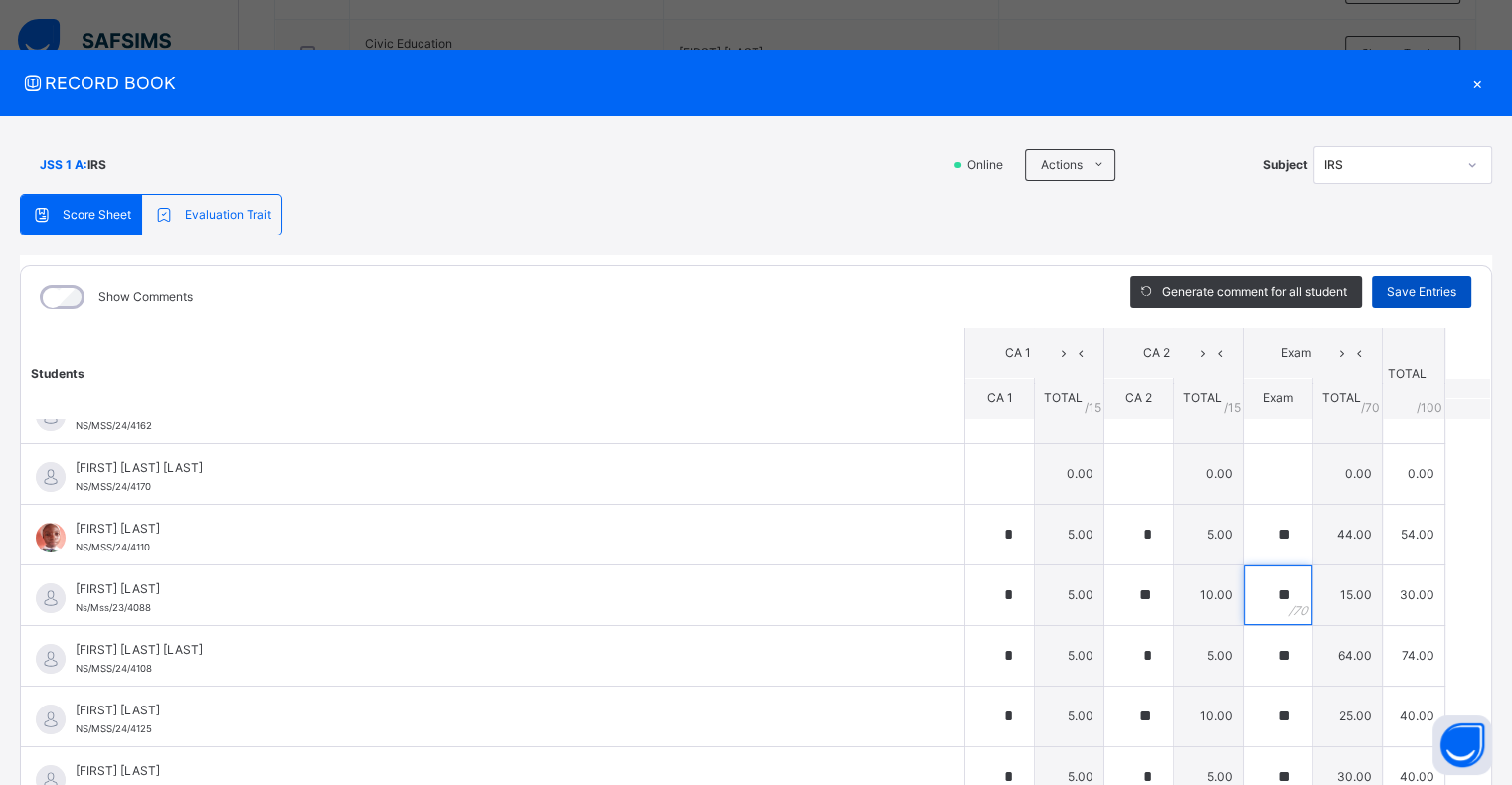type on "**" 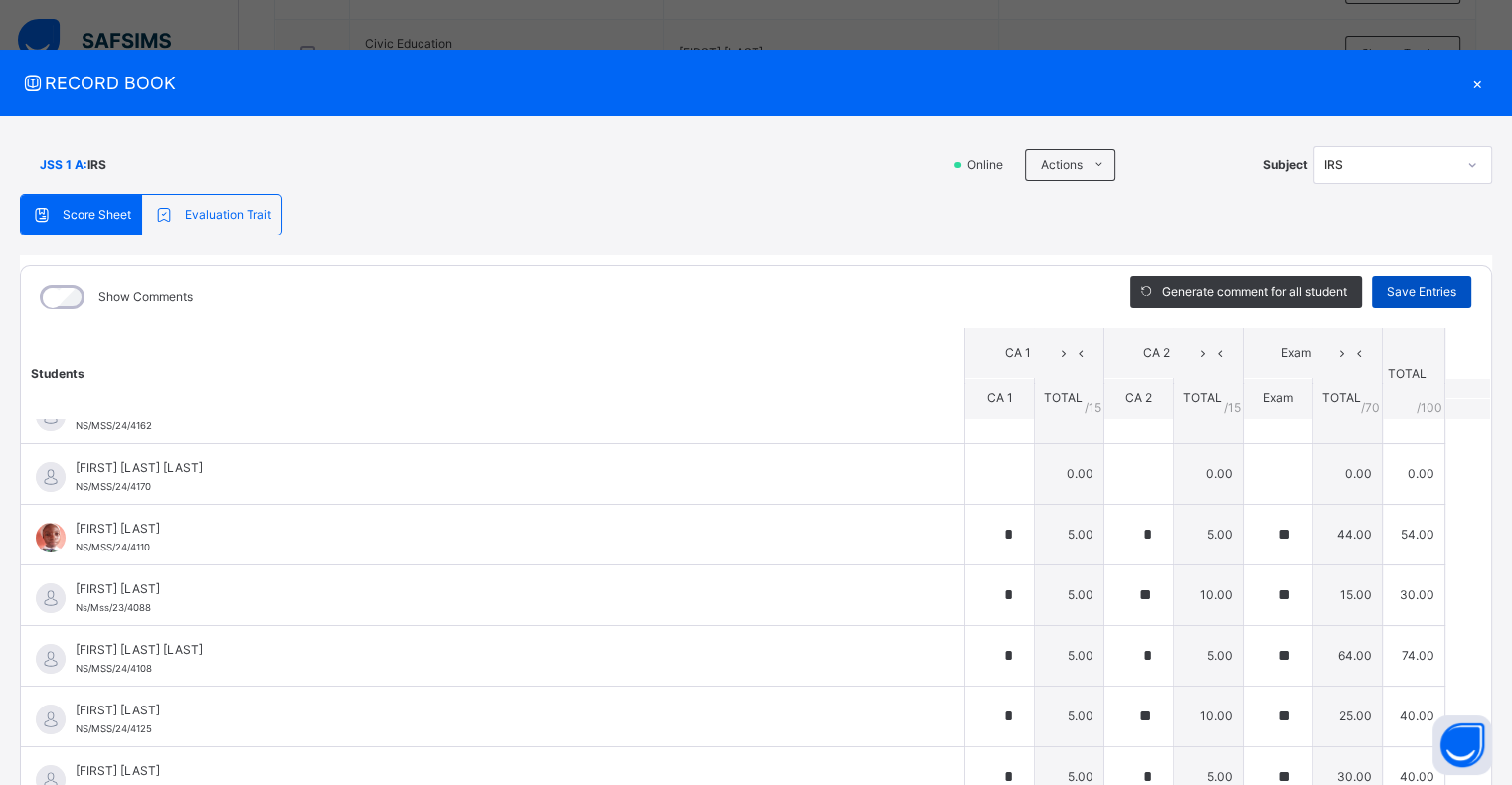 click on "Save Entries" at bounding box center [1422, 292] 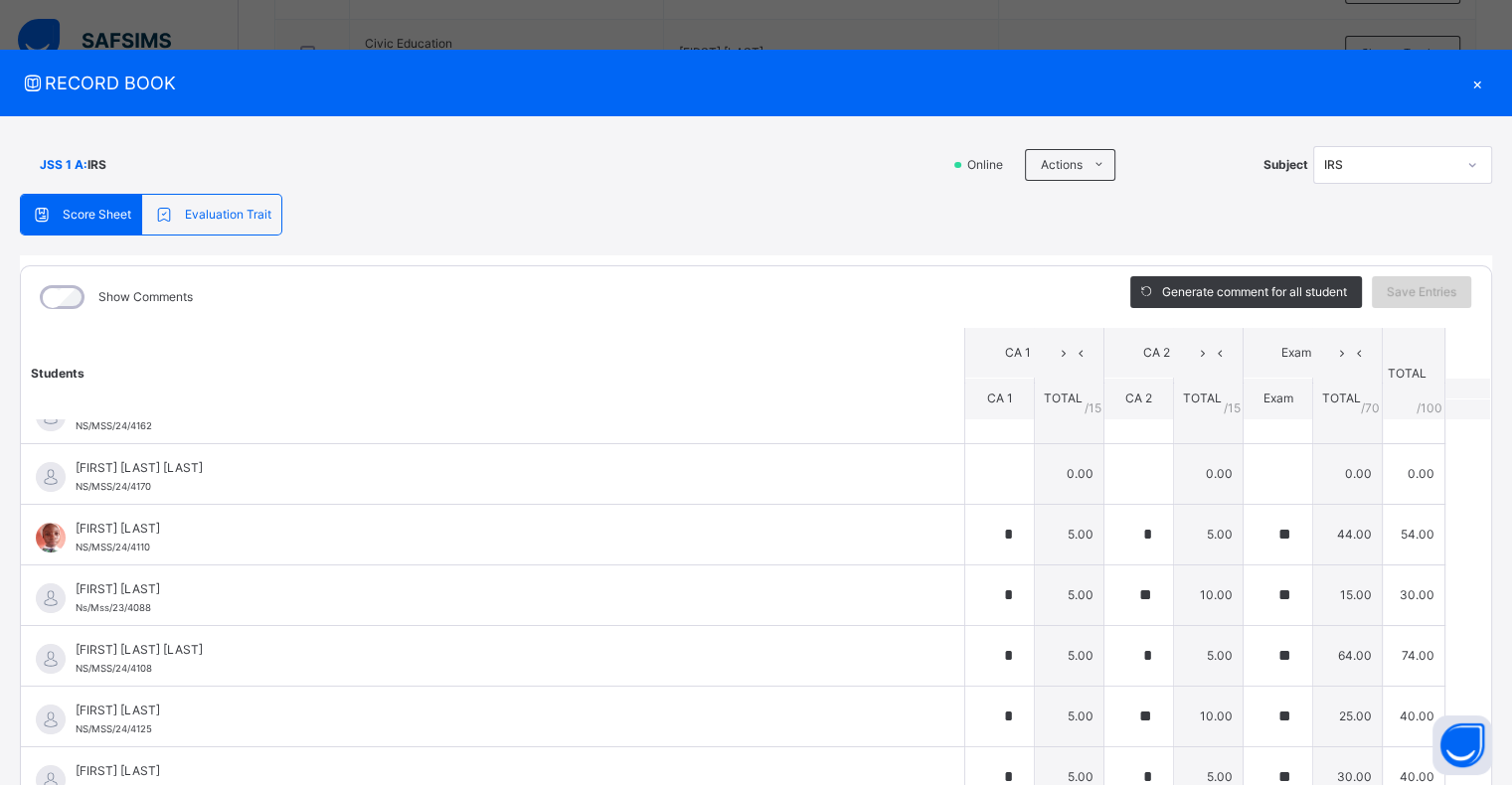 scroll, scrollTop: 460, scrollLeft: 0, axis: vertical 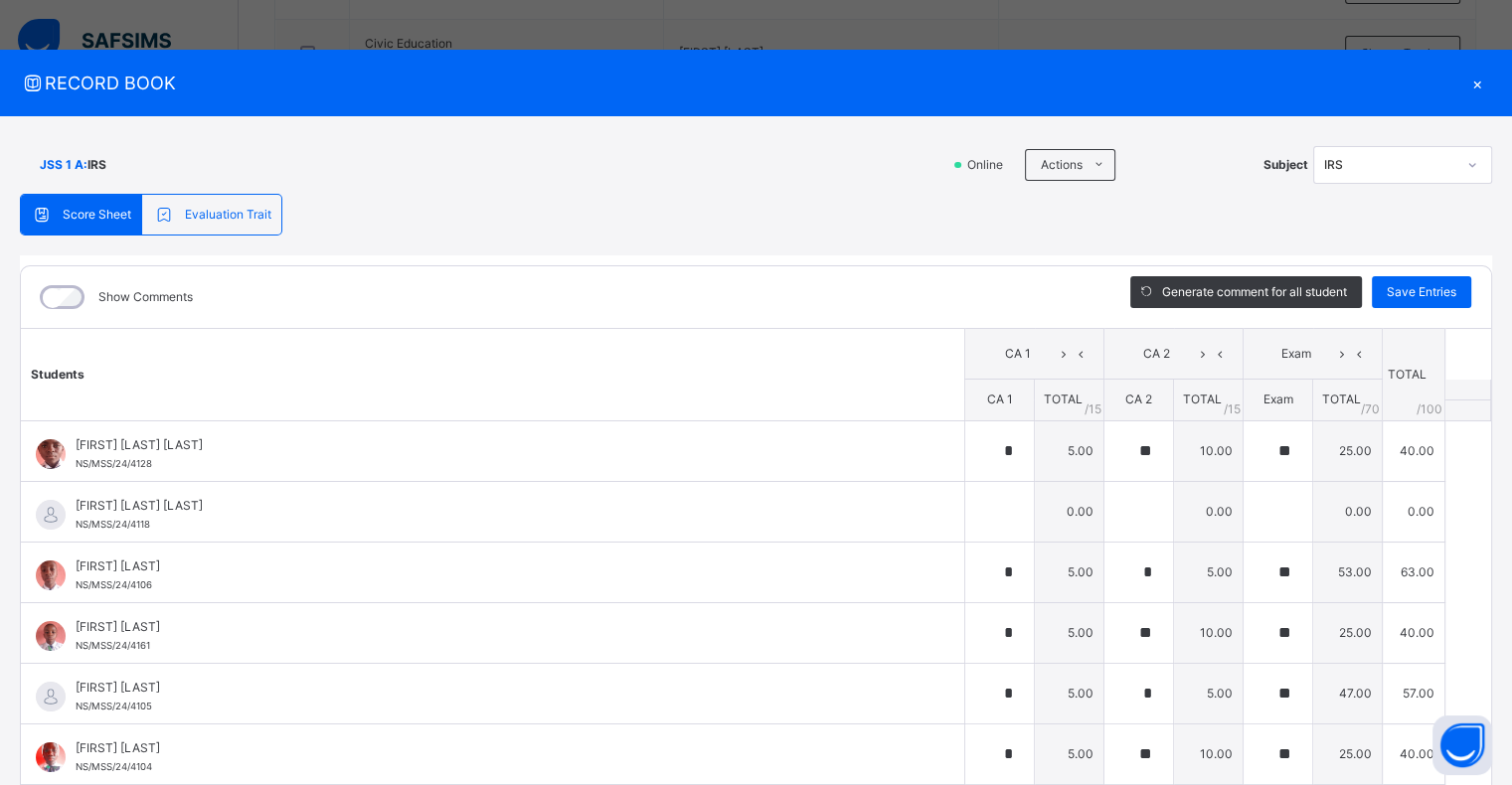 click on "×" at bounding box center (1477, 82) 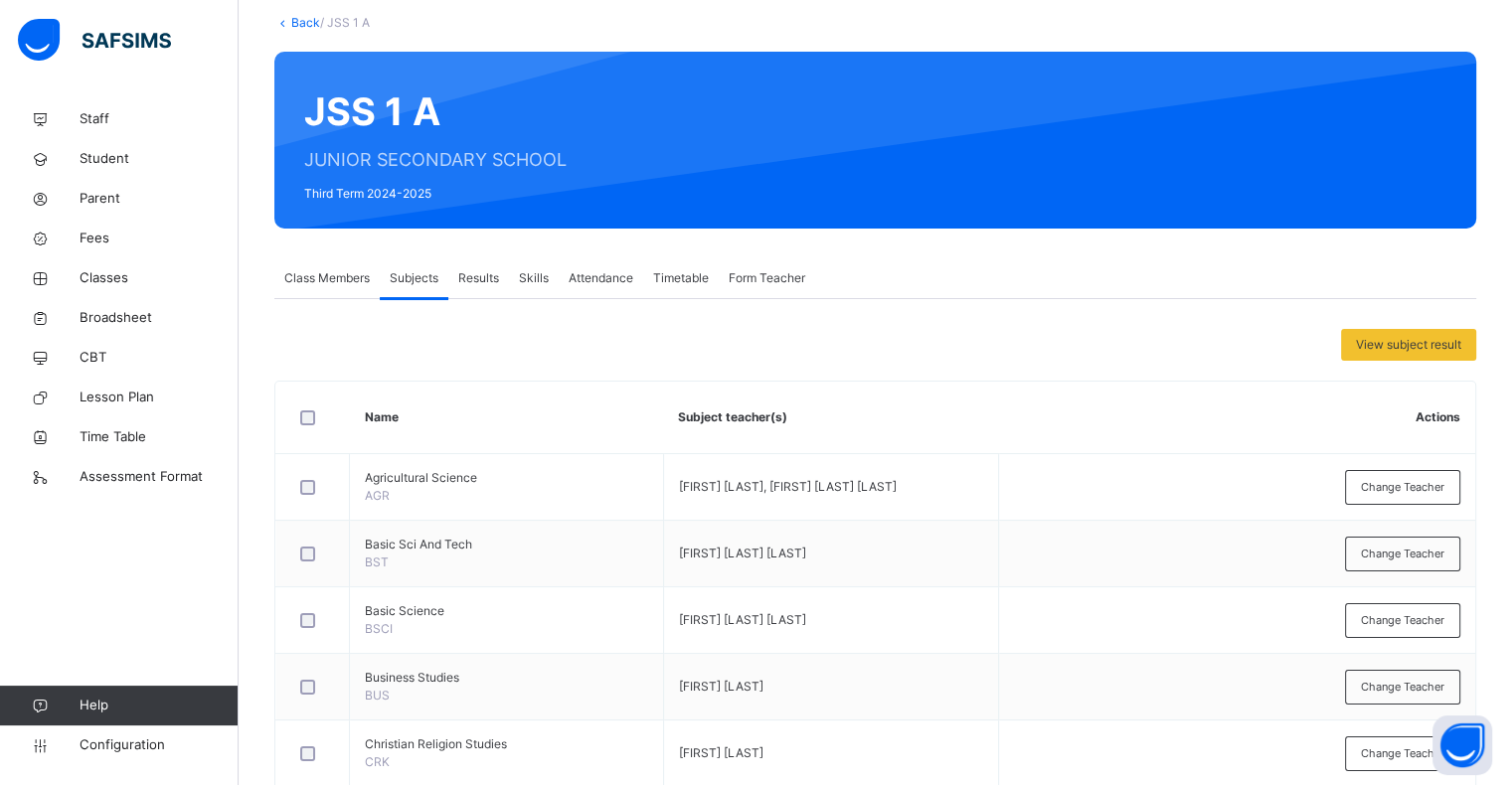 scroll, scrollTop: 0, scrollLeft: 0, axis: both 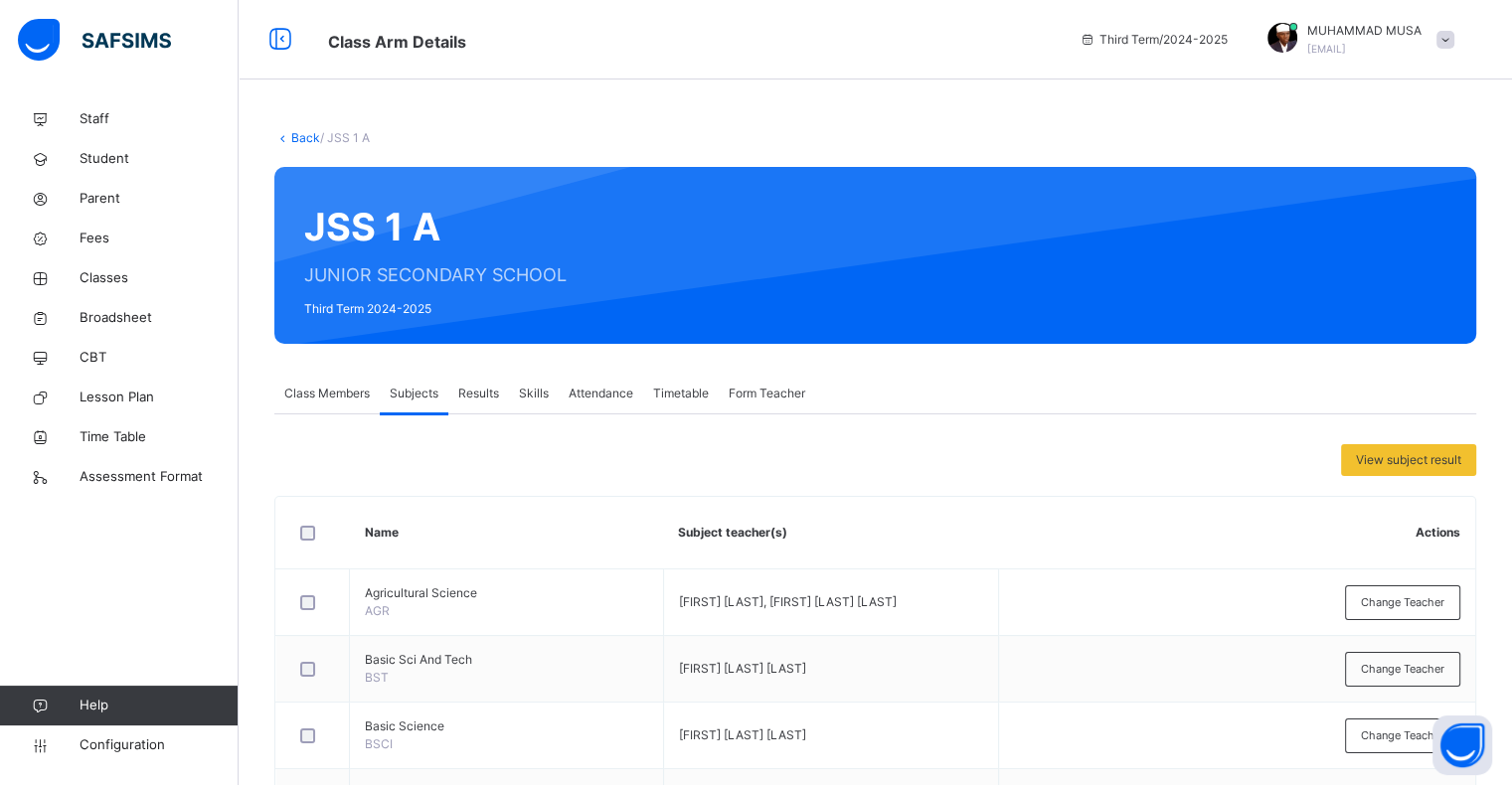 click on "Back  / JSS 1  A" at bounding box center [875, 138] 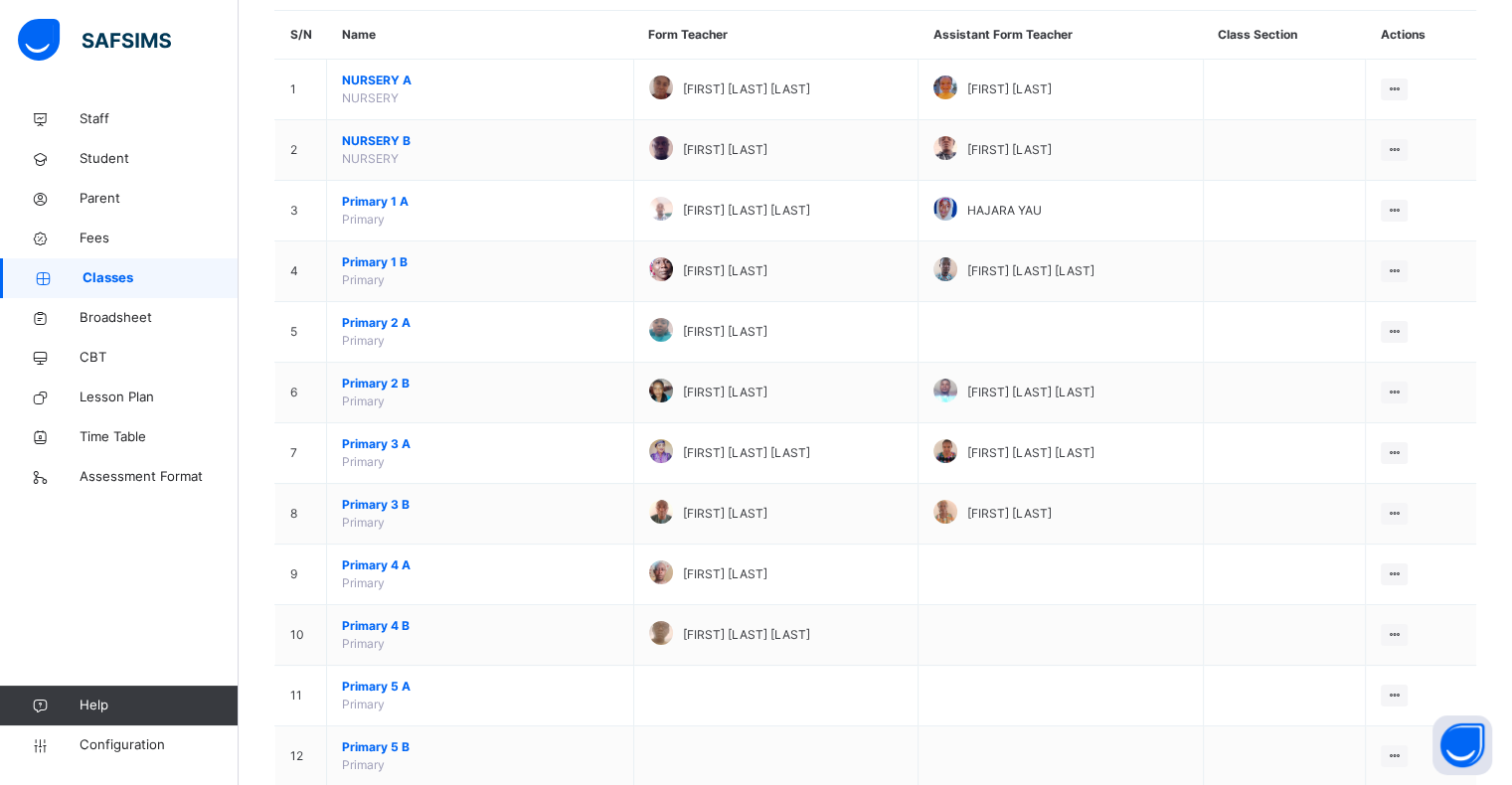 scroll, scrollTop: 178, scrollLeft: 0, axis: vertical 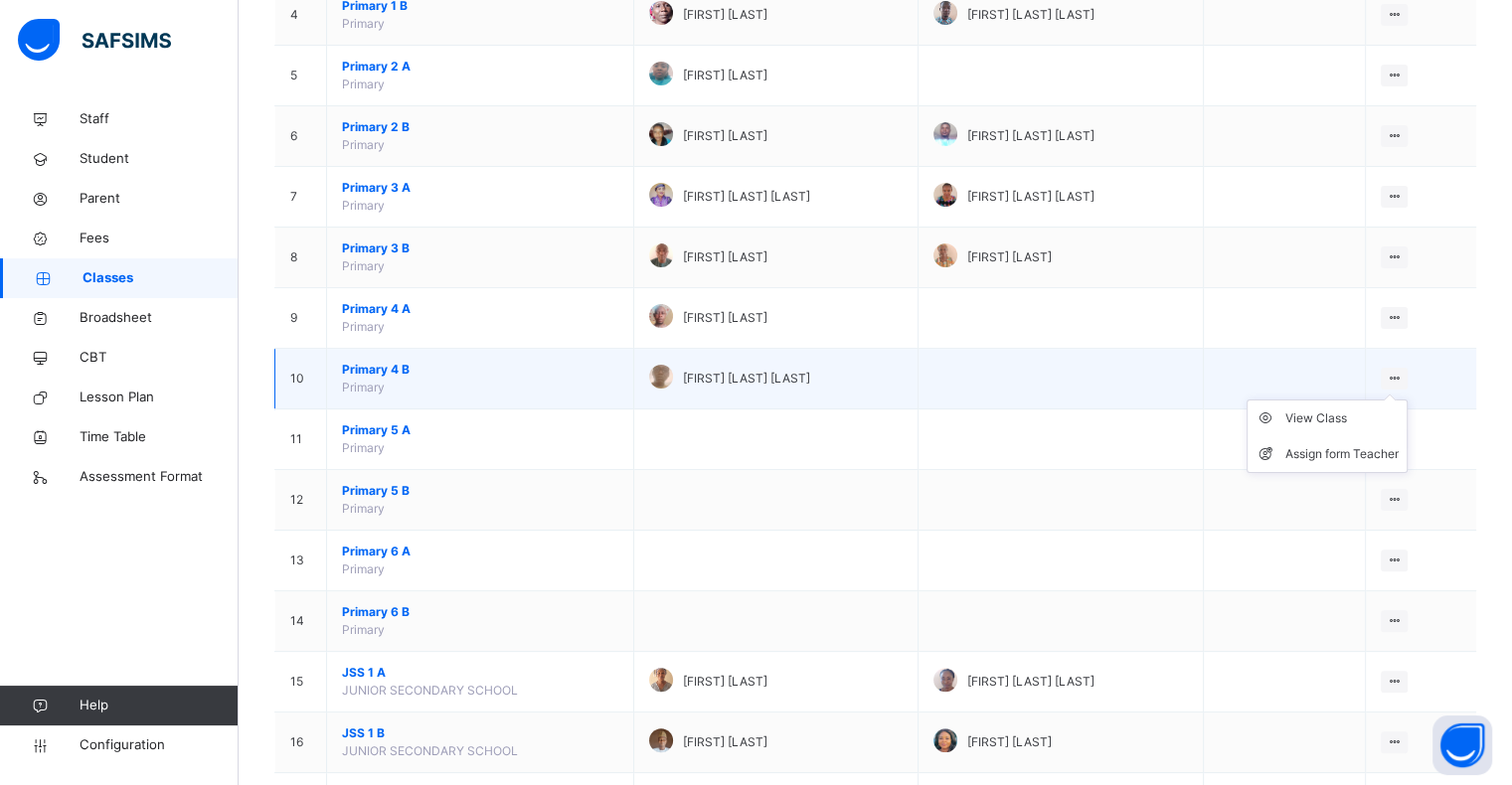 click at bounding box center (1394, 378) 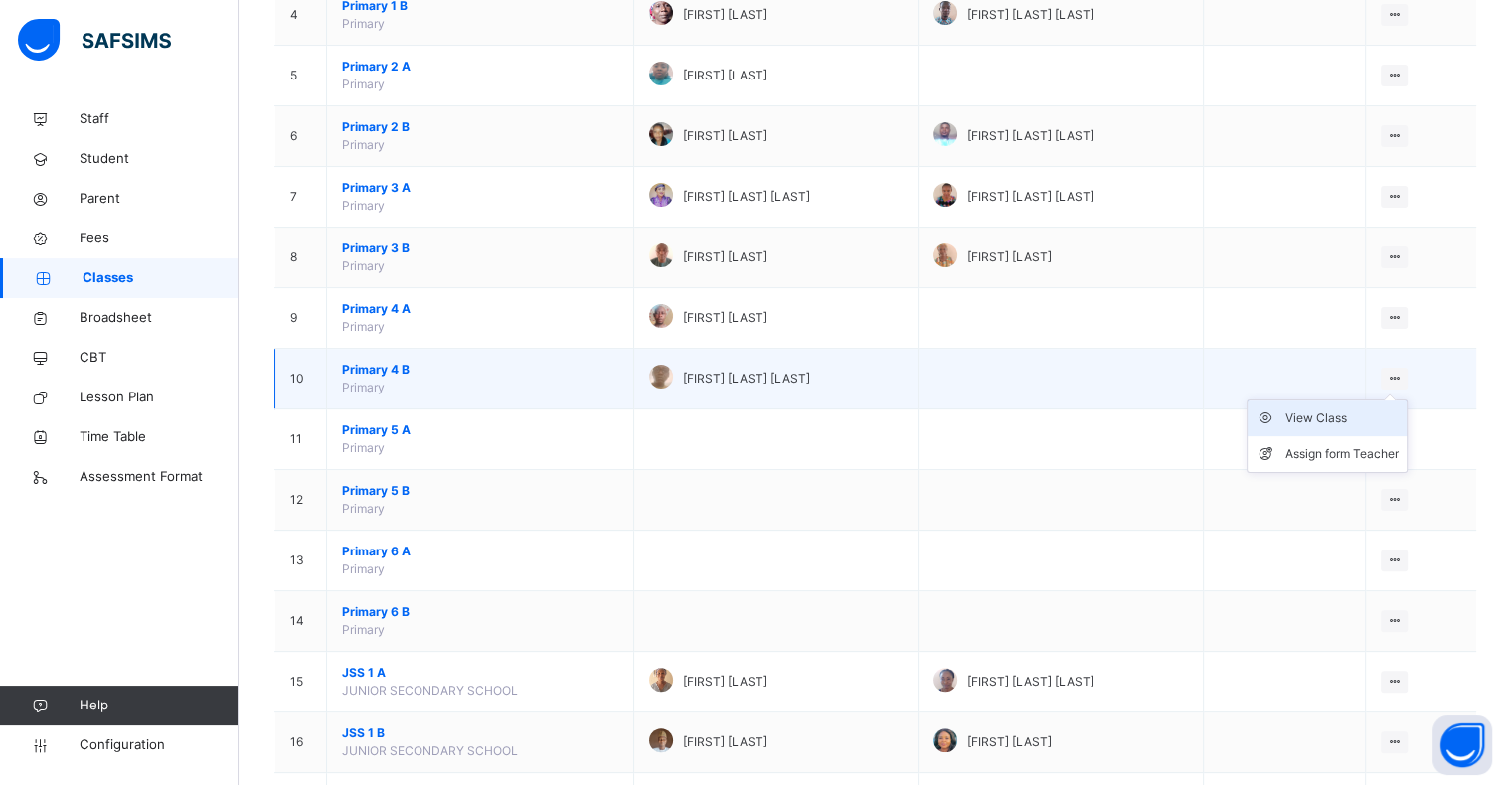 click on "View Class" at bounding box center (1342, 418) 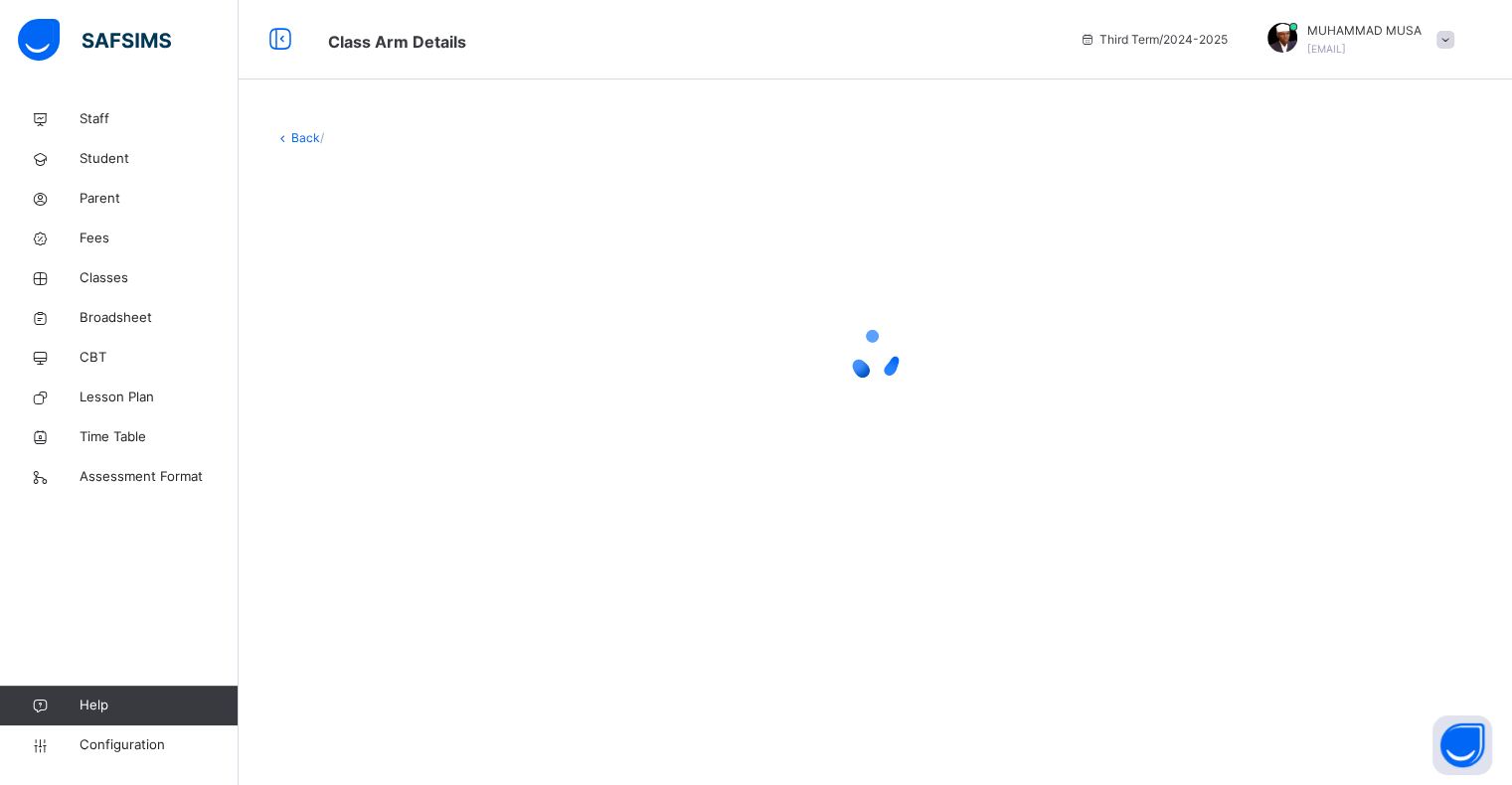 scroll, scrollTop: 0, scrollLeft: 0, axis: both 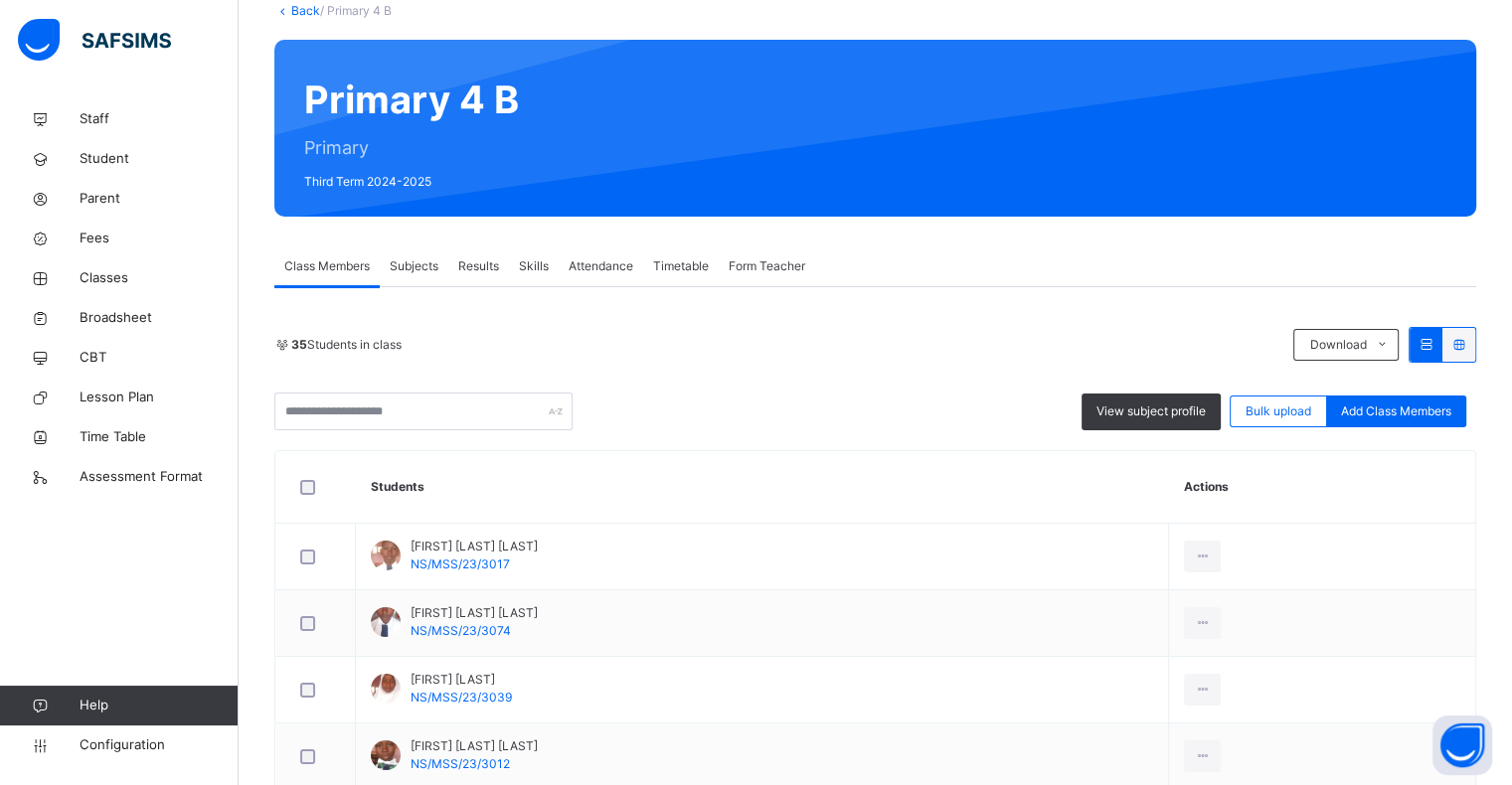 click on "Subjects" at bounding box center (414, 266) 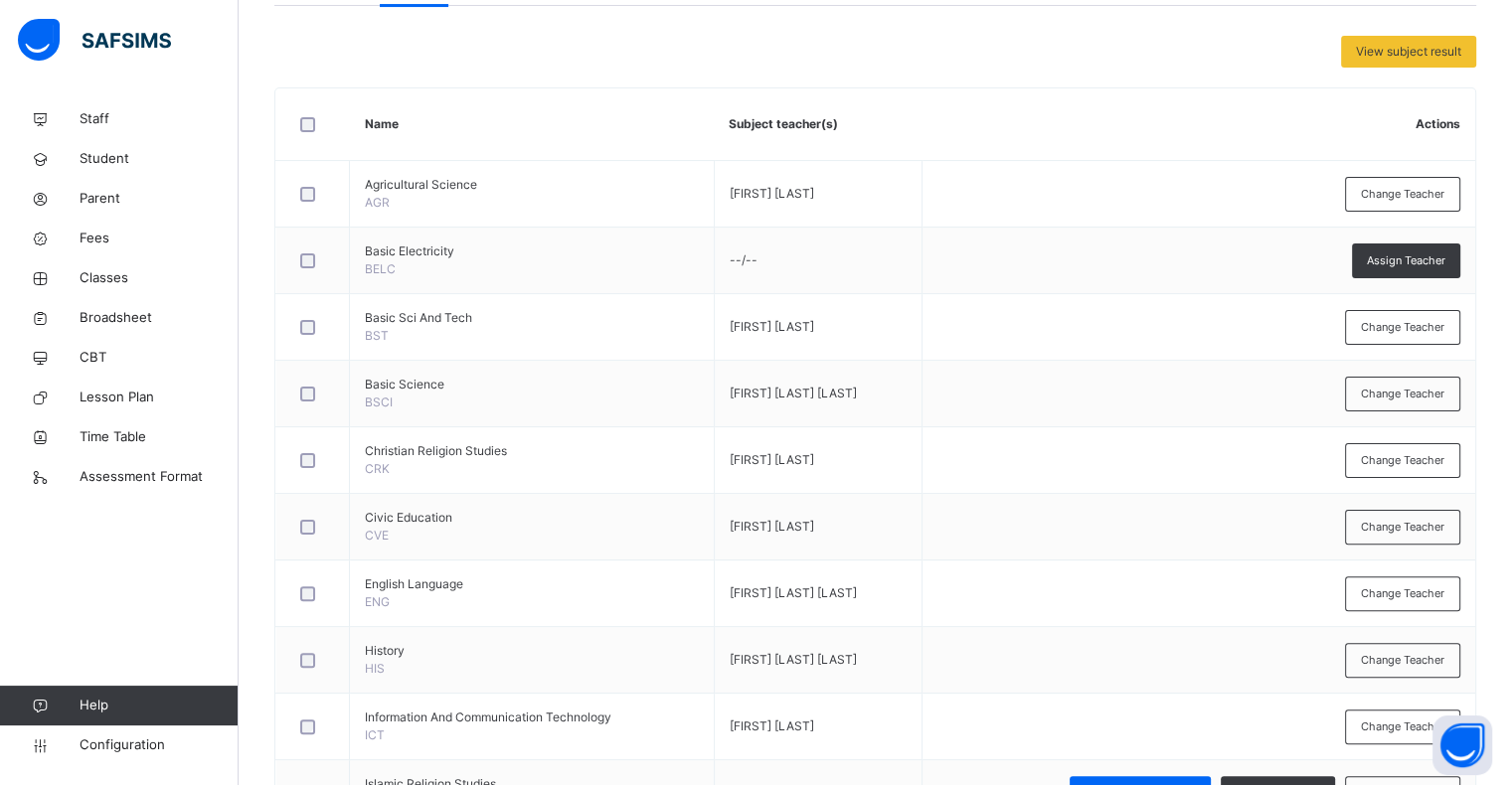 scroll, scrollTop: 413, scrollLeft: 0, axis: vertical 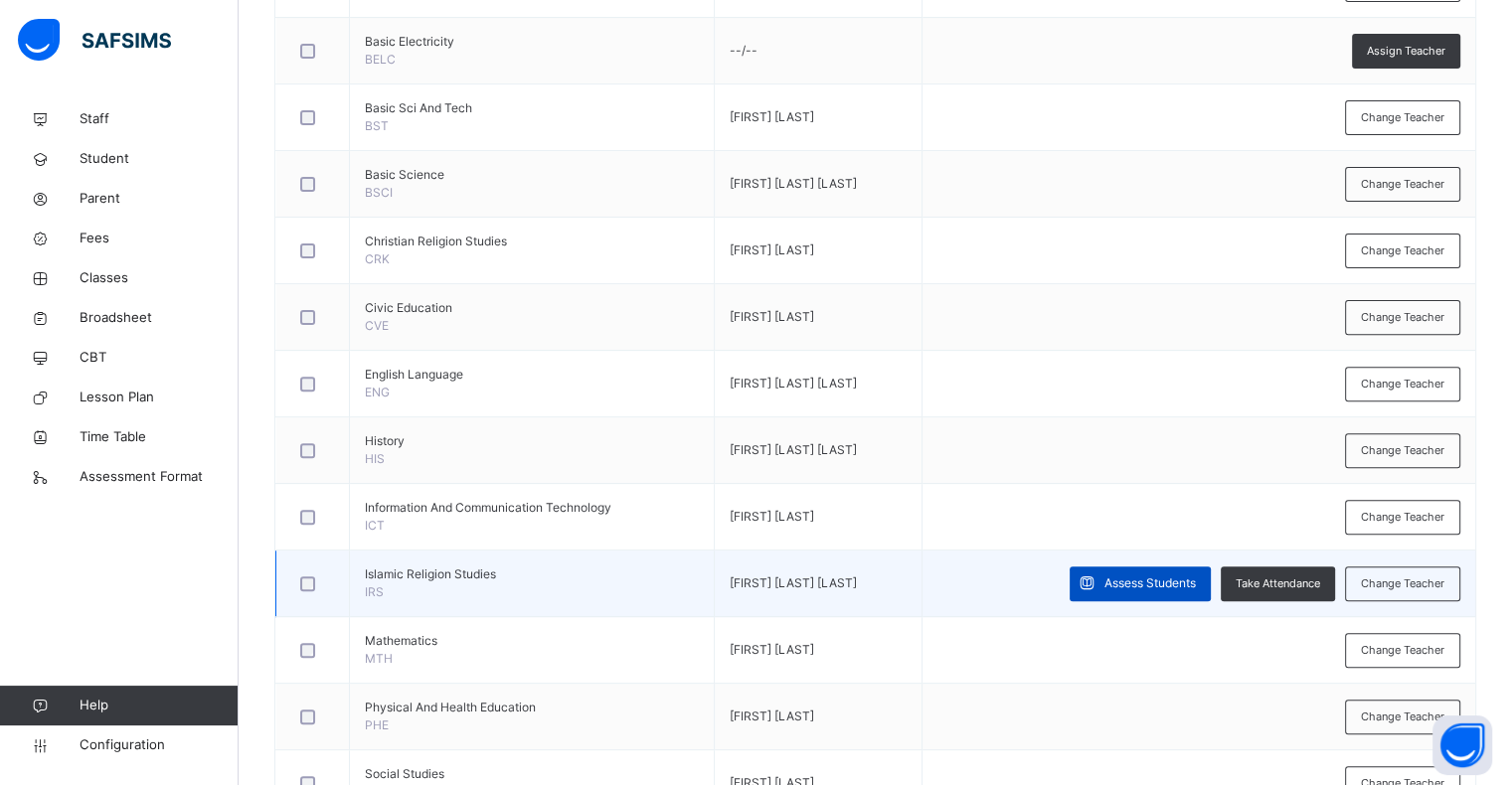 click on "Assess Students" at bounding box center (1150, 583) 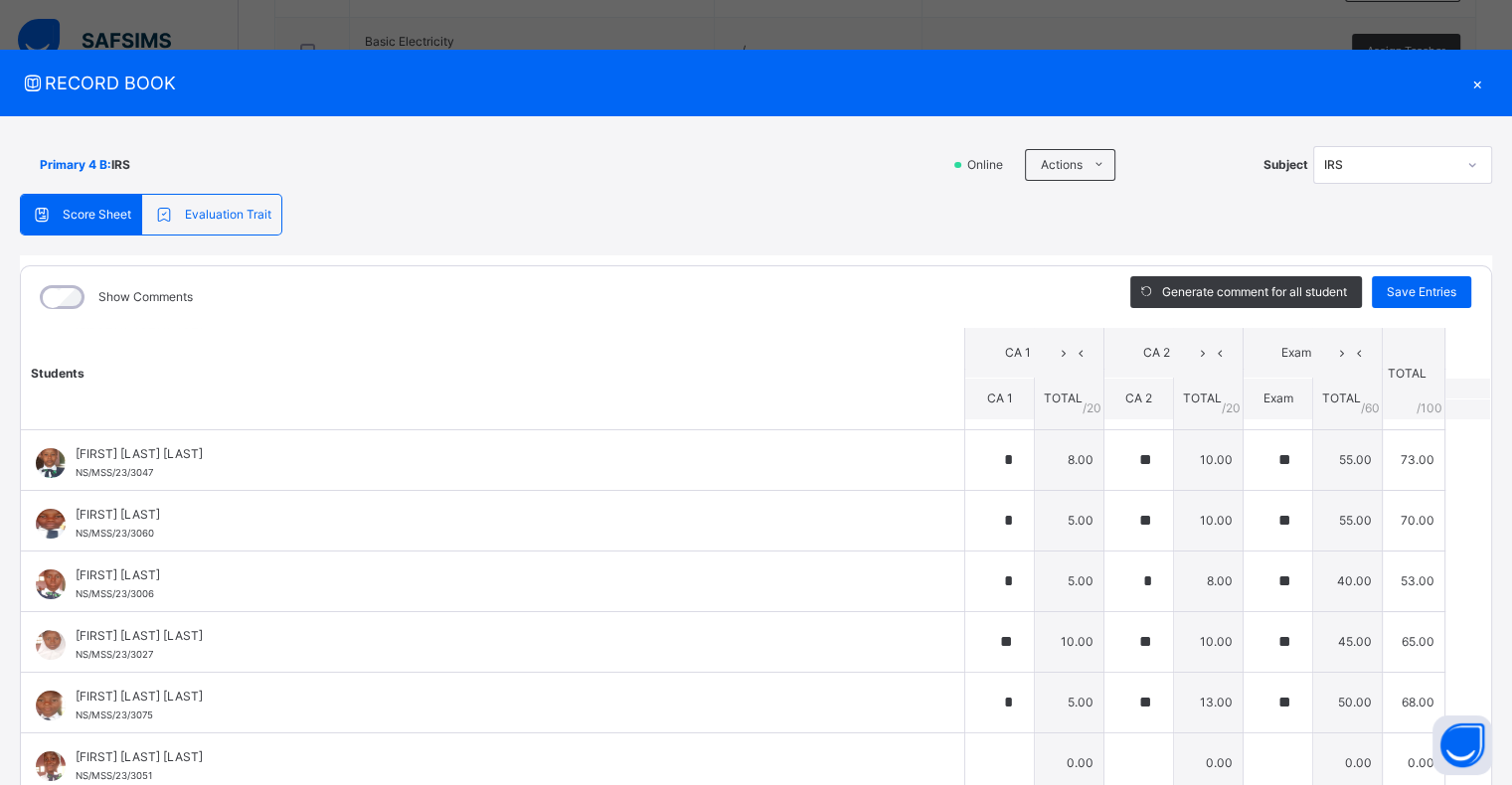 scroll, scrollTop: 485, scrollLeft: 0, axis: vertical 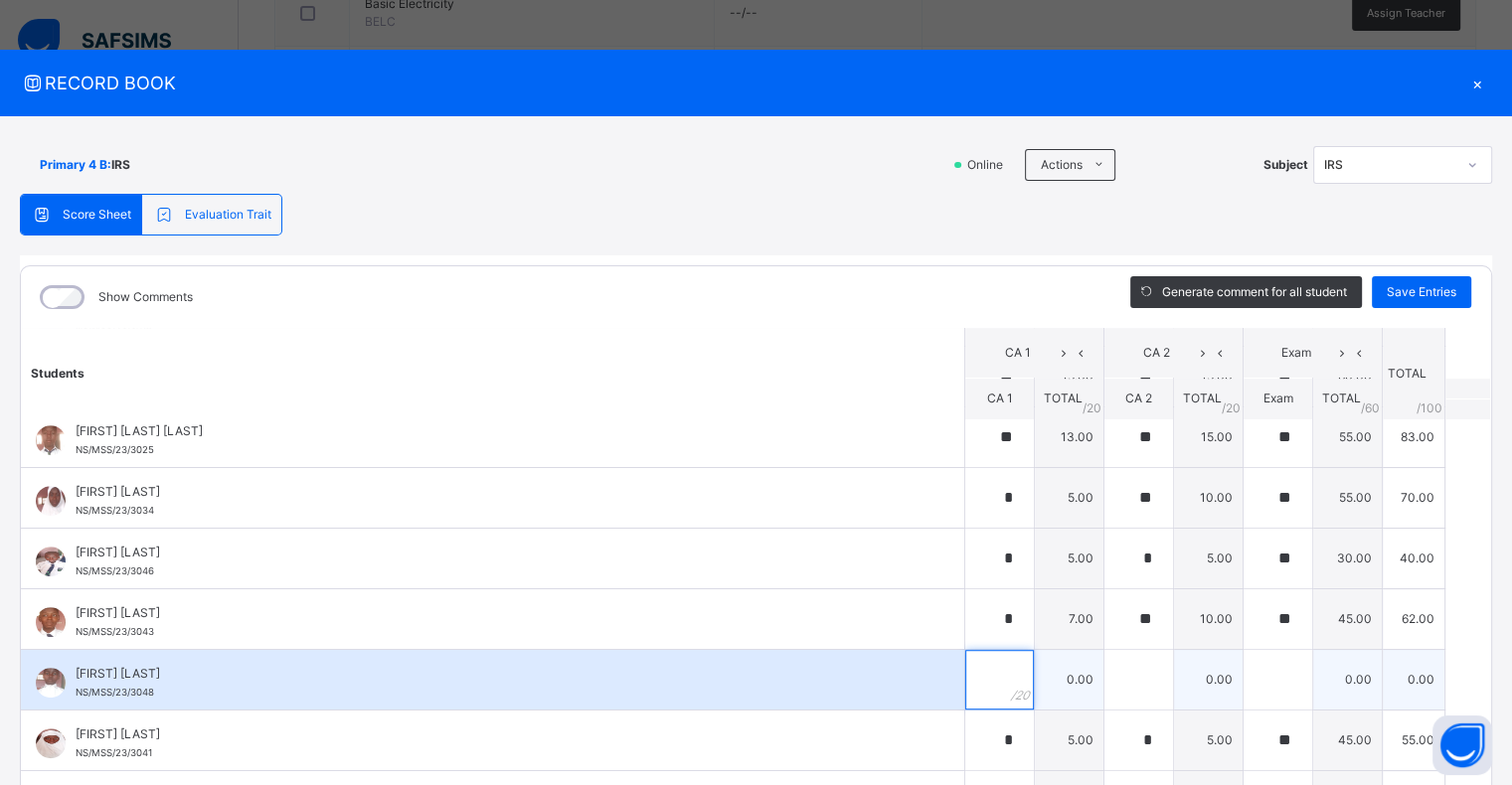 click at bounding box center (999, 680) 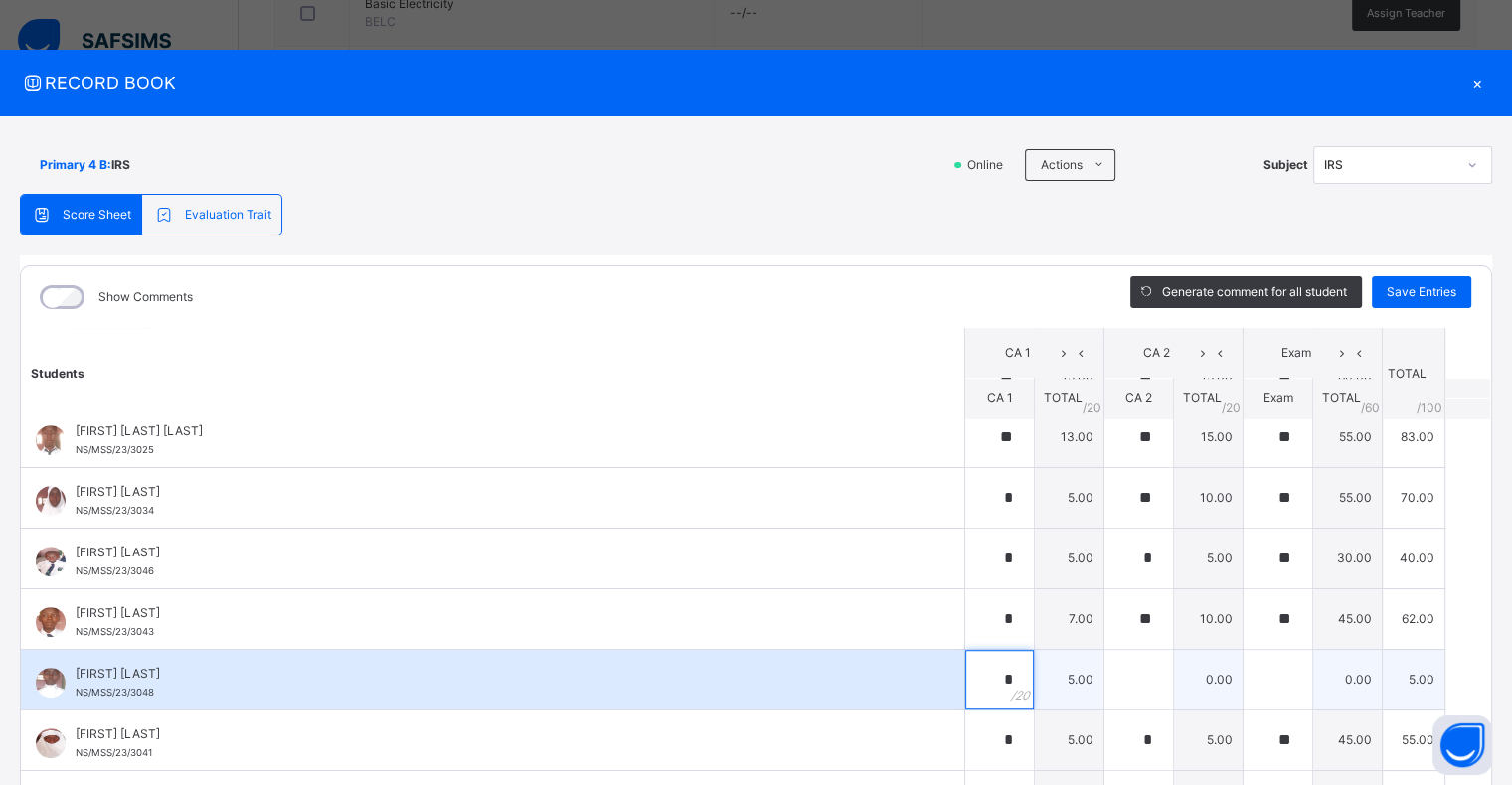 type on "*" 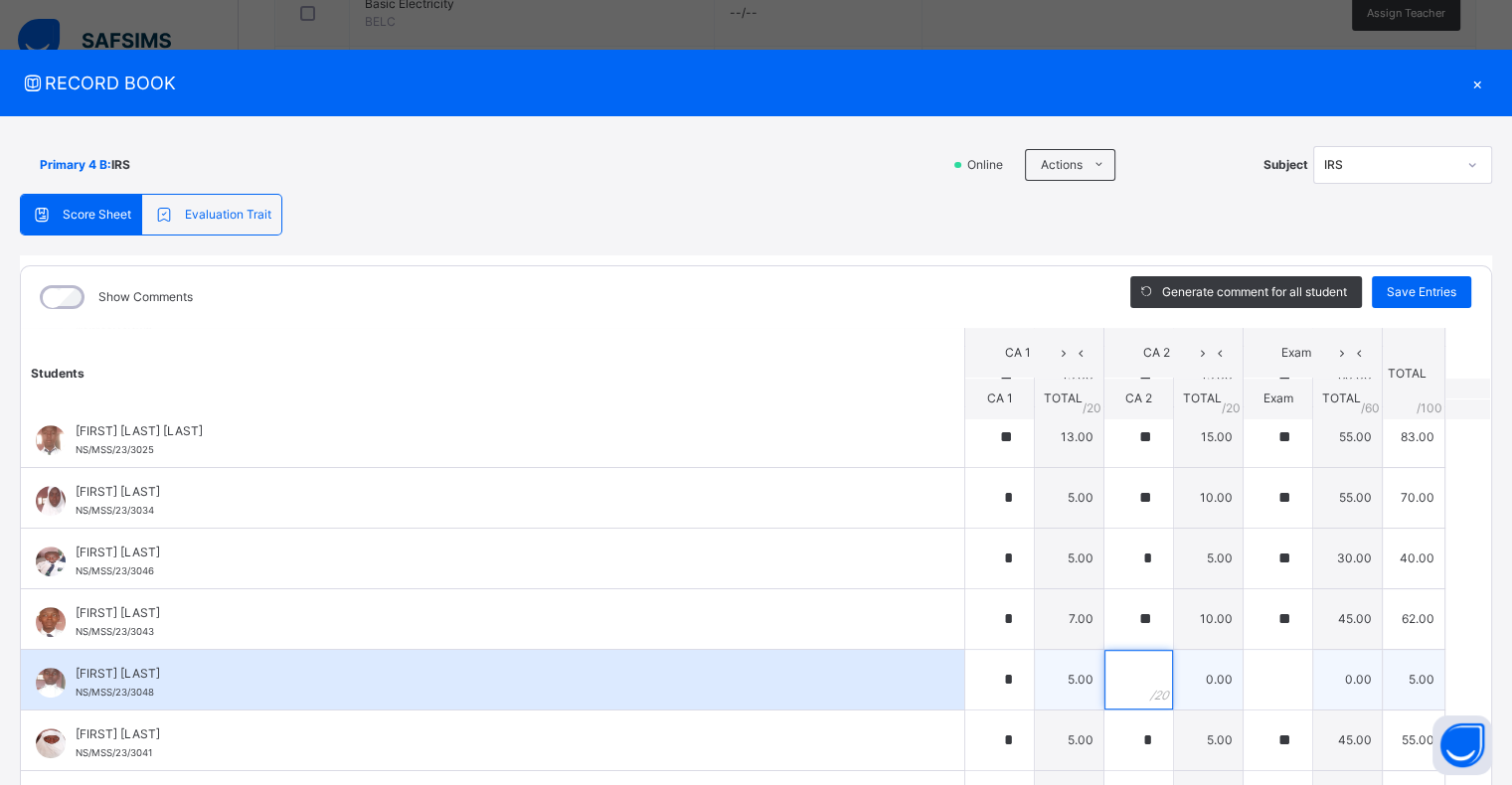click at bounding box center (1138, 680) 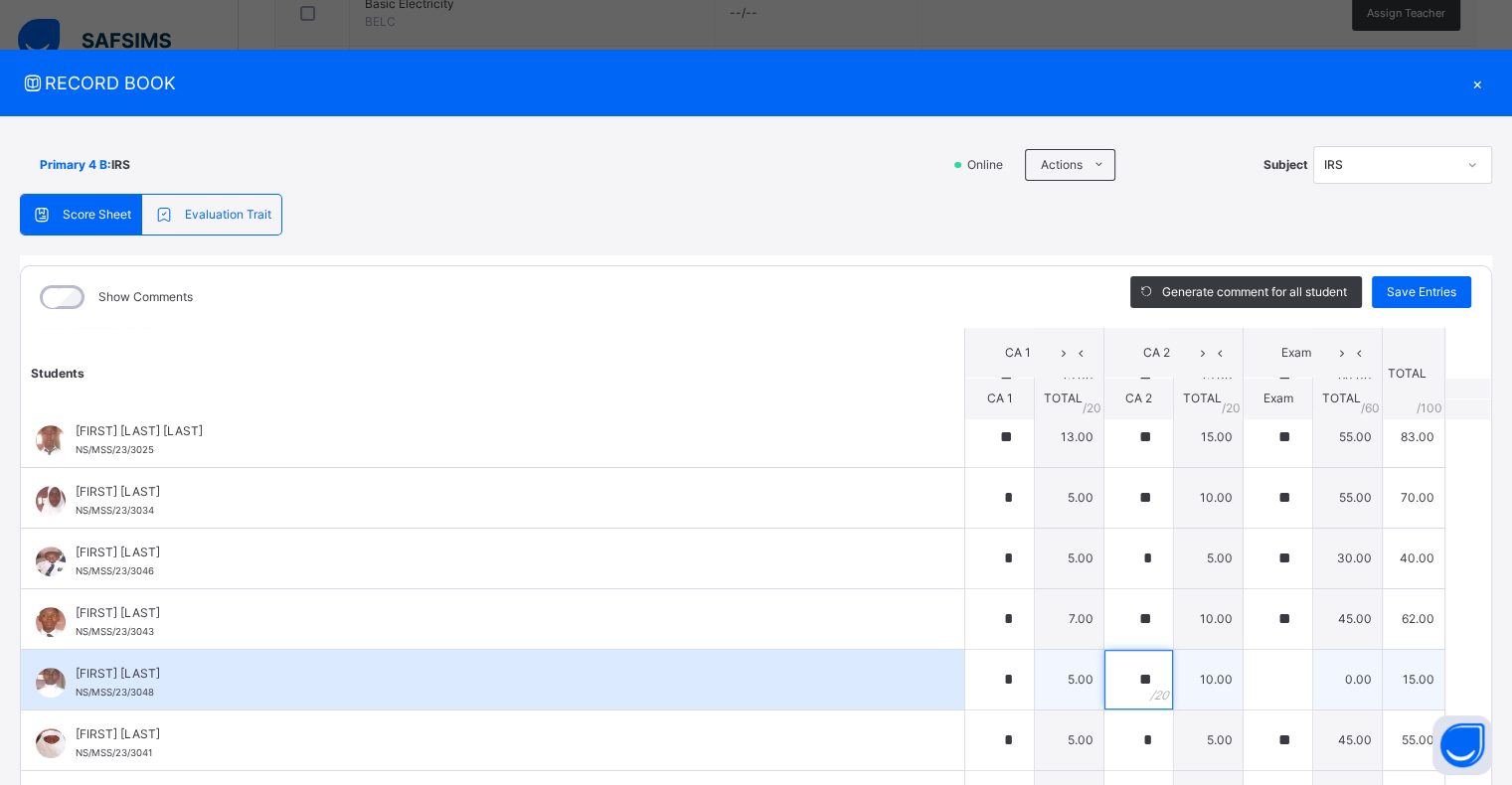 type on "**" 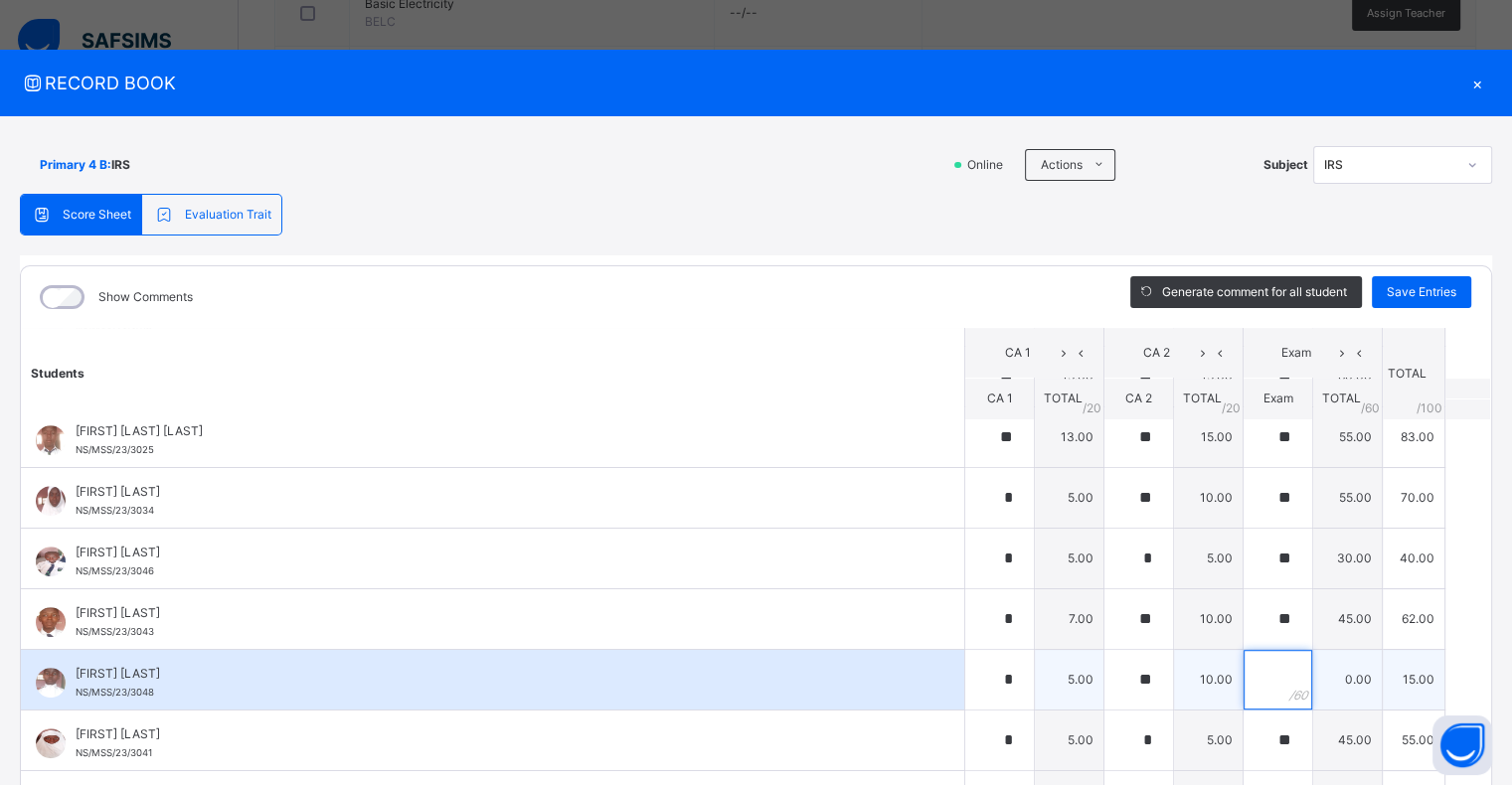 click at bounding box center [1277, 680] 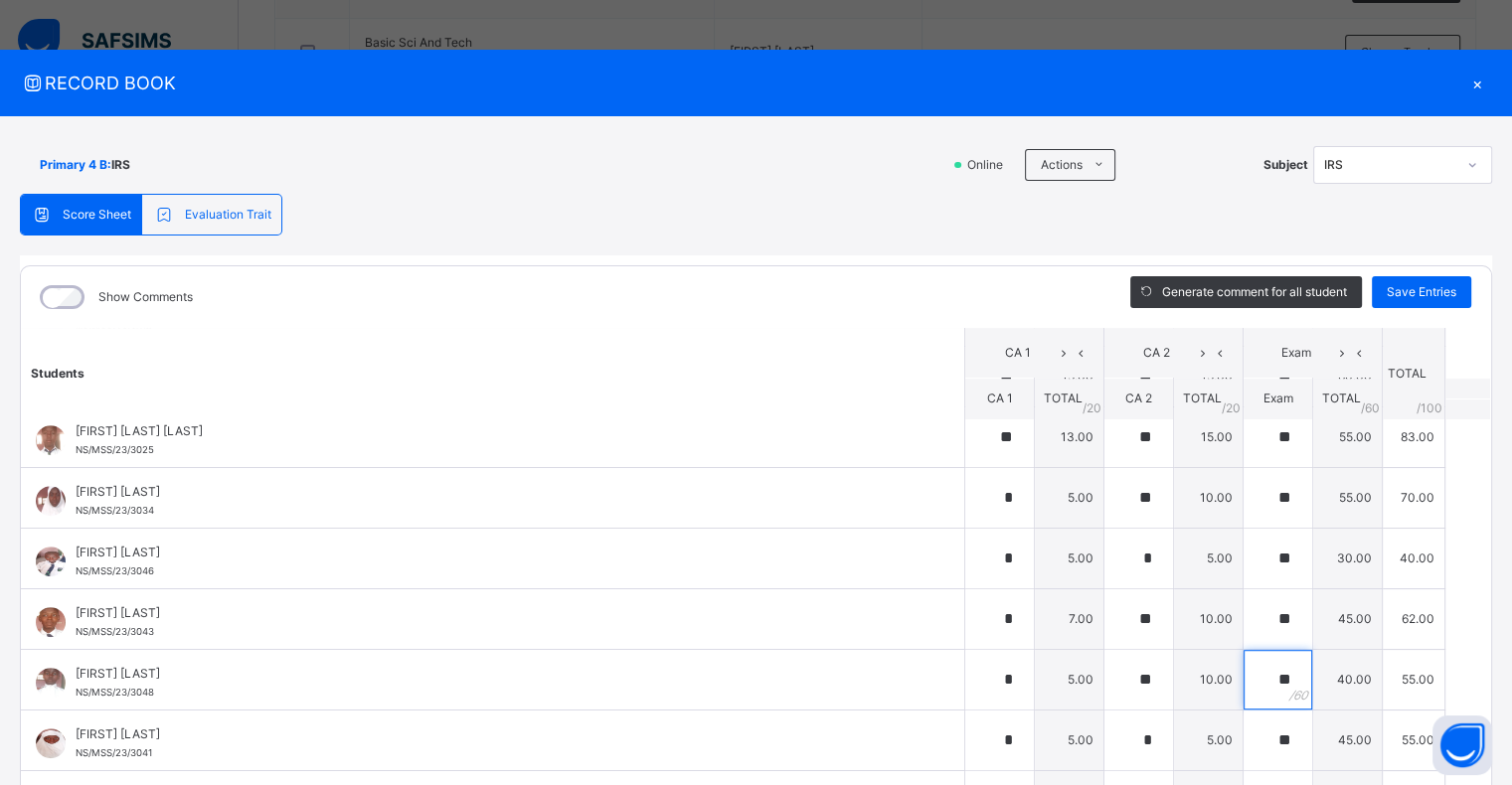 scroll, scrollTop: 688, scrollLeft: 0, axis: vertical 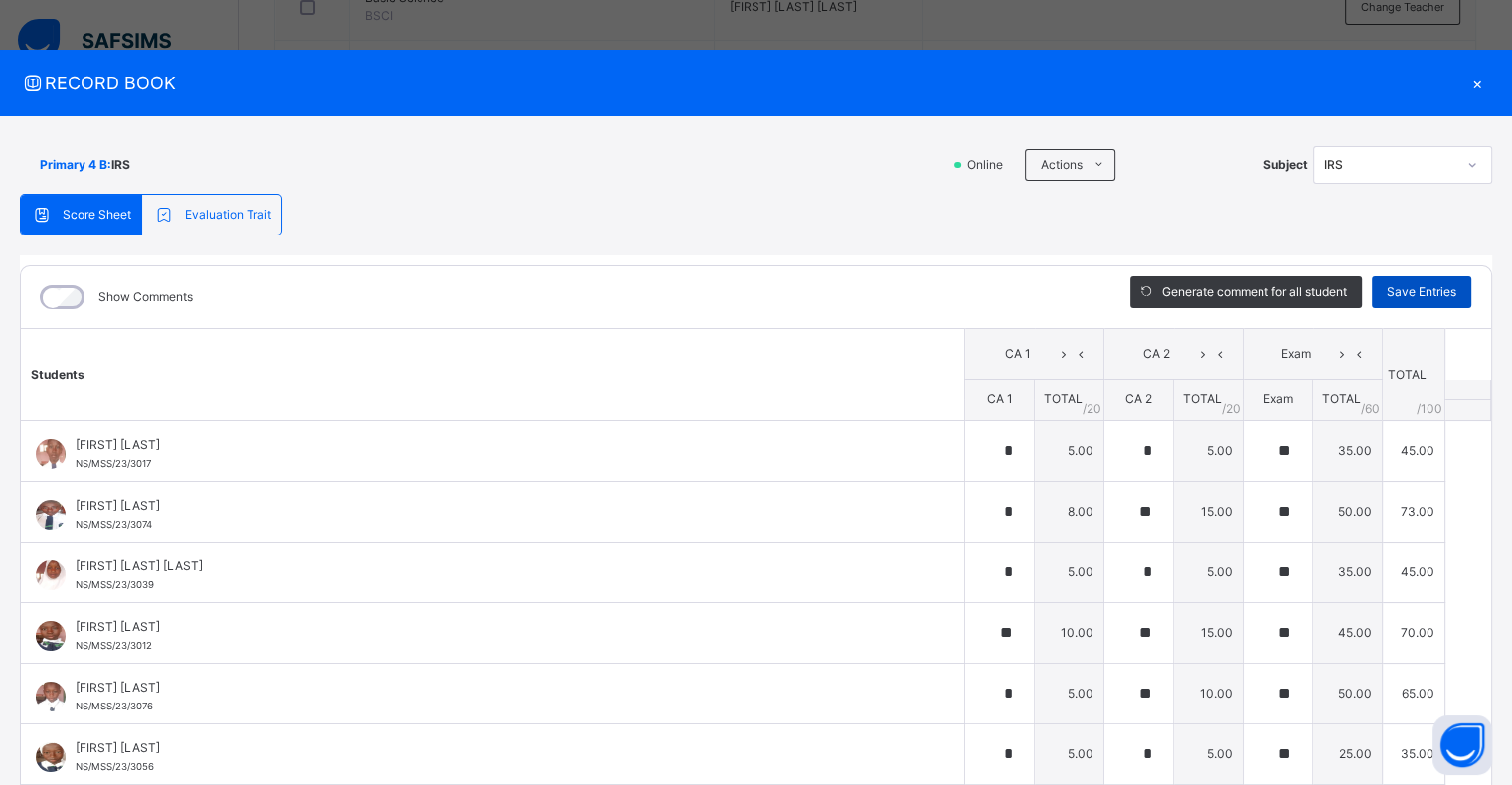 type on "**" 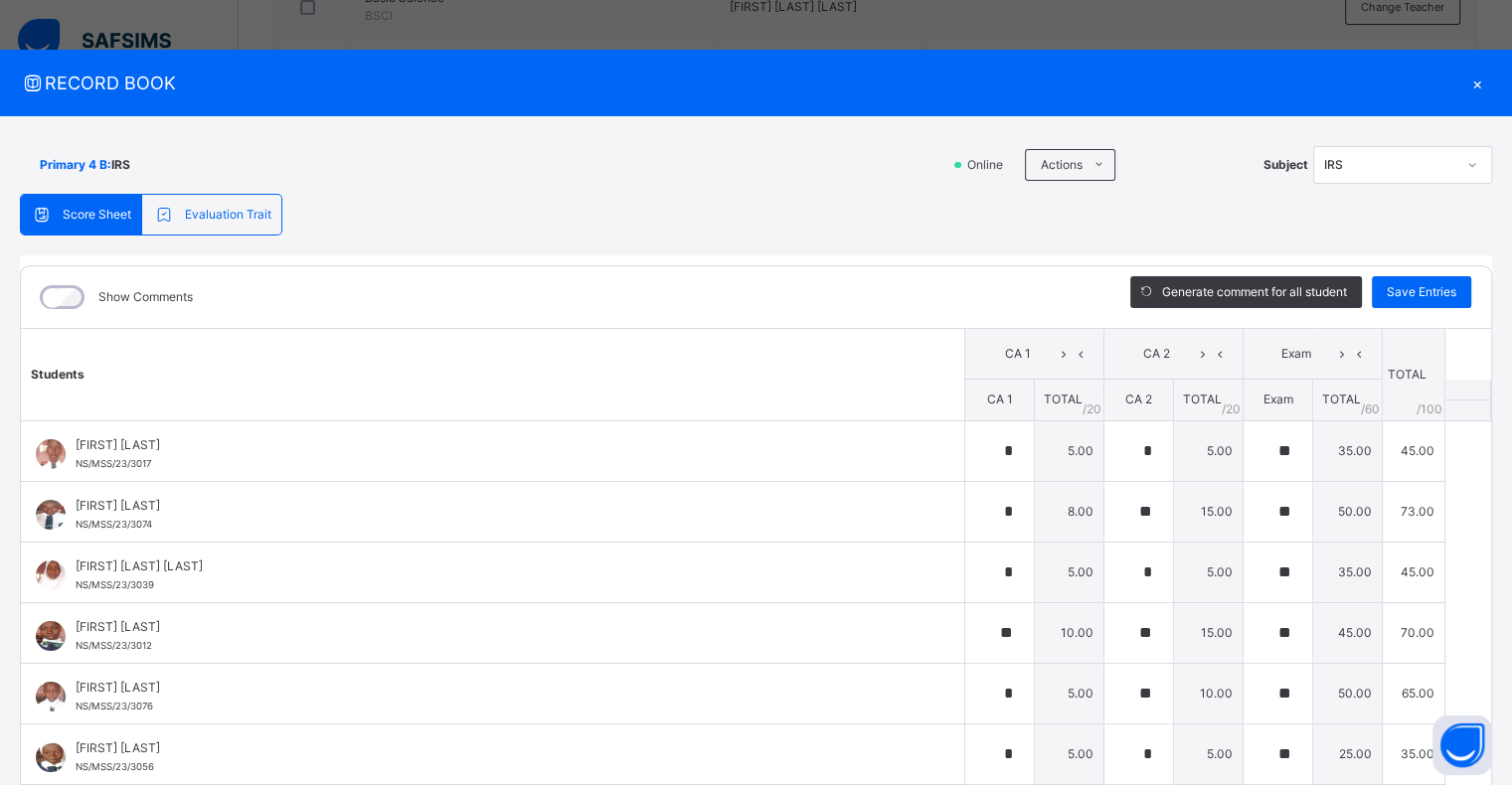 click on "Primary 4   B :" at bounding box center [76, 165] 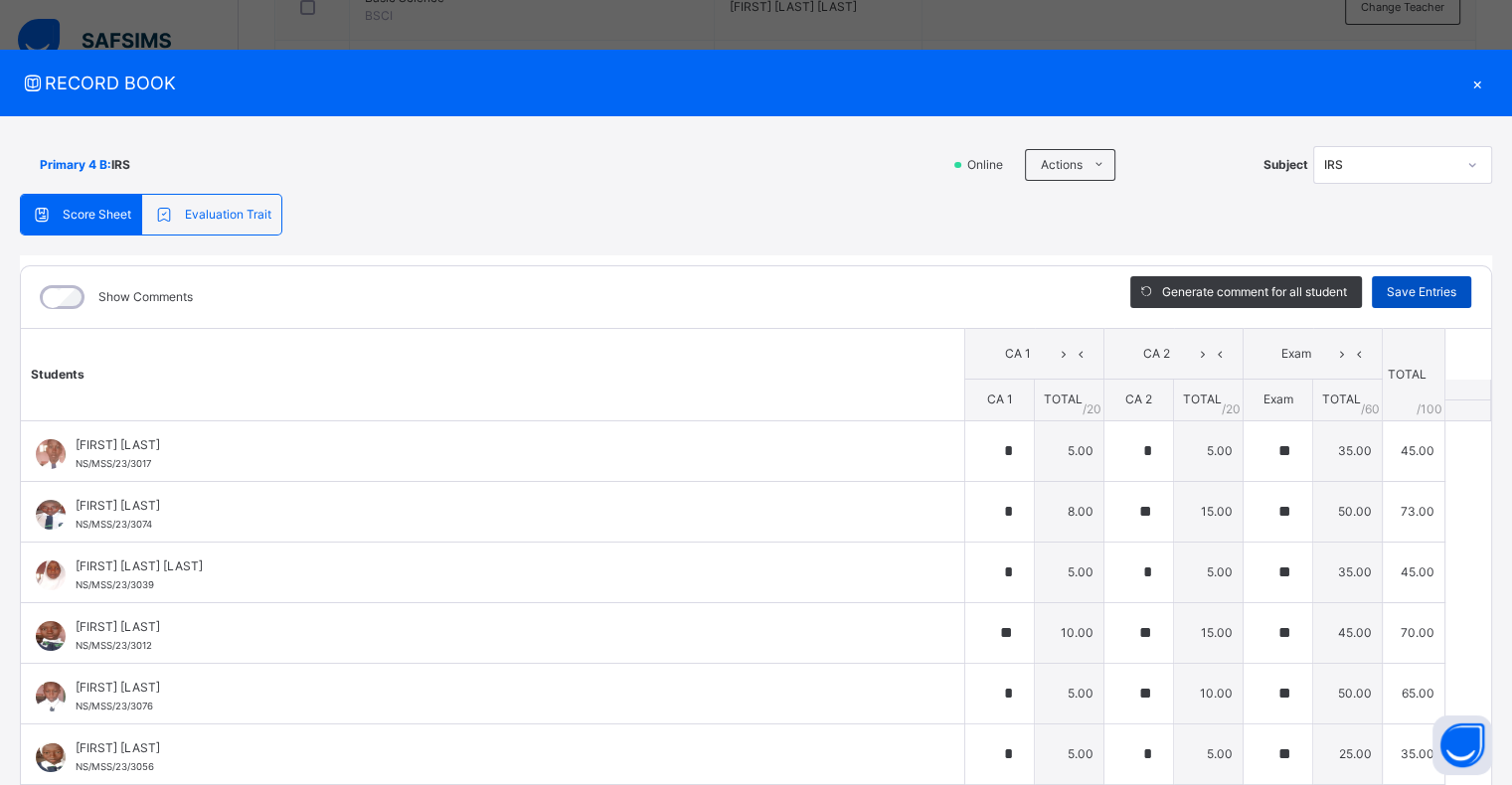 click on "Save Entries" at bounding box center (1422, 292) 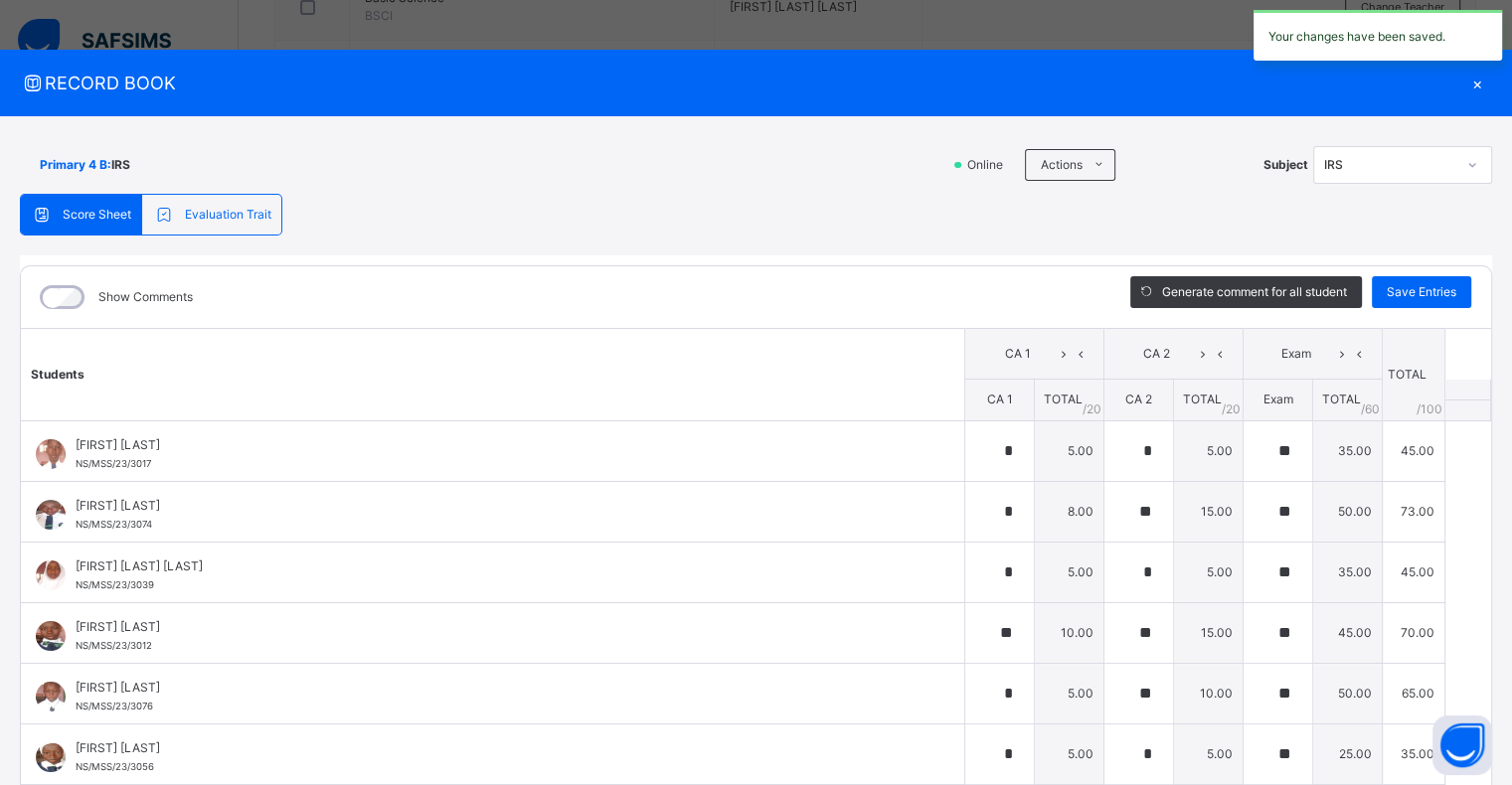 type on "*" 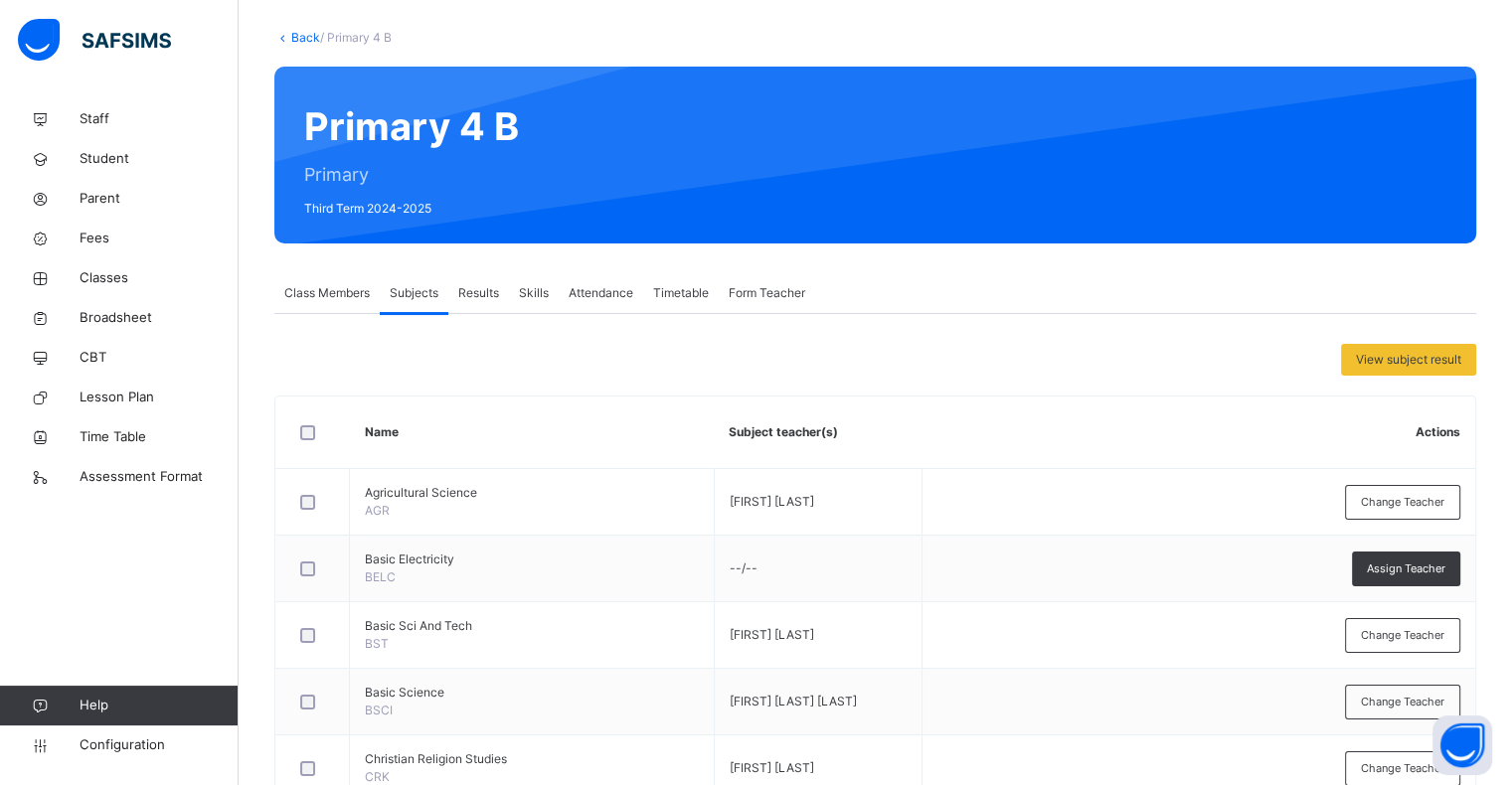 scroll, scrollTop: 0, scrollLeft: 0, axis: both 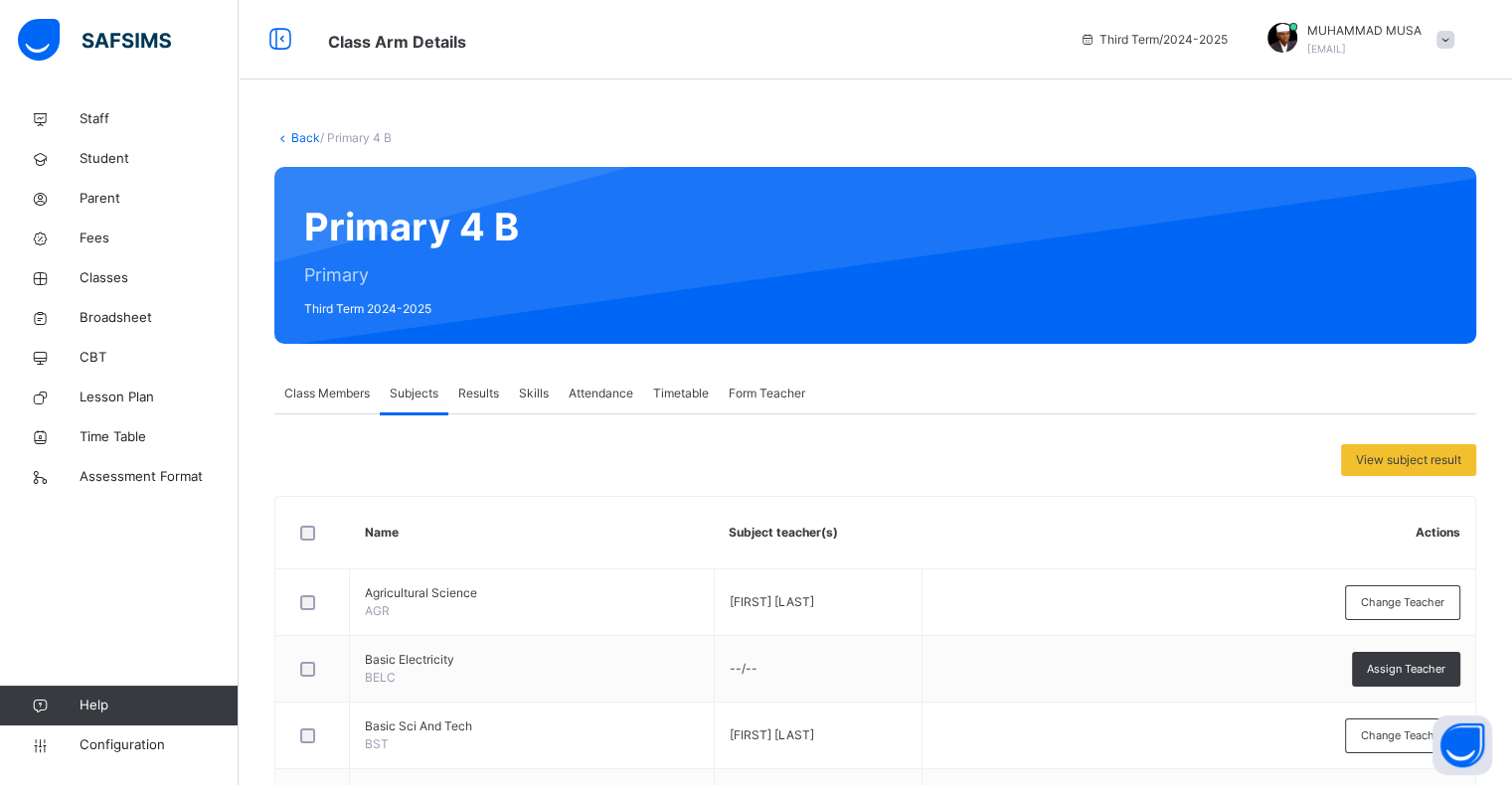 click on "Back" at bounding box center [305, 137] 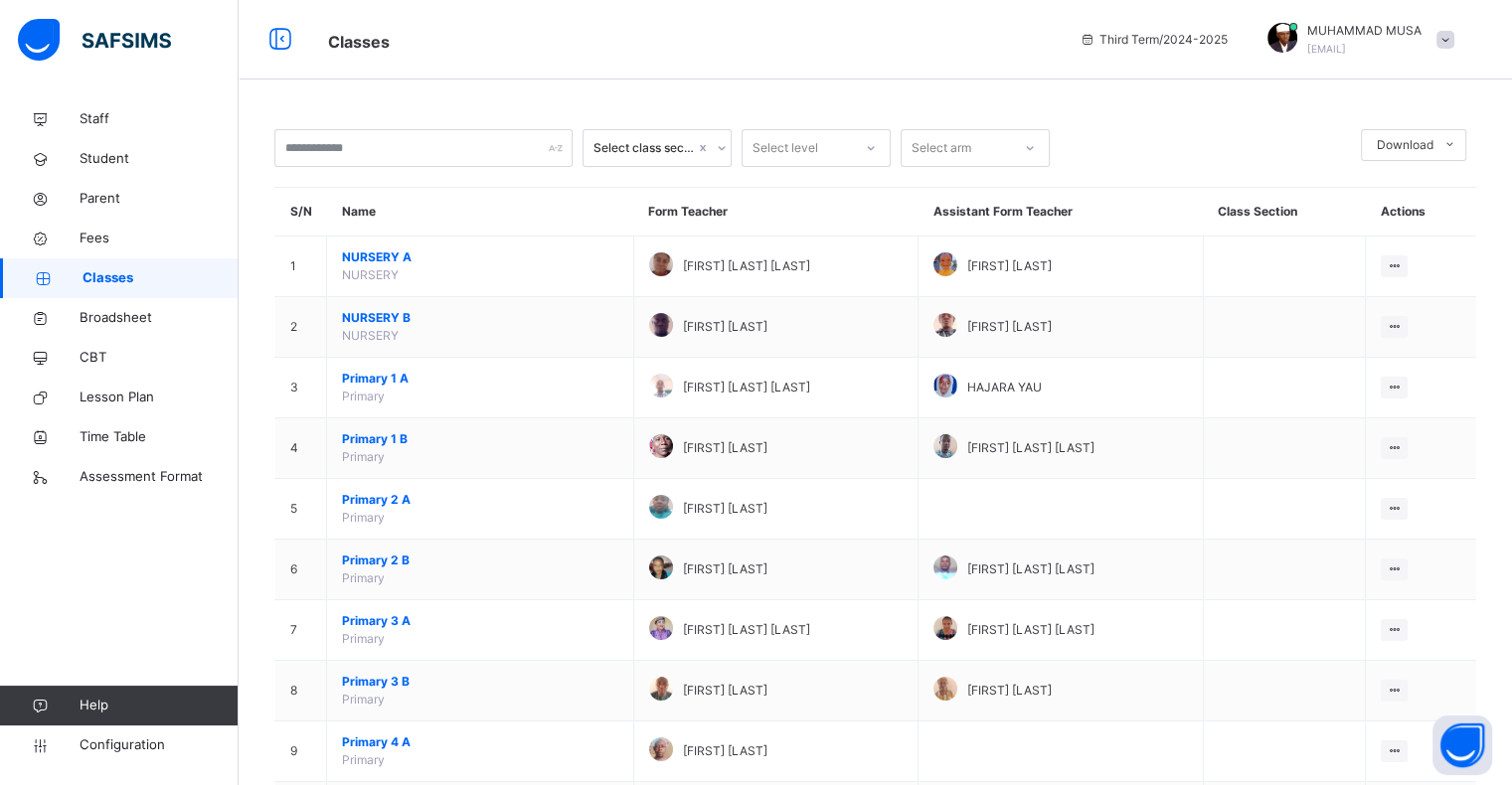 scroll, scrollTop: 121, scrollLeft: 0, axis: vertical 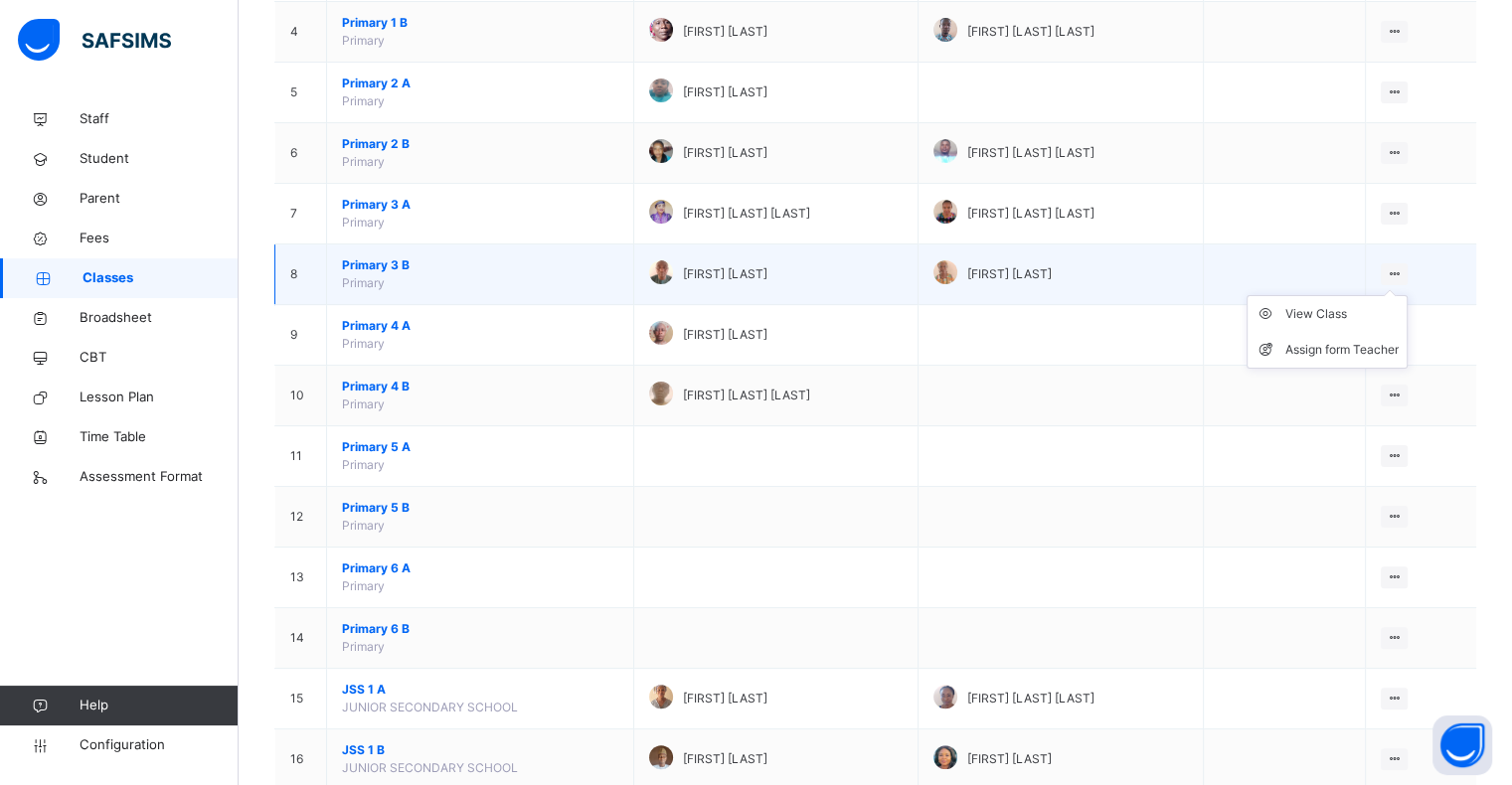 click at bounding box center [1394, 273] 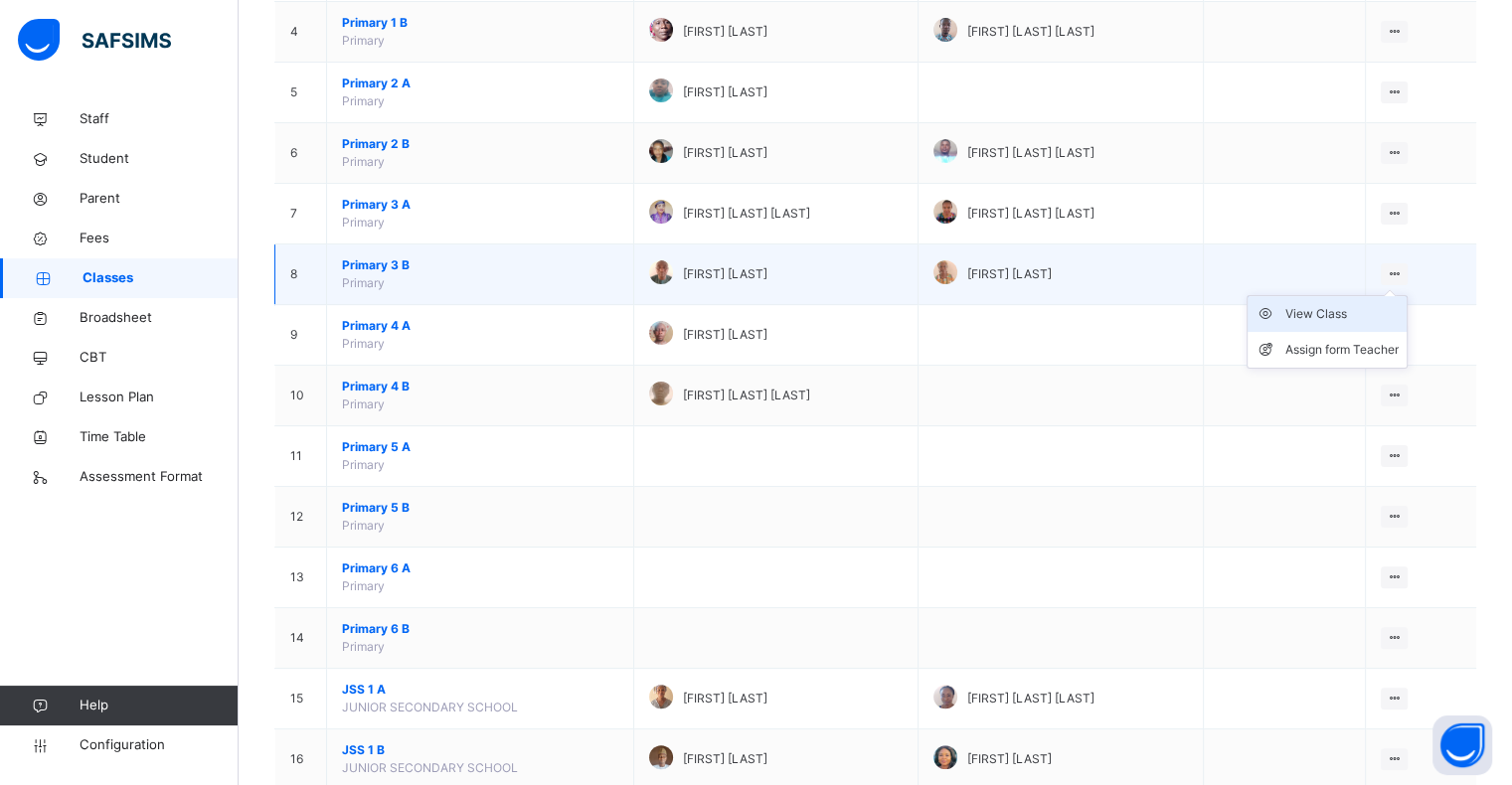 click on "View Class" at bounding box center [1342, 314] 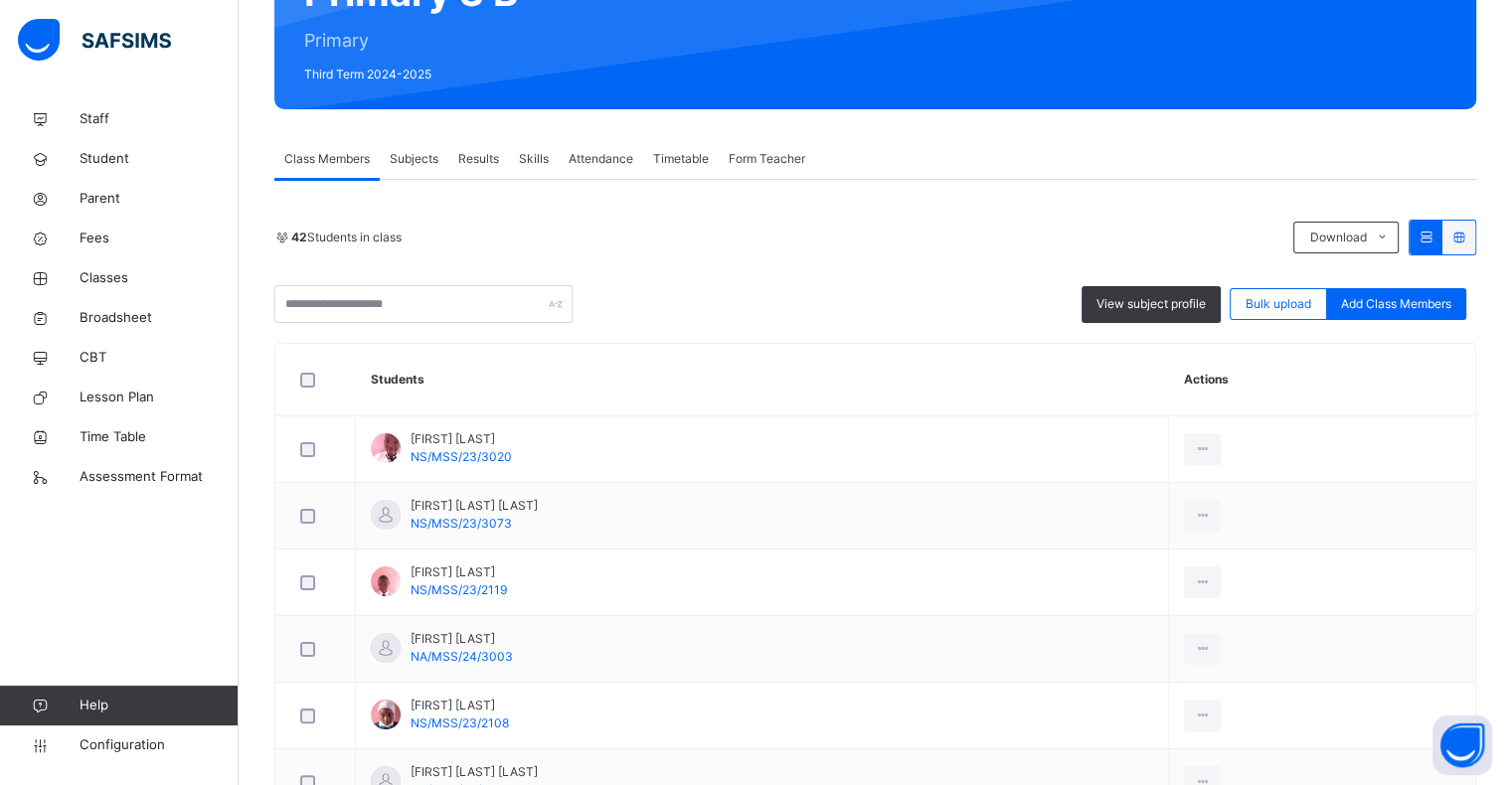 scroll, scrollTop: 250, scrollLeft: 0, axis: vertical 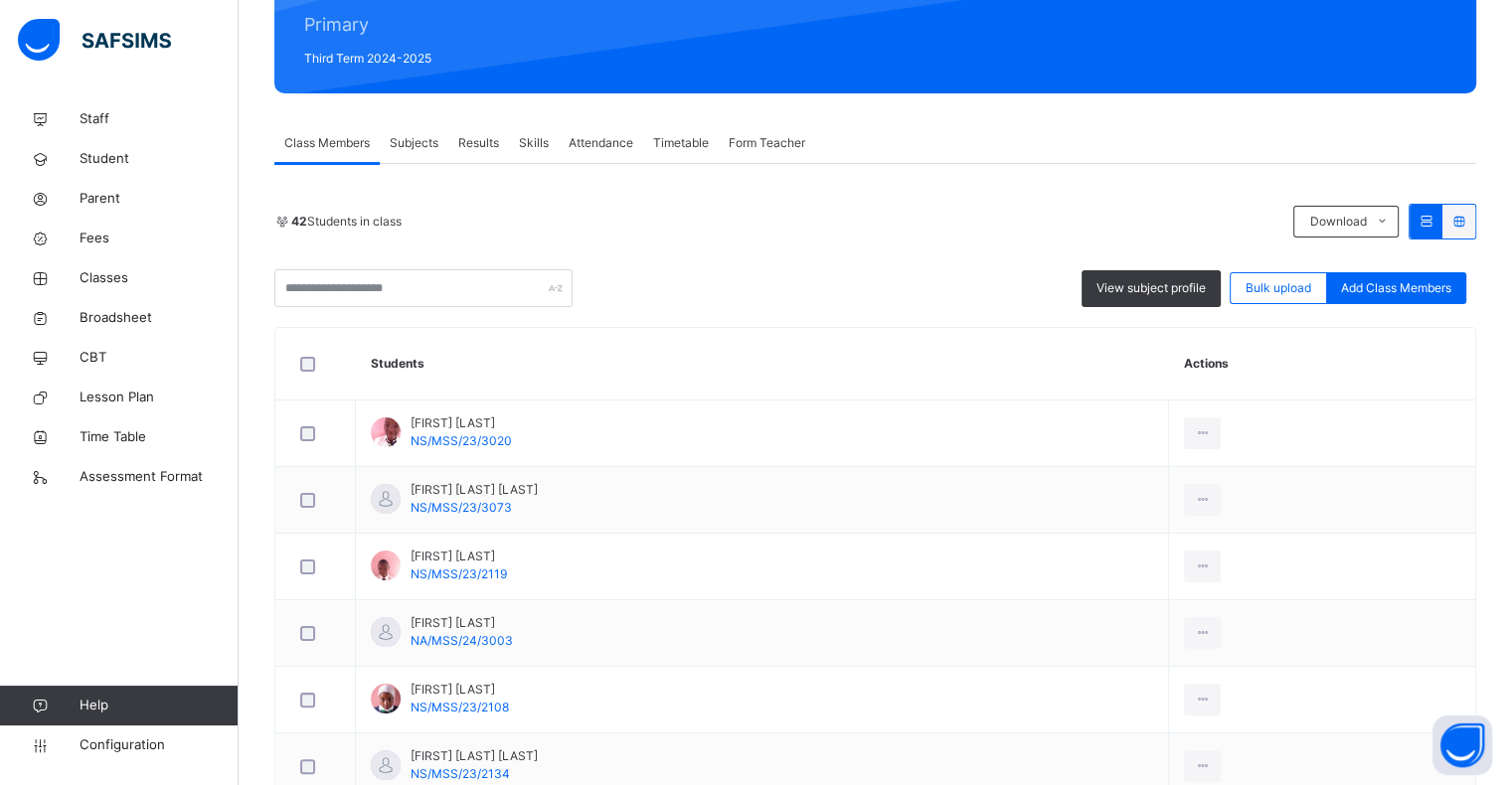 click on "Subjects" at bounding box center [414, 143] 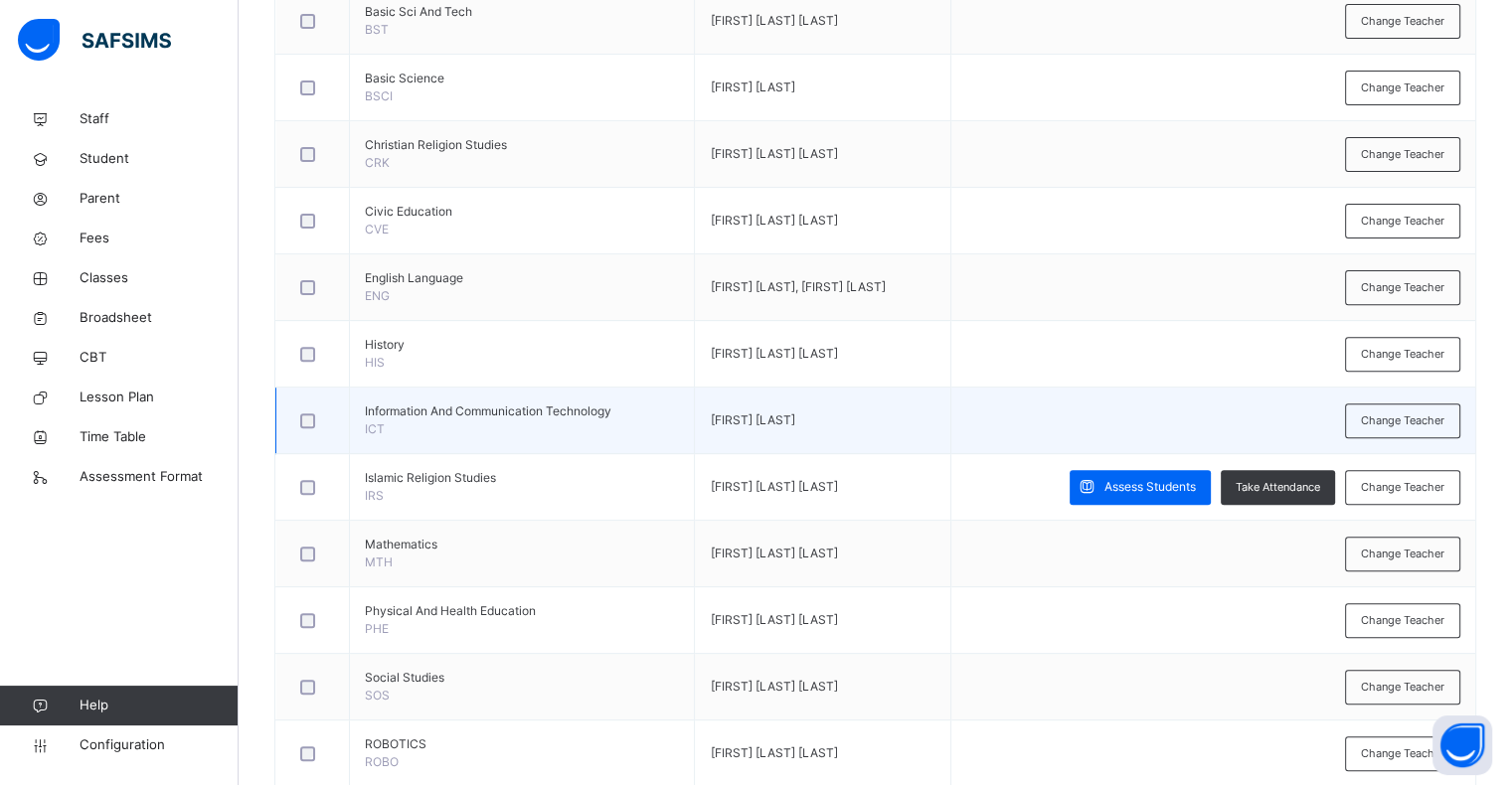 scroll, scrollTop: 654, scrollLeft: 0, axis: vertical 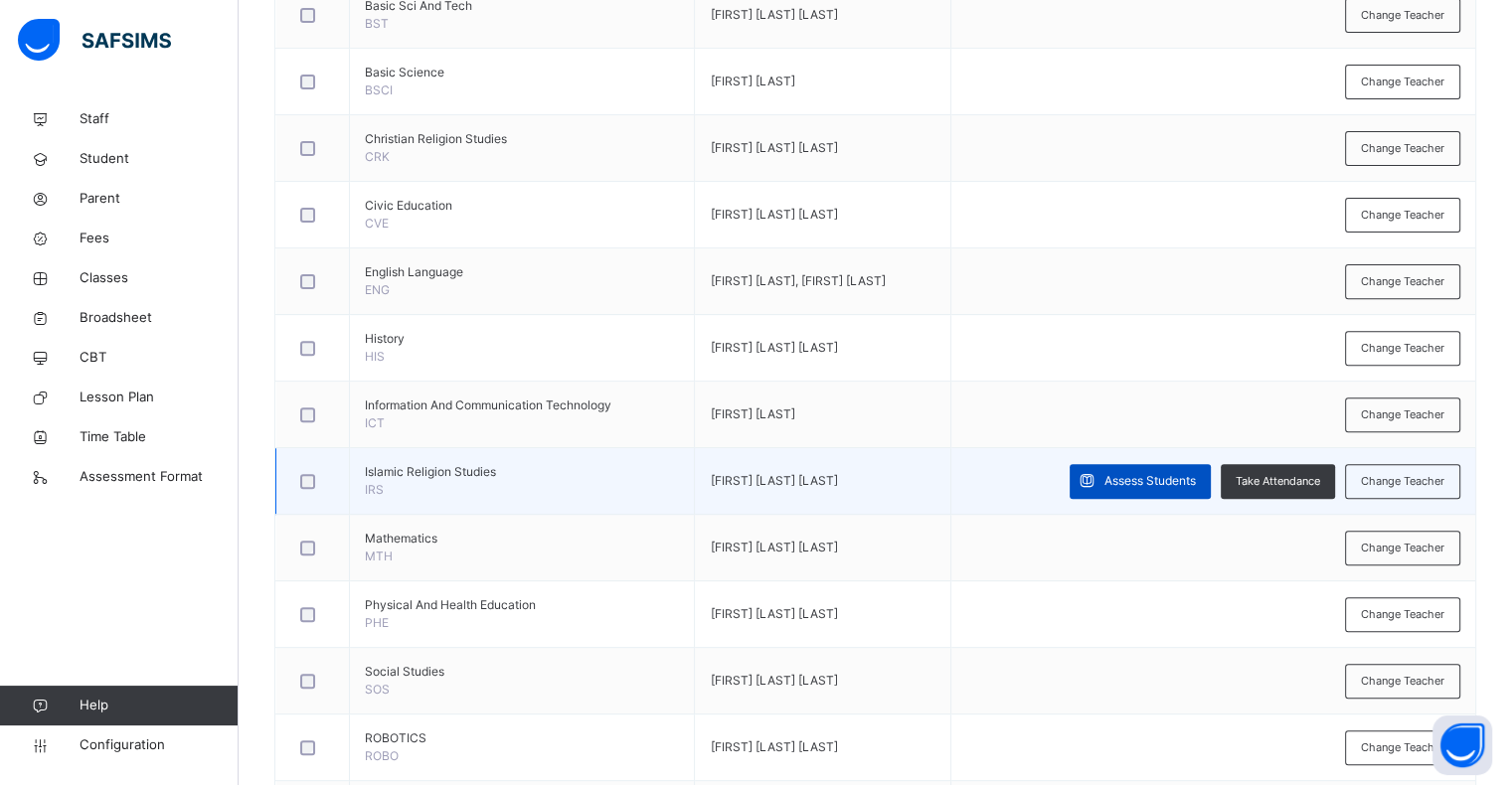 click on "Assess Students" at bounding box center (1150, 481) 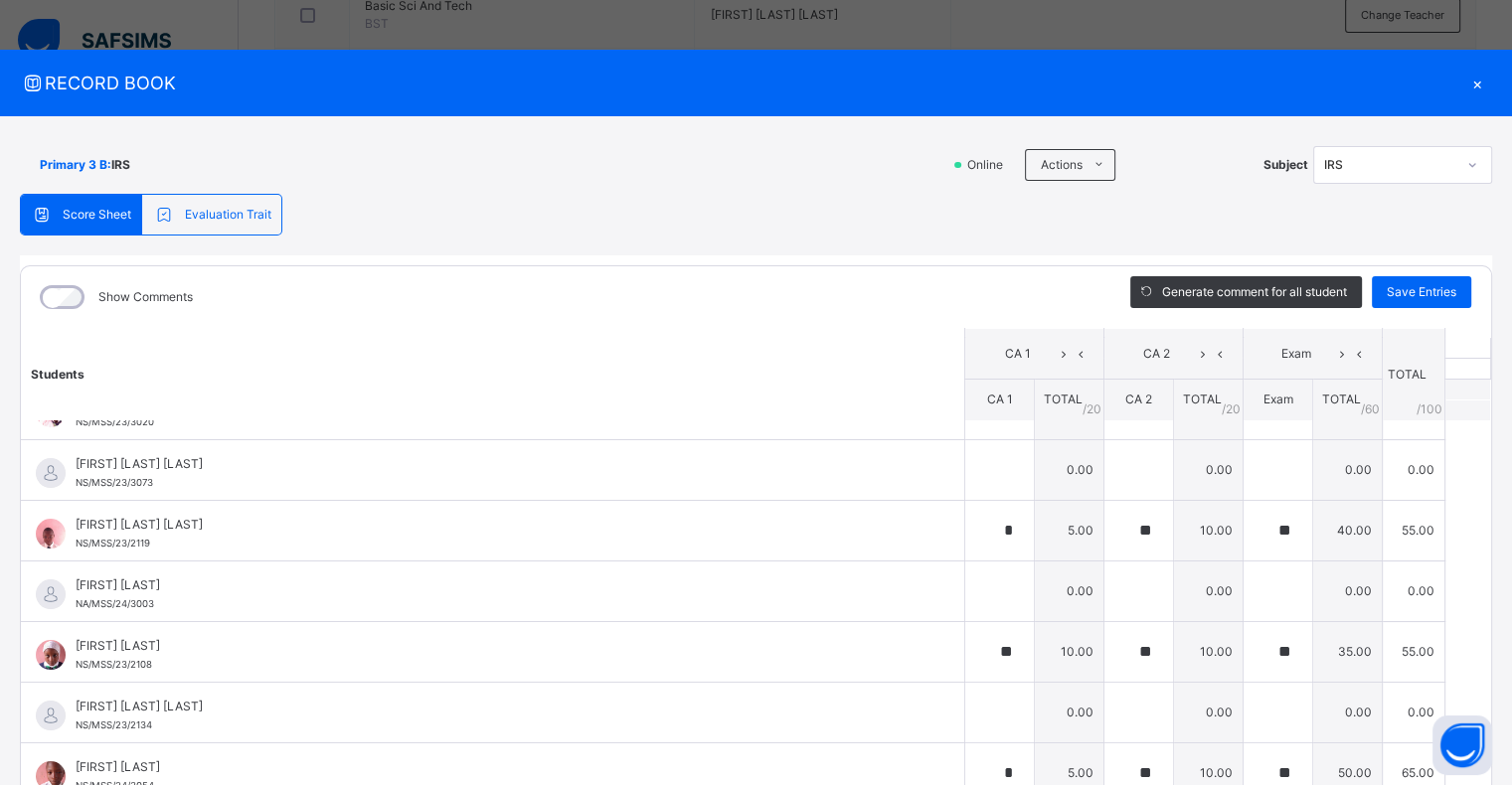 scroll, scrollTop: 78, scrollLeft: 0, axis: vertical 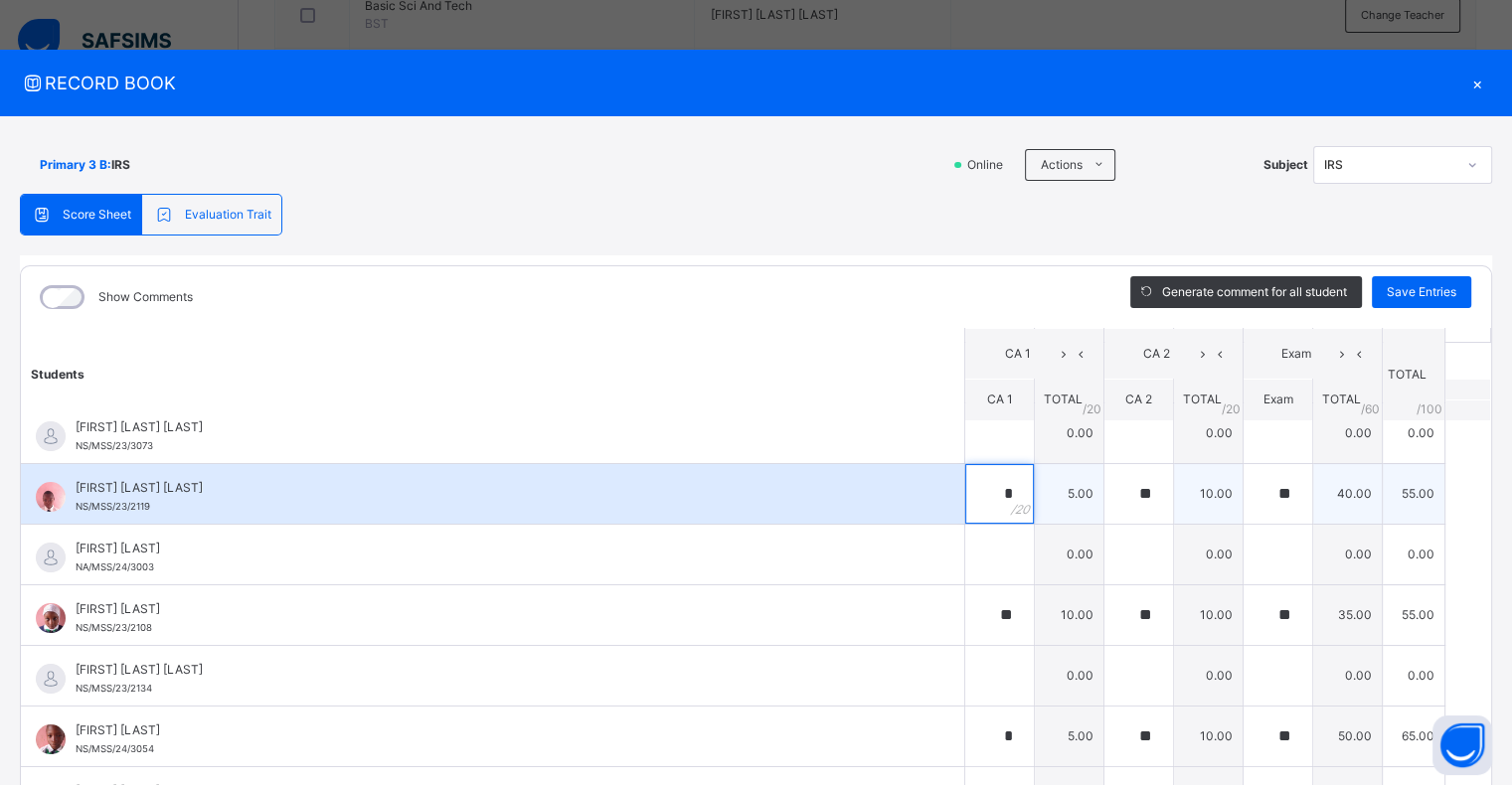 click on "*" at bounding box center [999, 494] 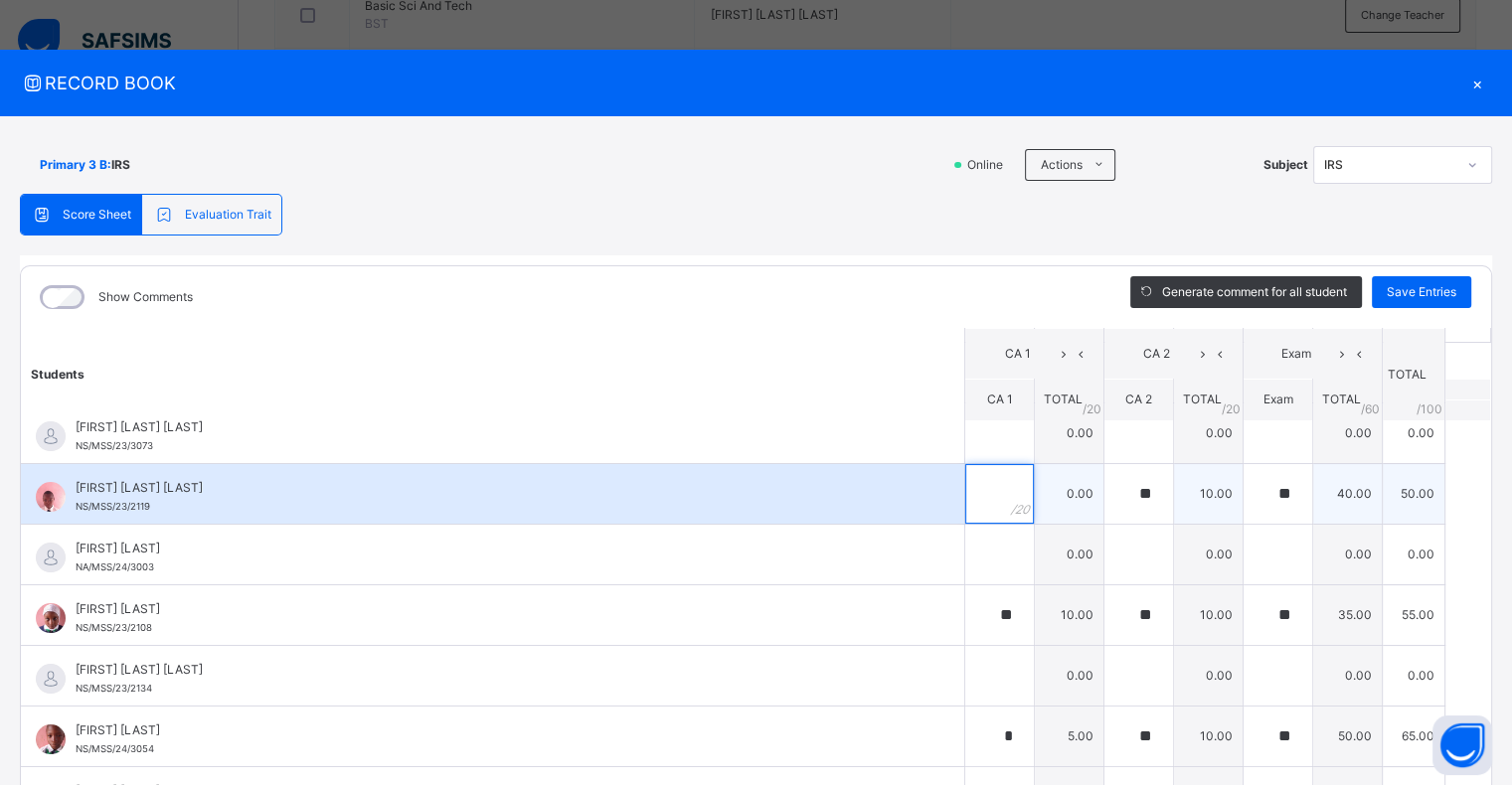 type 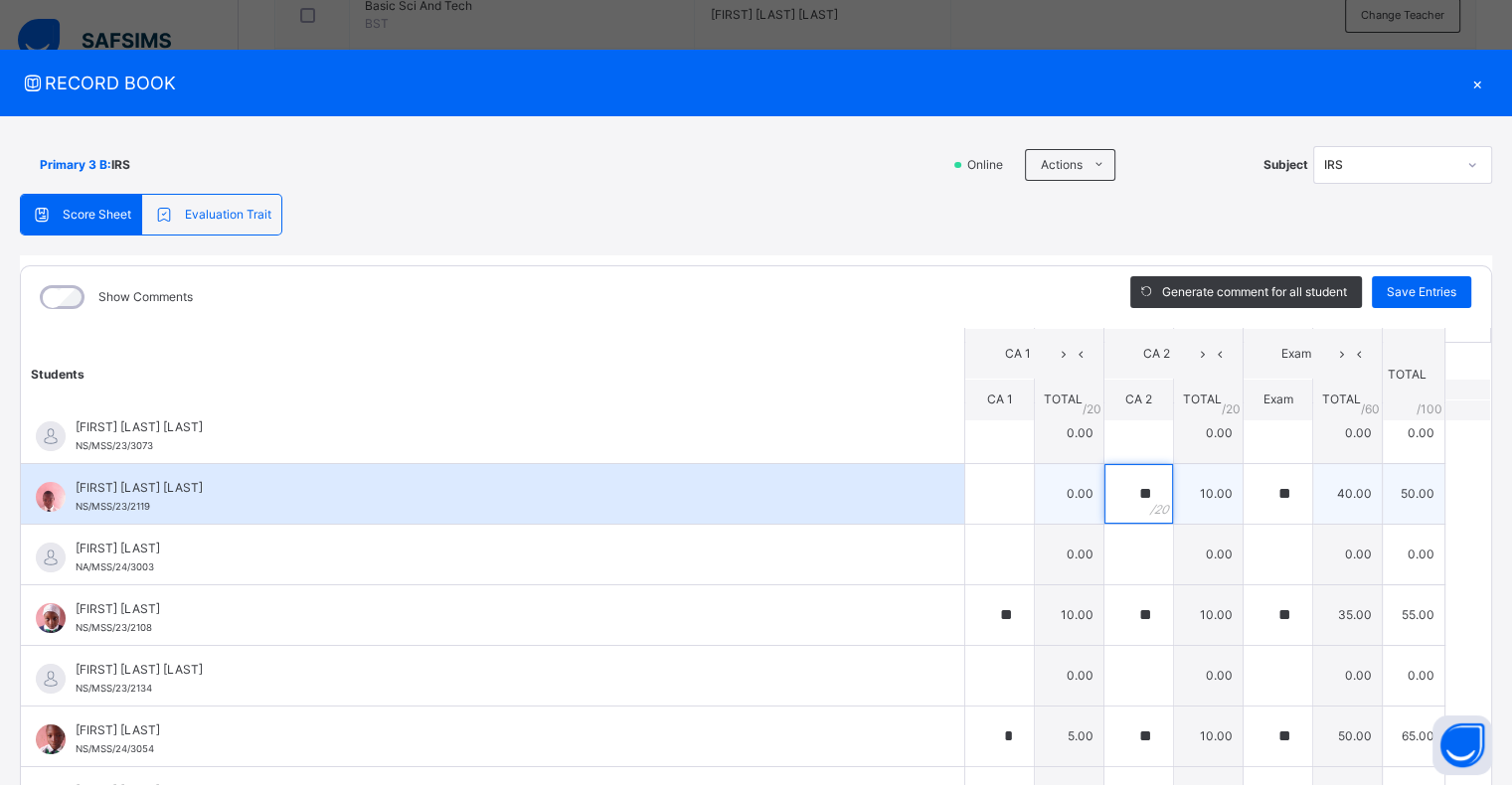 click on "**" at bounding box center (1138, 494) 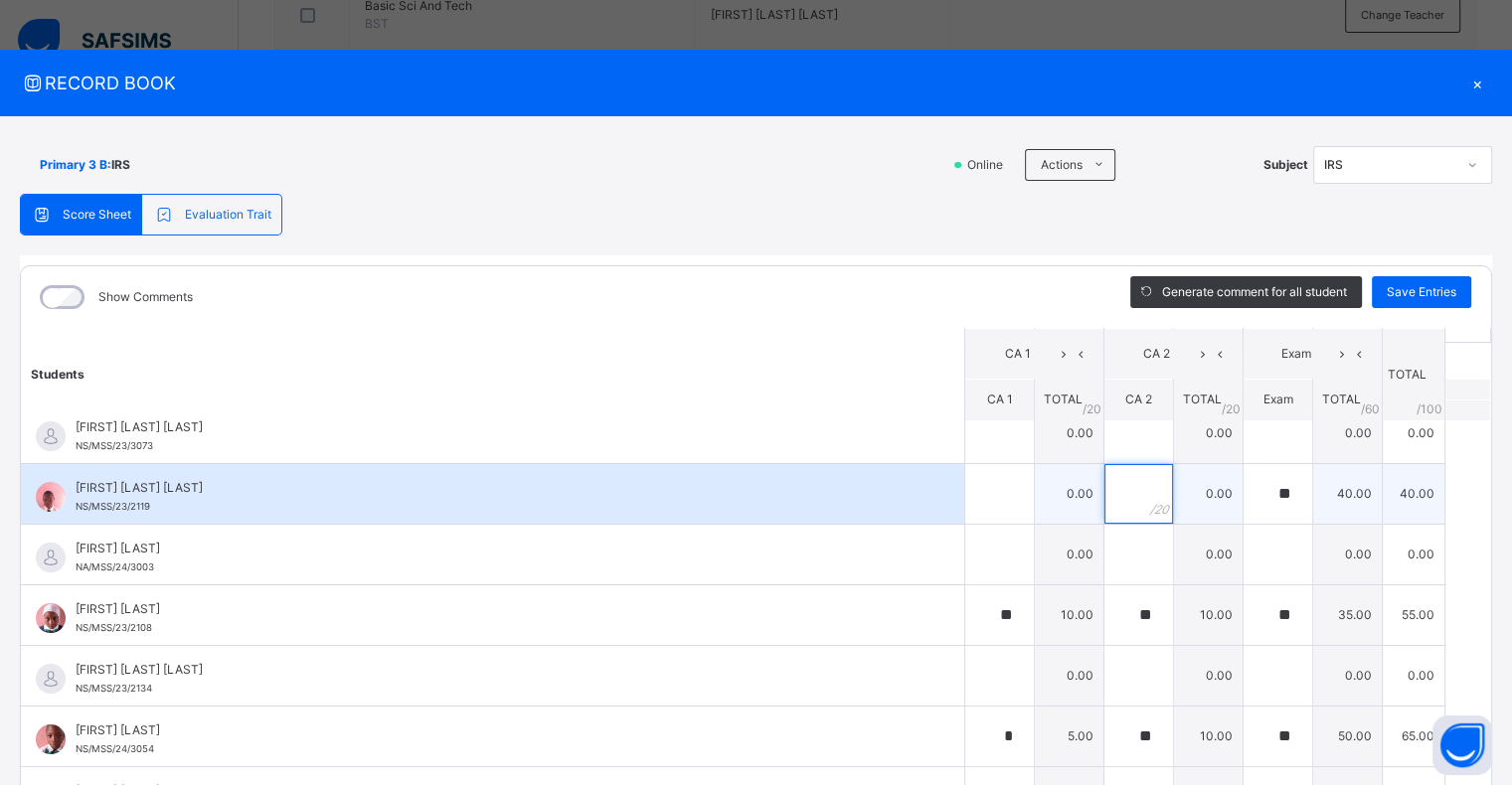 type 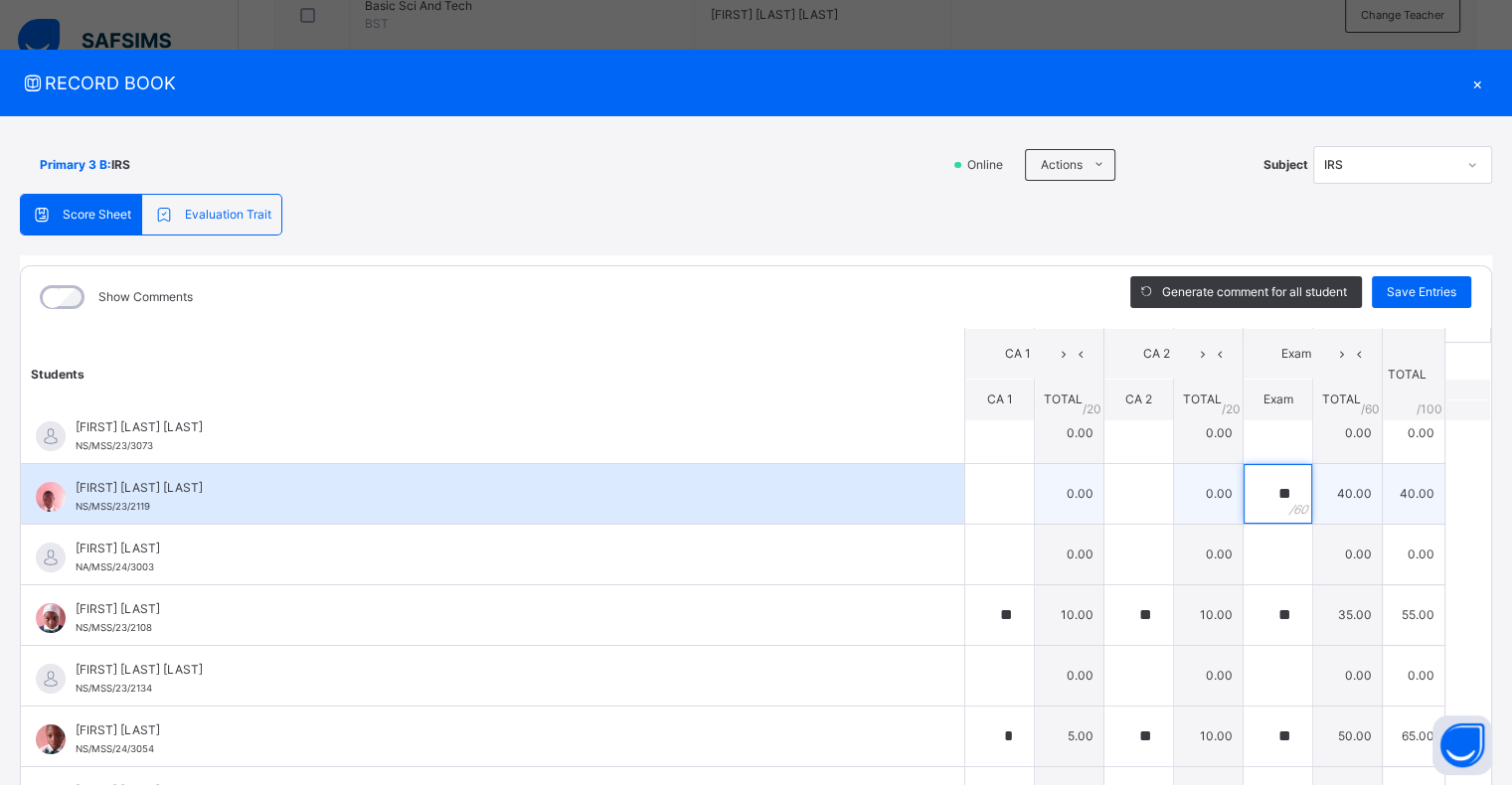 click on "**" at bounding box center (1277, 494) 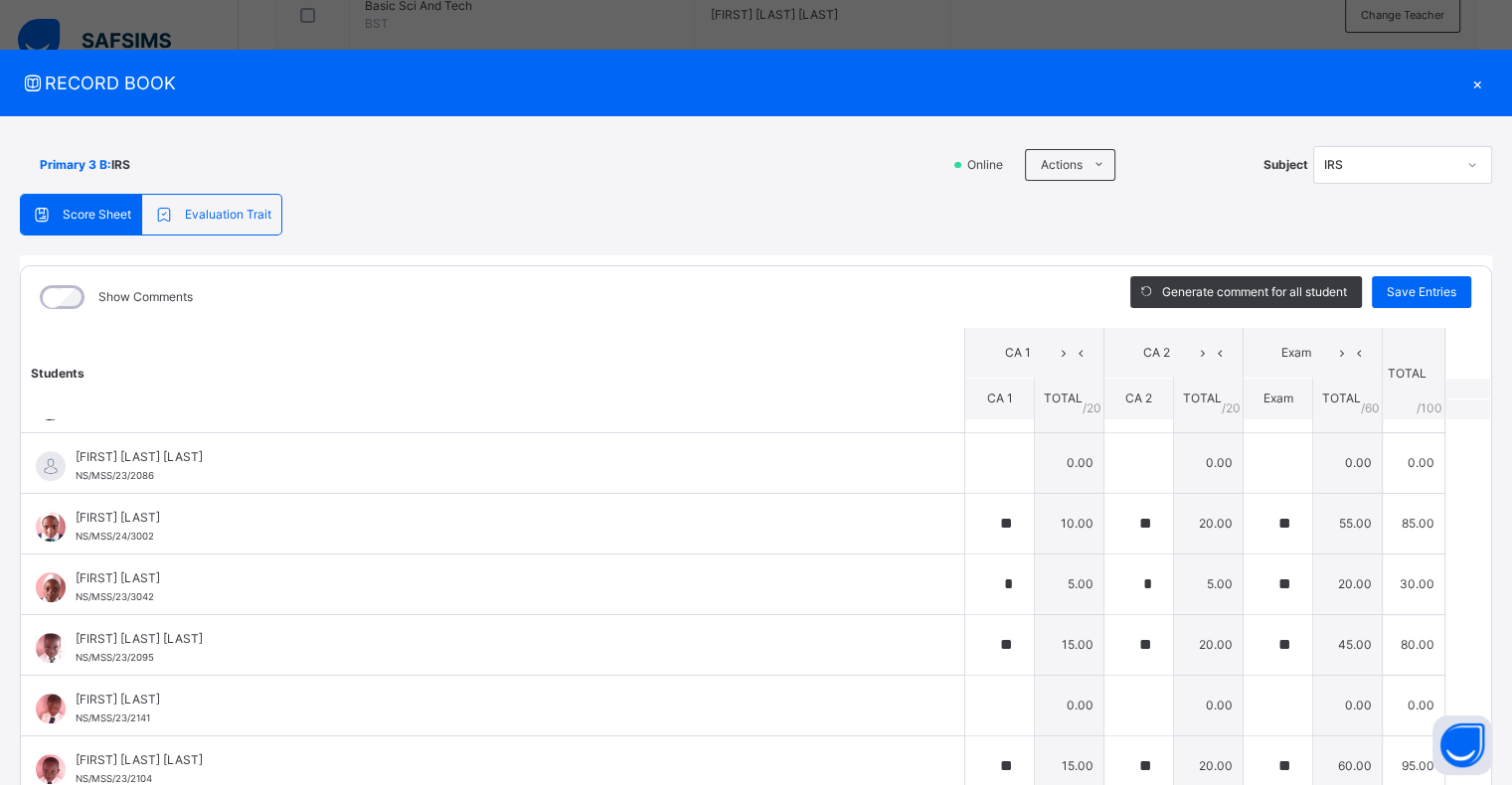 scroll, scrollTop: 1830, scrollLeft: 0, axis: vertical 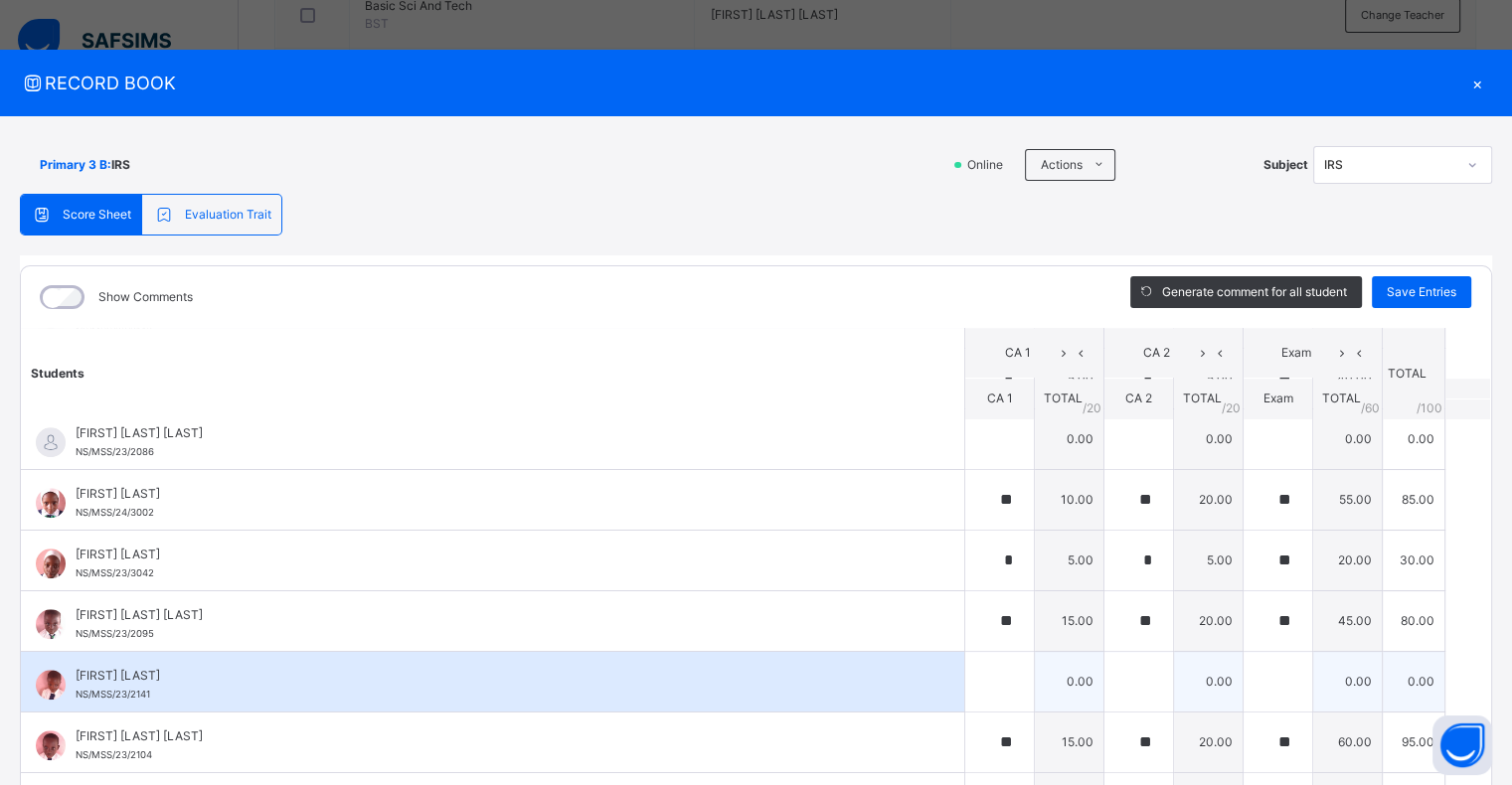 type 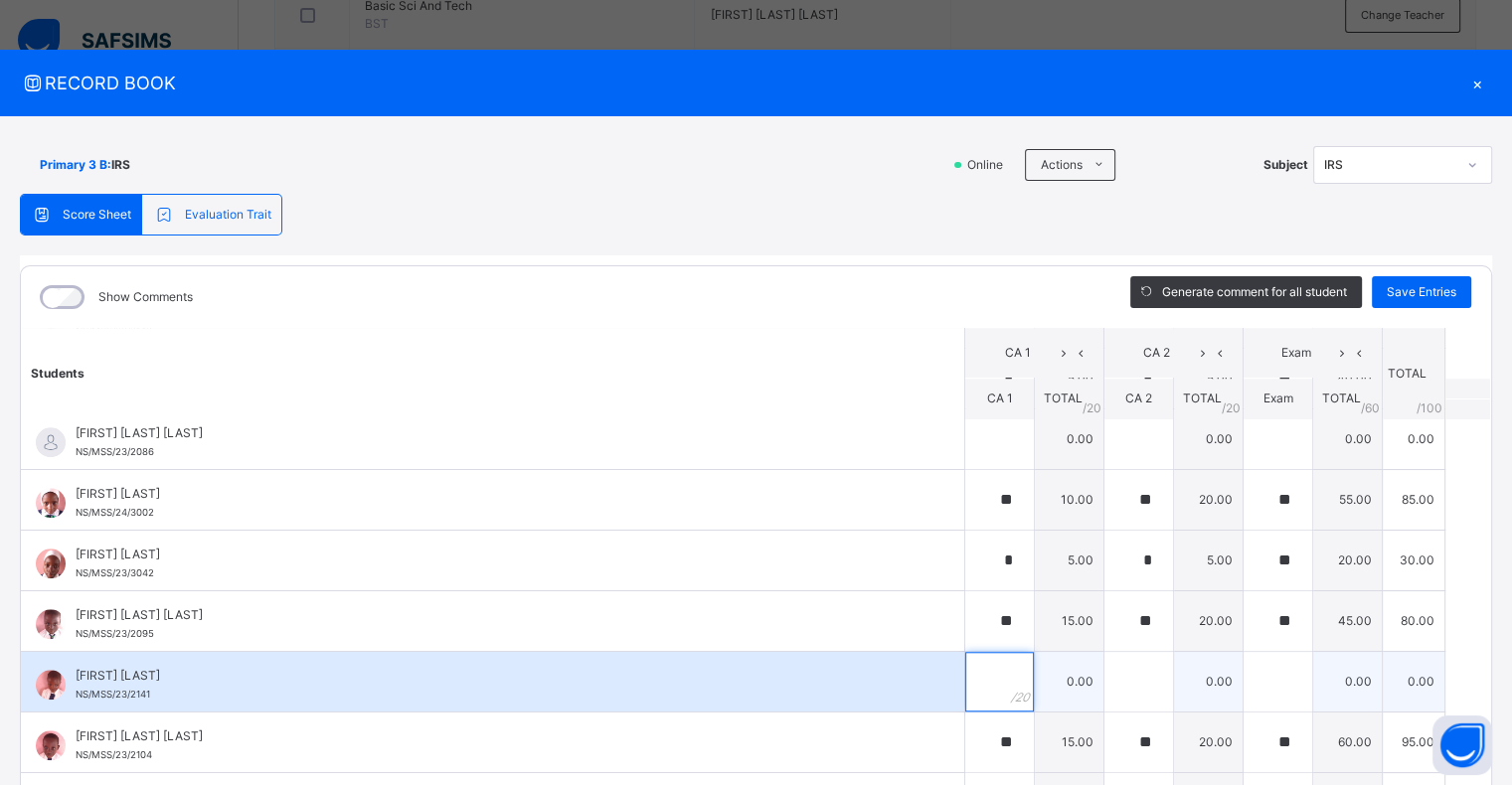 click at bounding box center (999, 682) 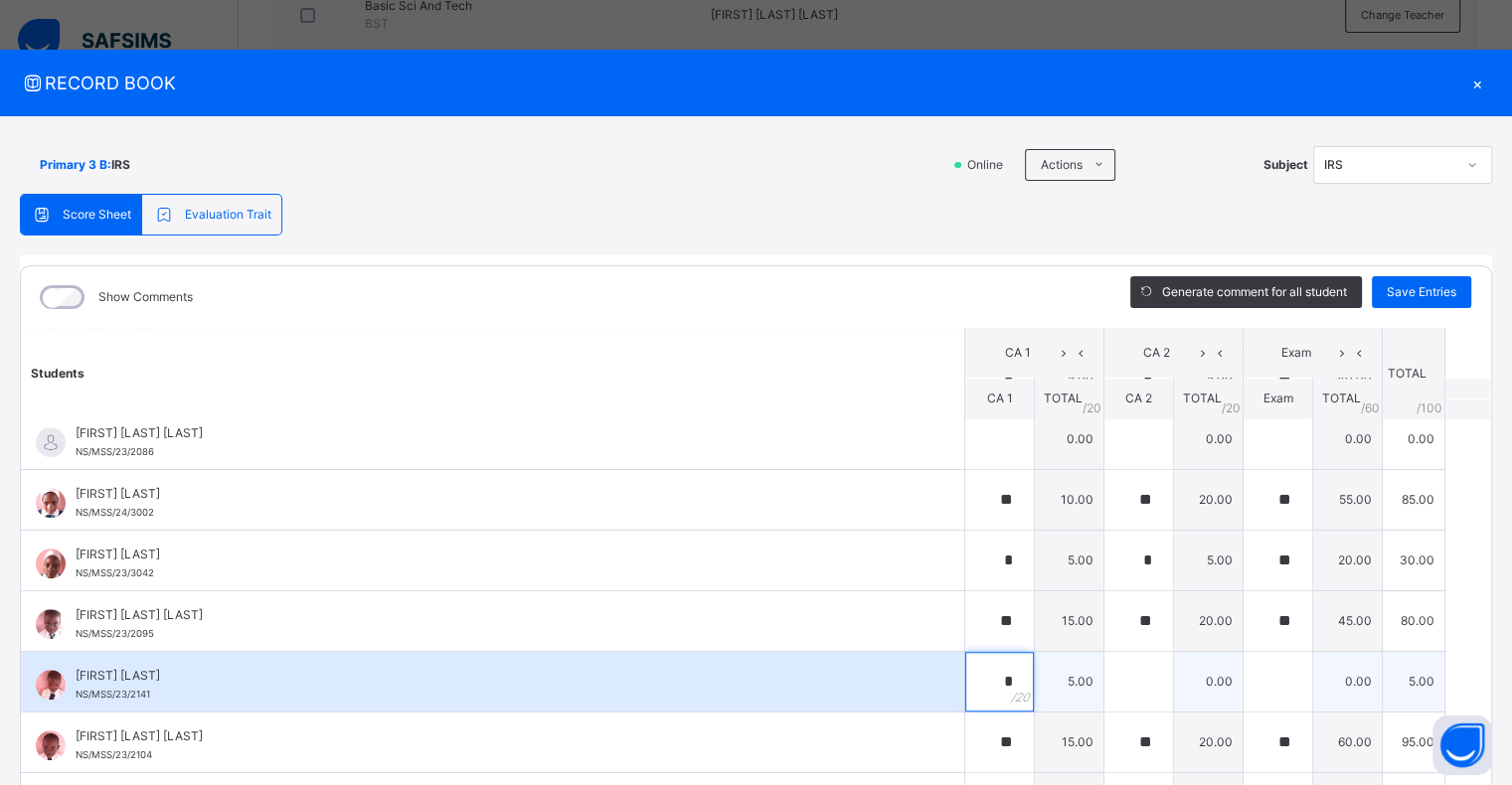 type on "*" 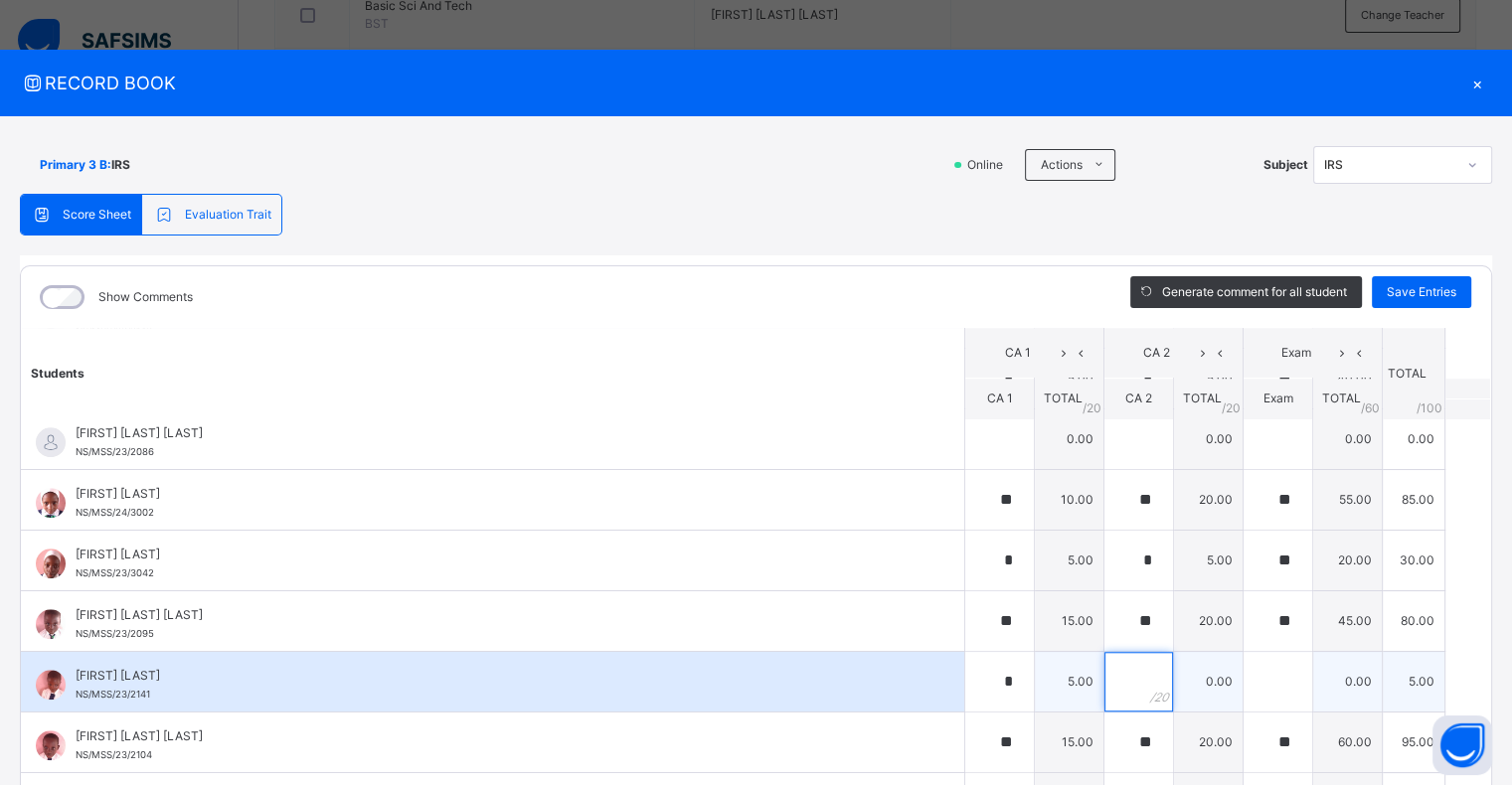 click at bounding box center (1138, 682) 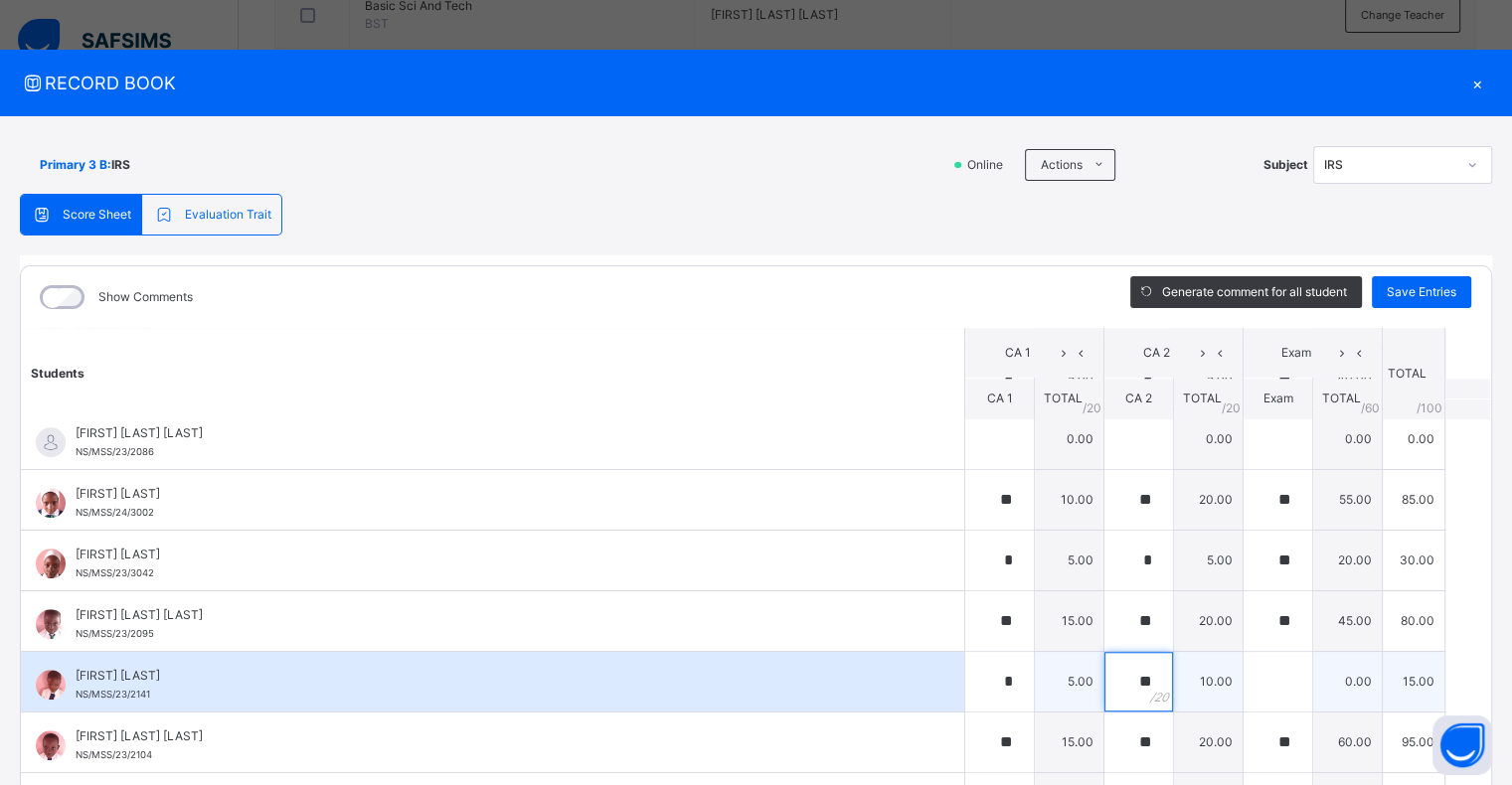 type on "**" 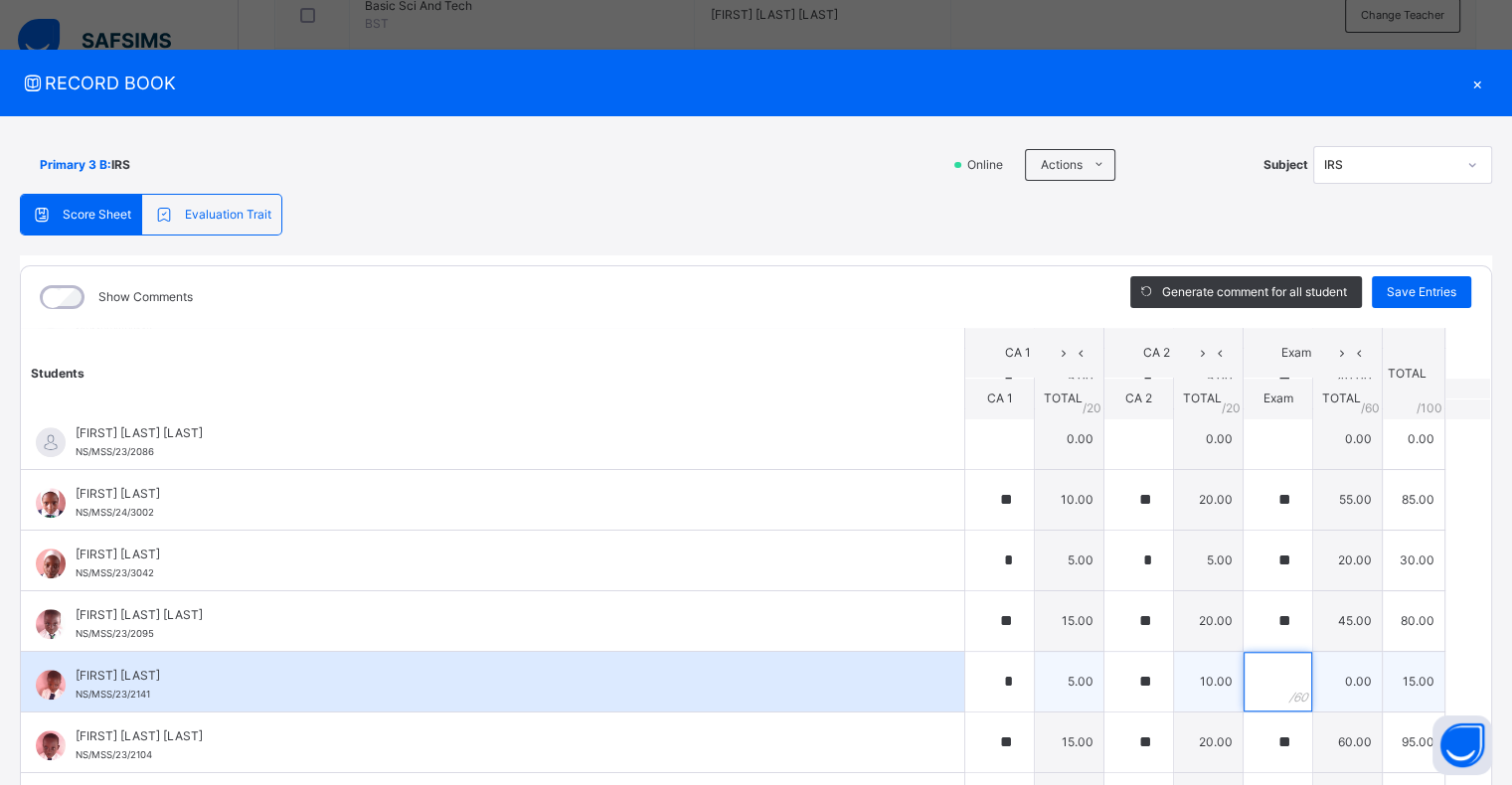 click at bounding box center (1277, 682) 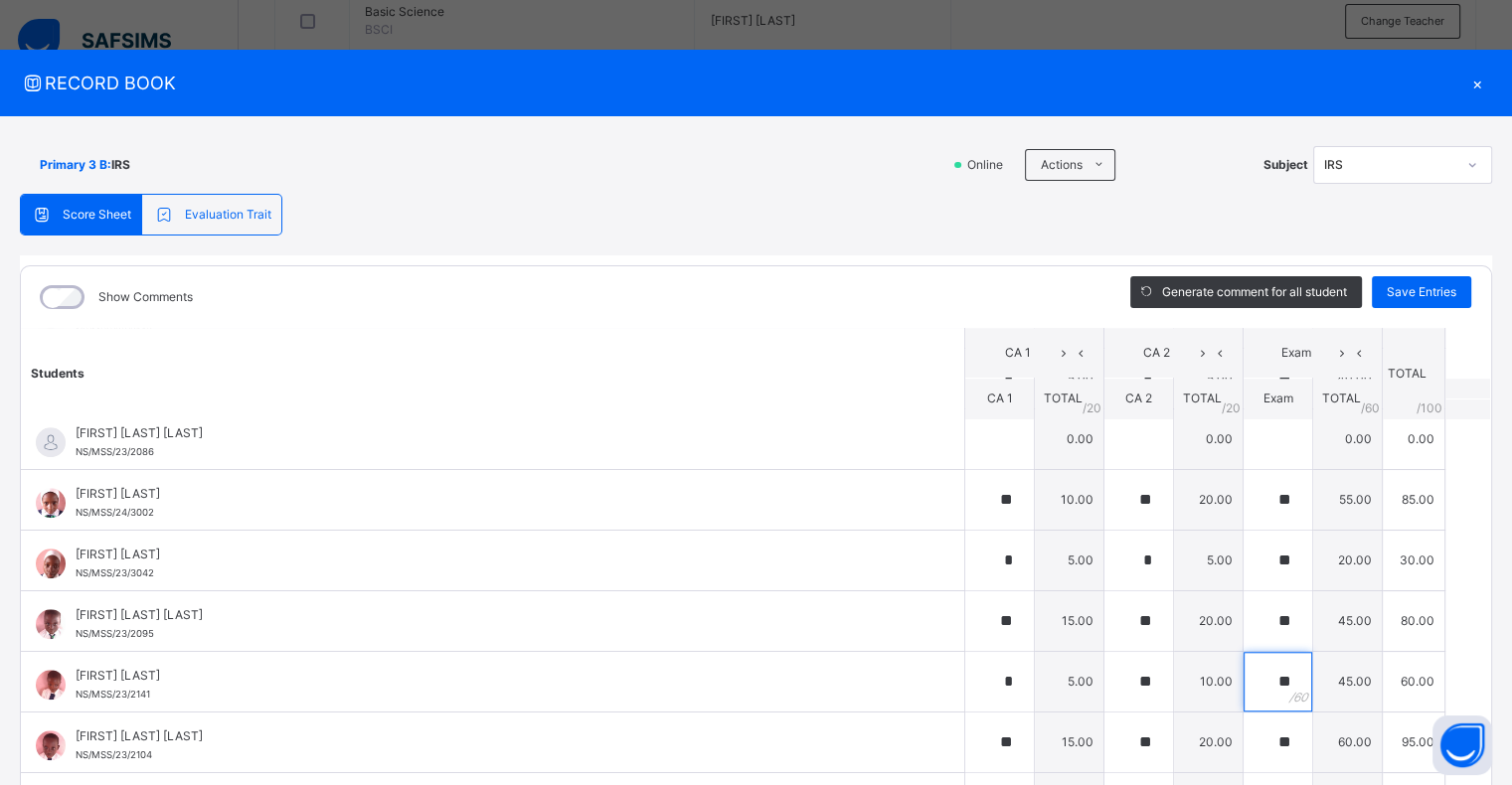 scroll, scrollTop: 730, scrollLeft: 0, axis: vertical 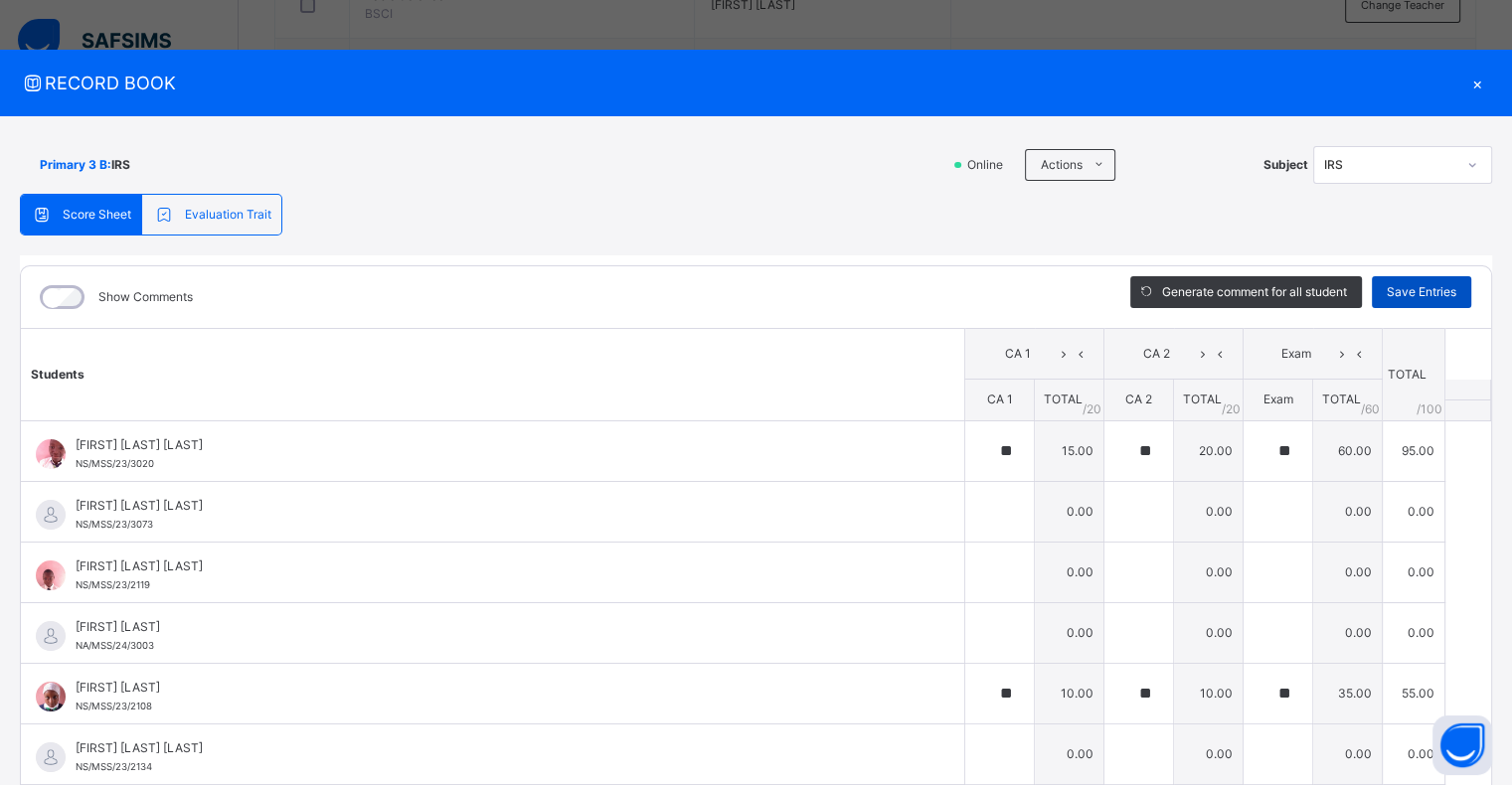 type on "**" 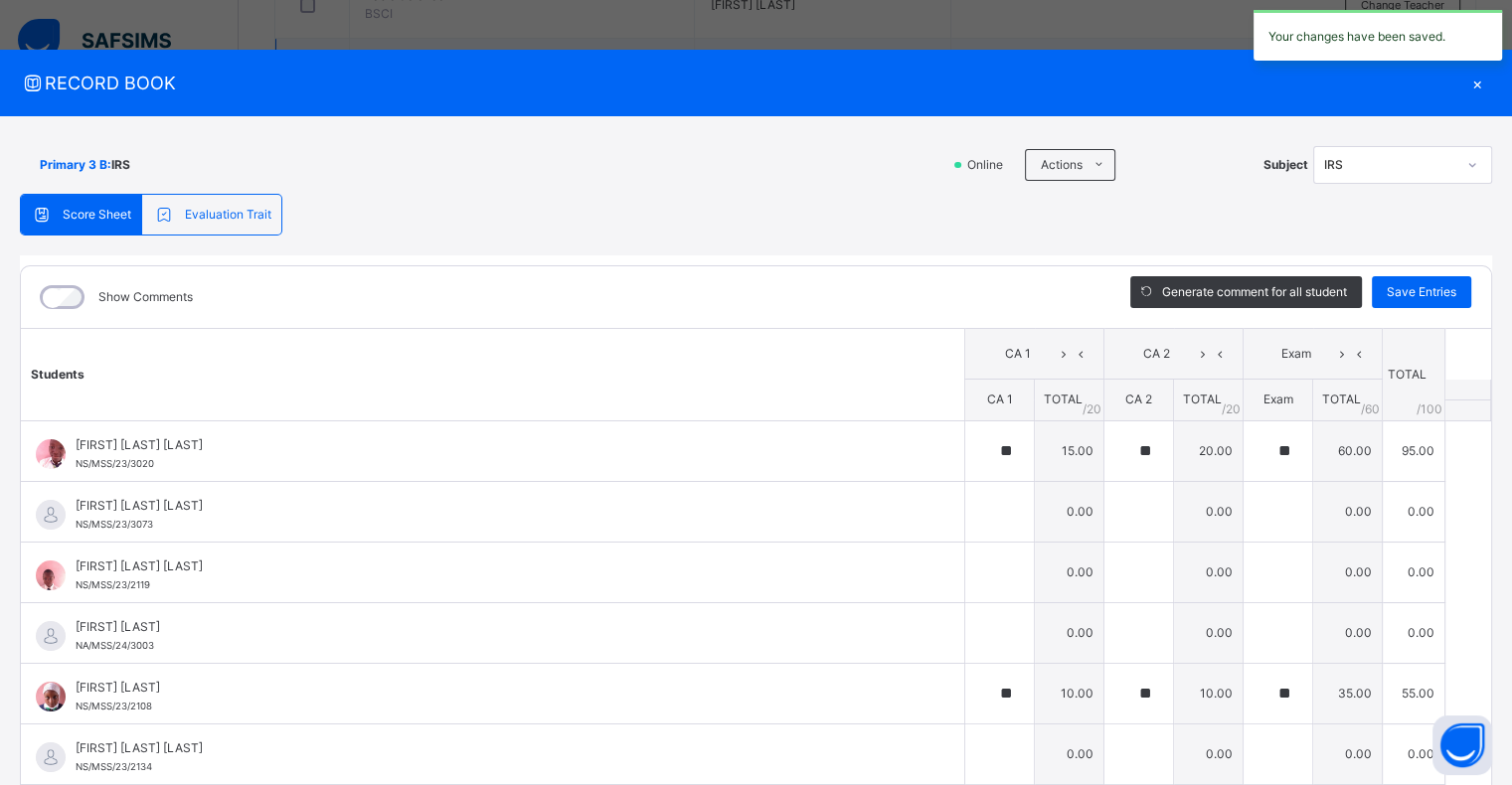 click on "×" at bounding box center [1477, 82] 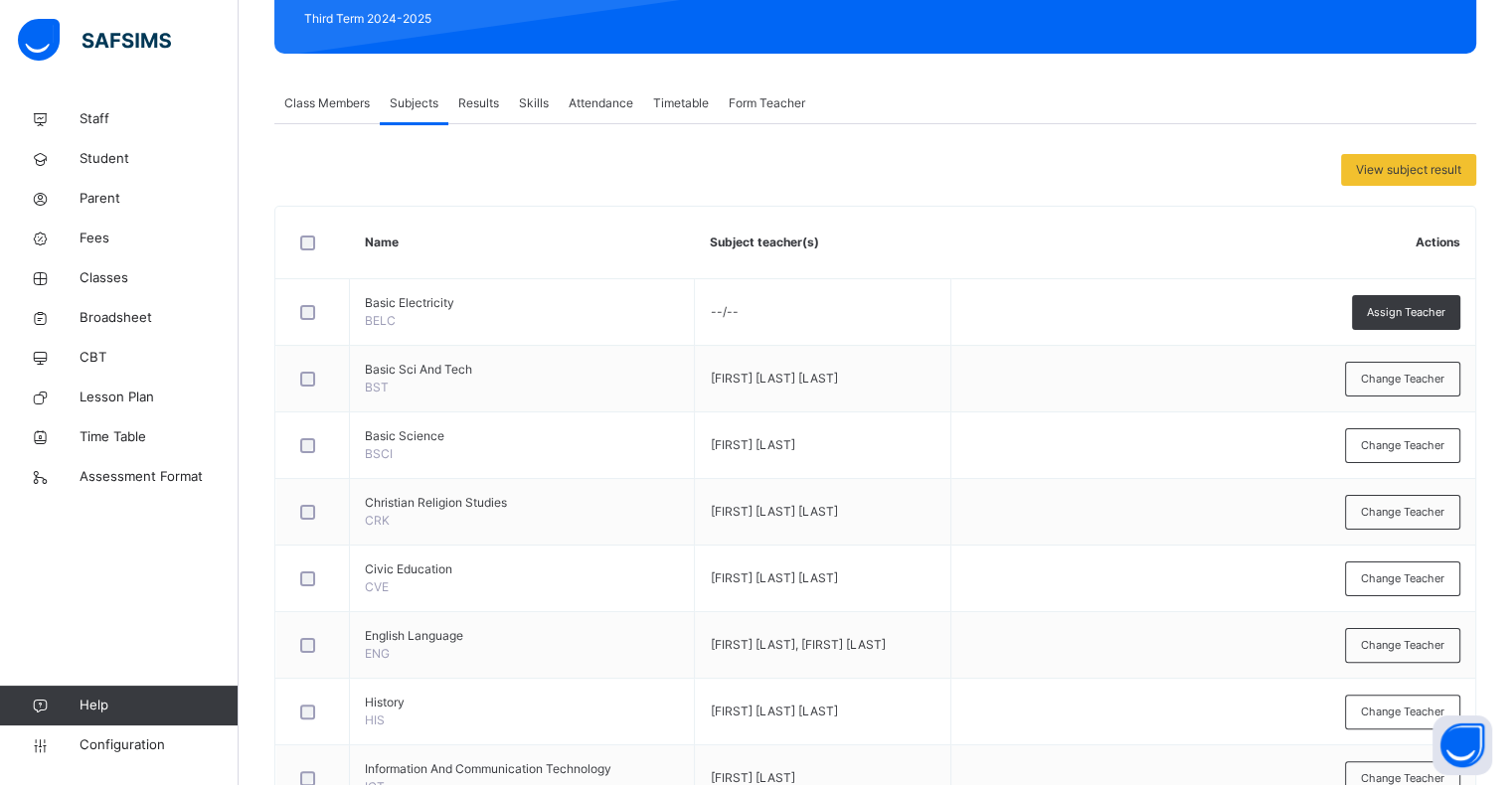 scroll, scrollTop: 266, scrollLeft: 0, axis: vertical 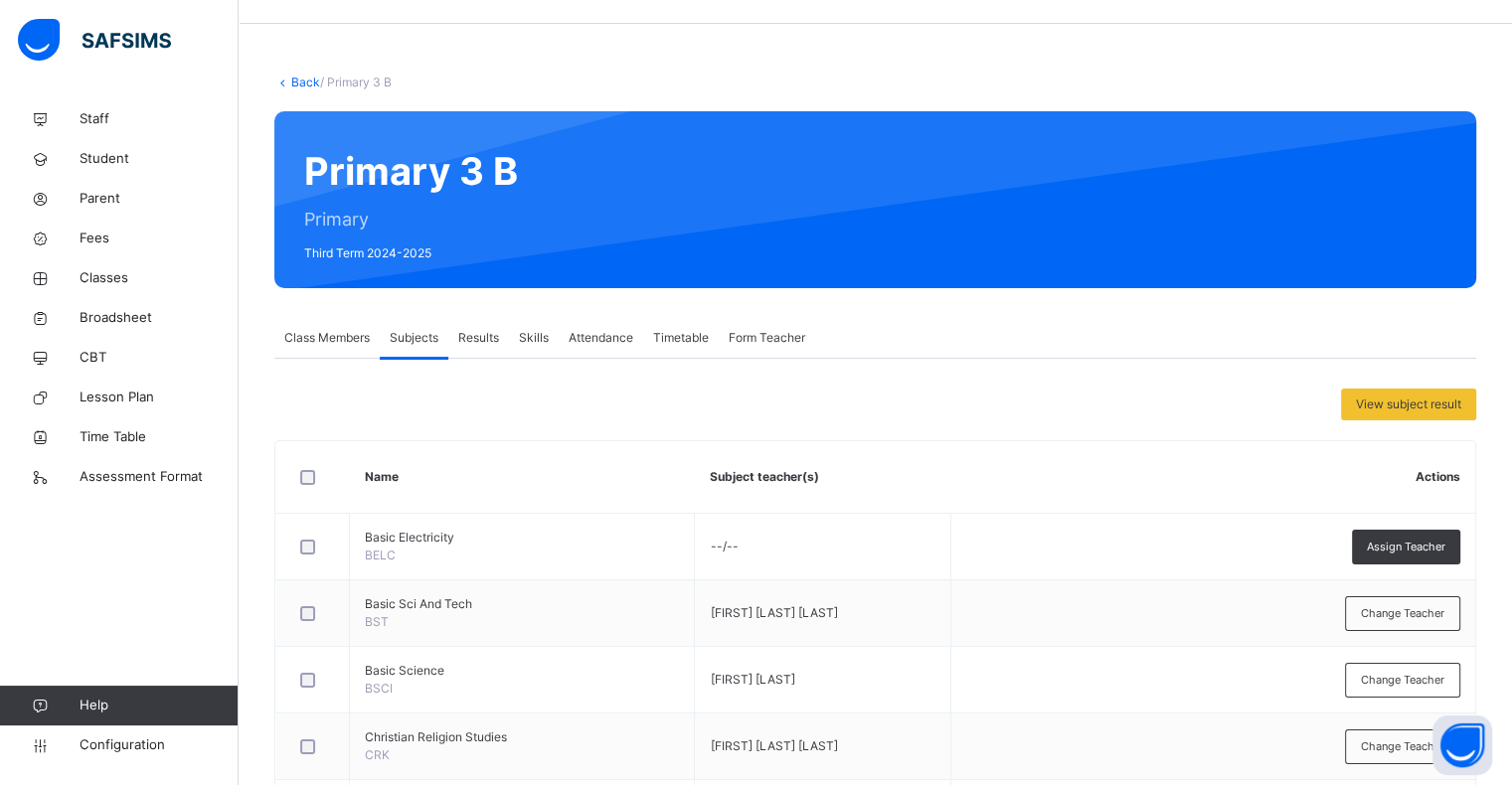 click on "Back" at bounding box center [305, 81] 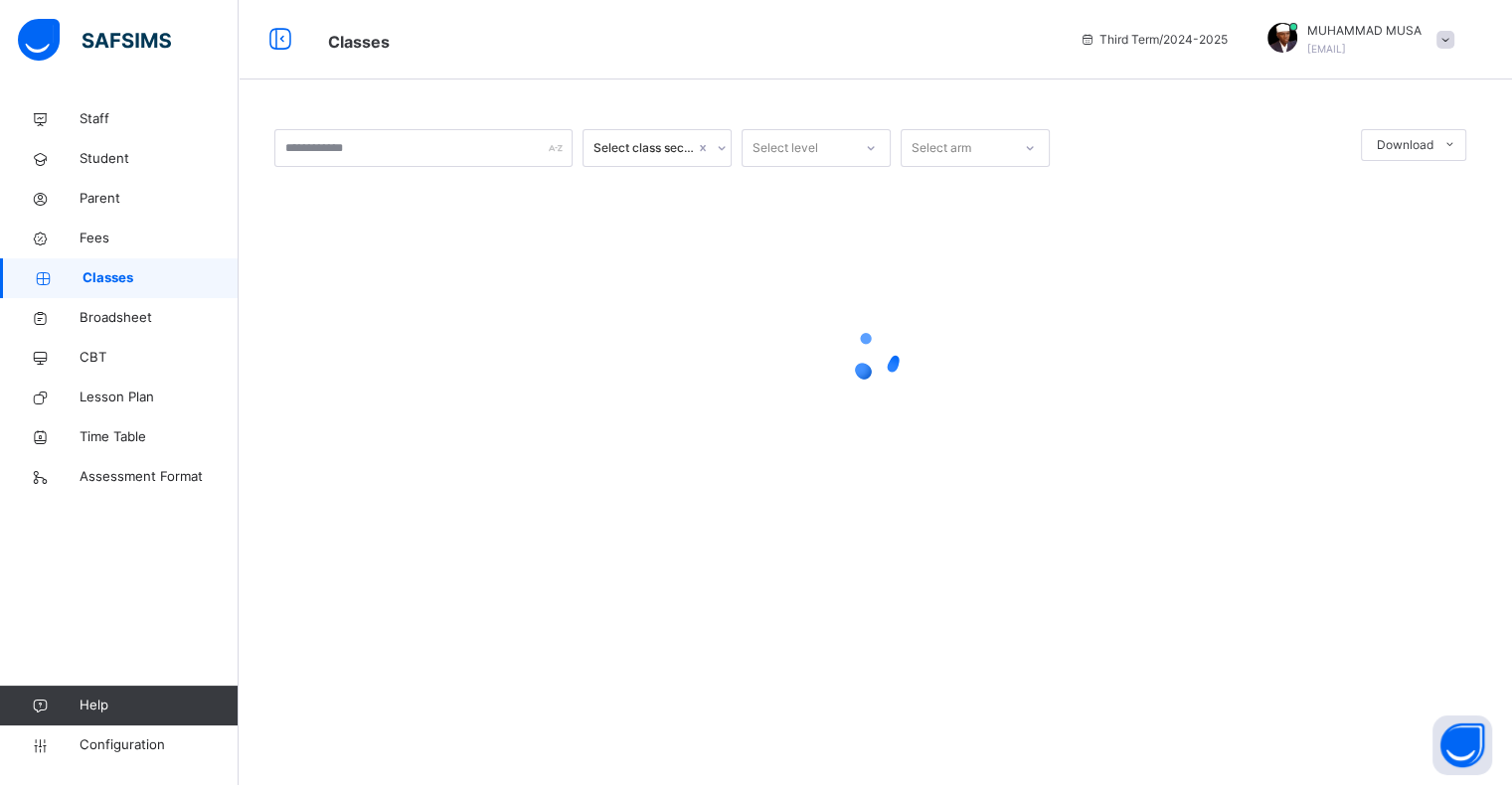 scroll, scrollTop: 0, scrollLeft: 0, axis: both 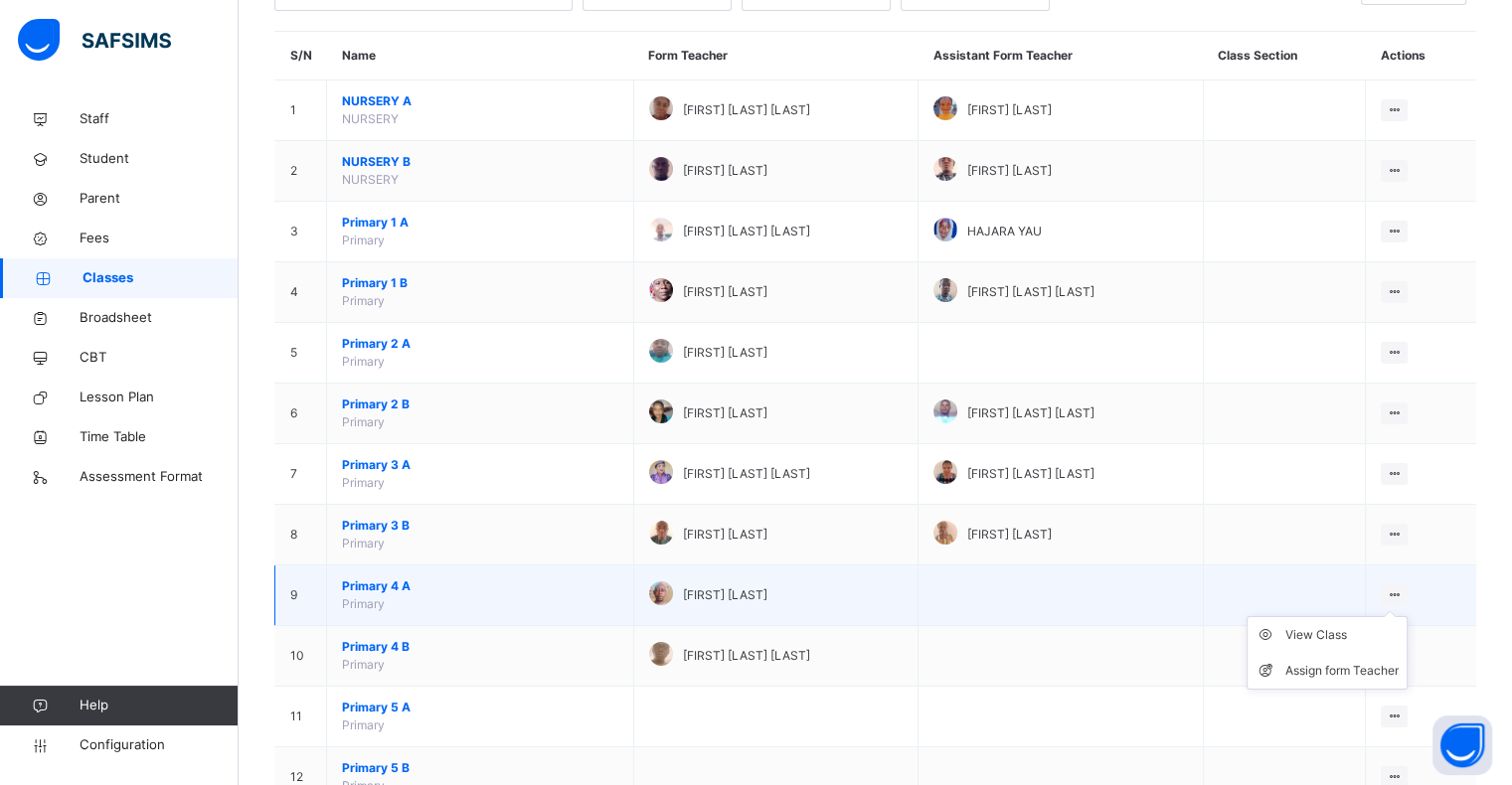 click at bounding box center [1394, 594] 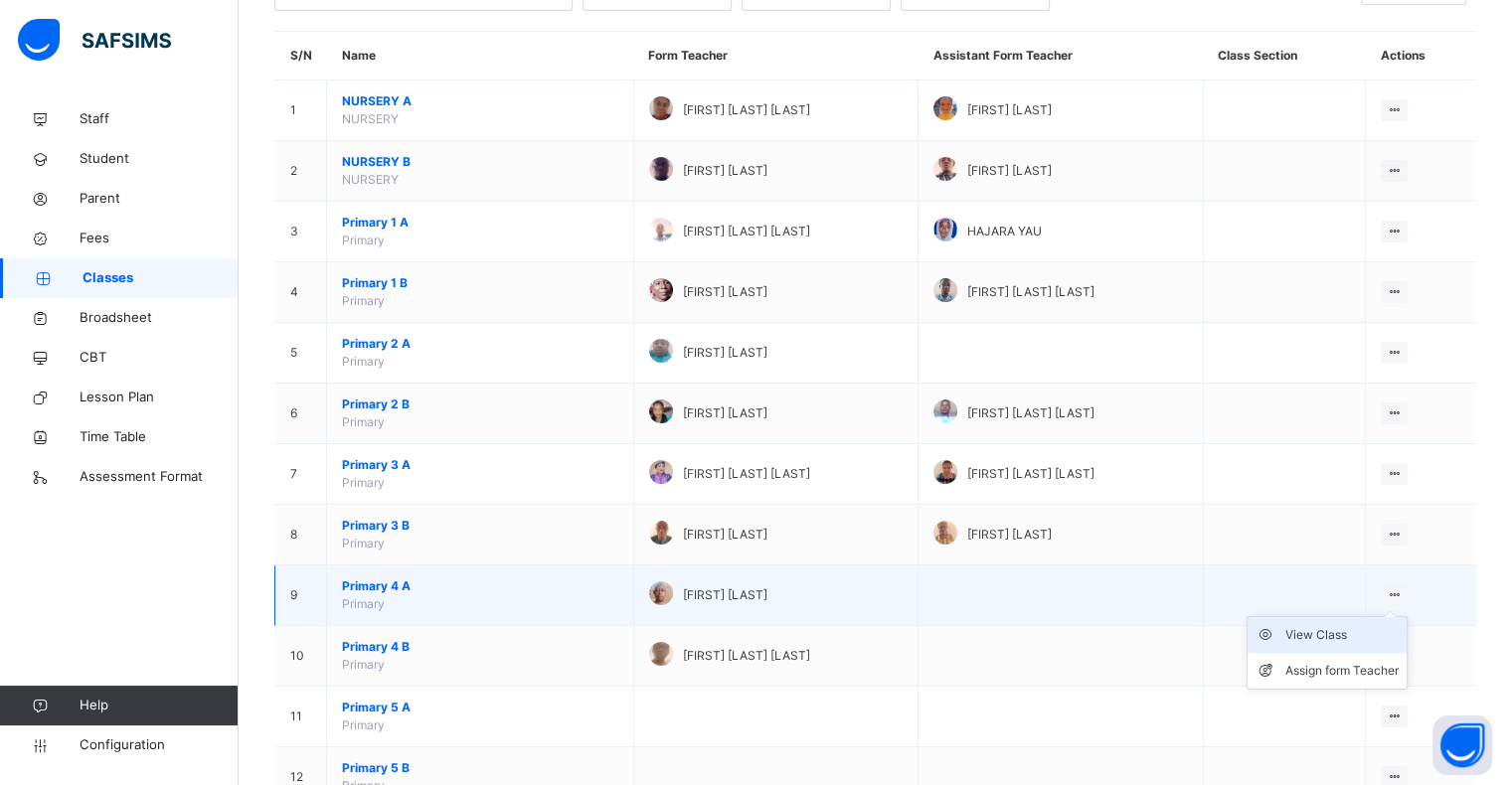 click on "View Class" at bounding box center (1342, 635) 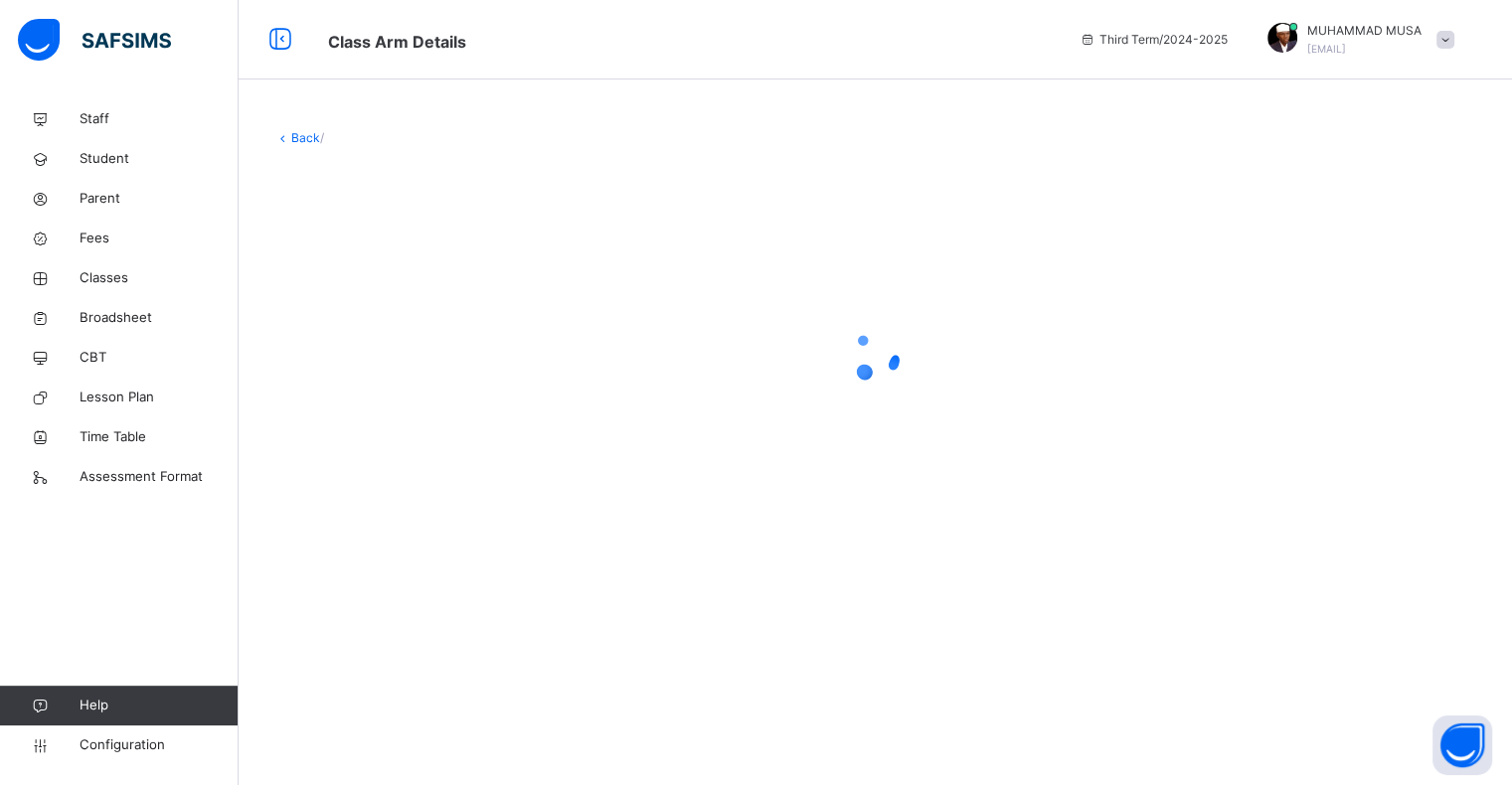 scroll, scrollTop: 0, scrollLeft: 0, axis: both 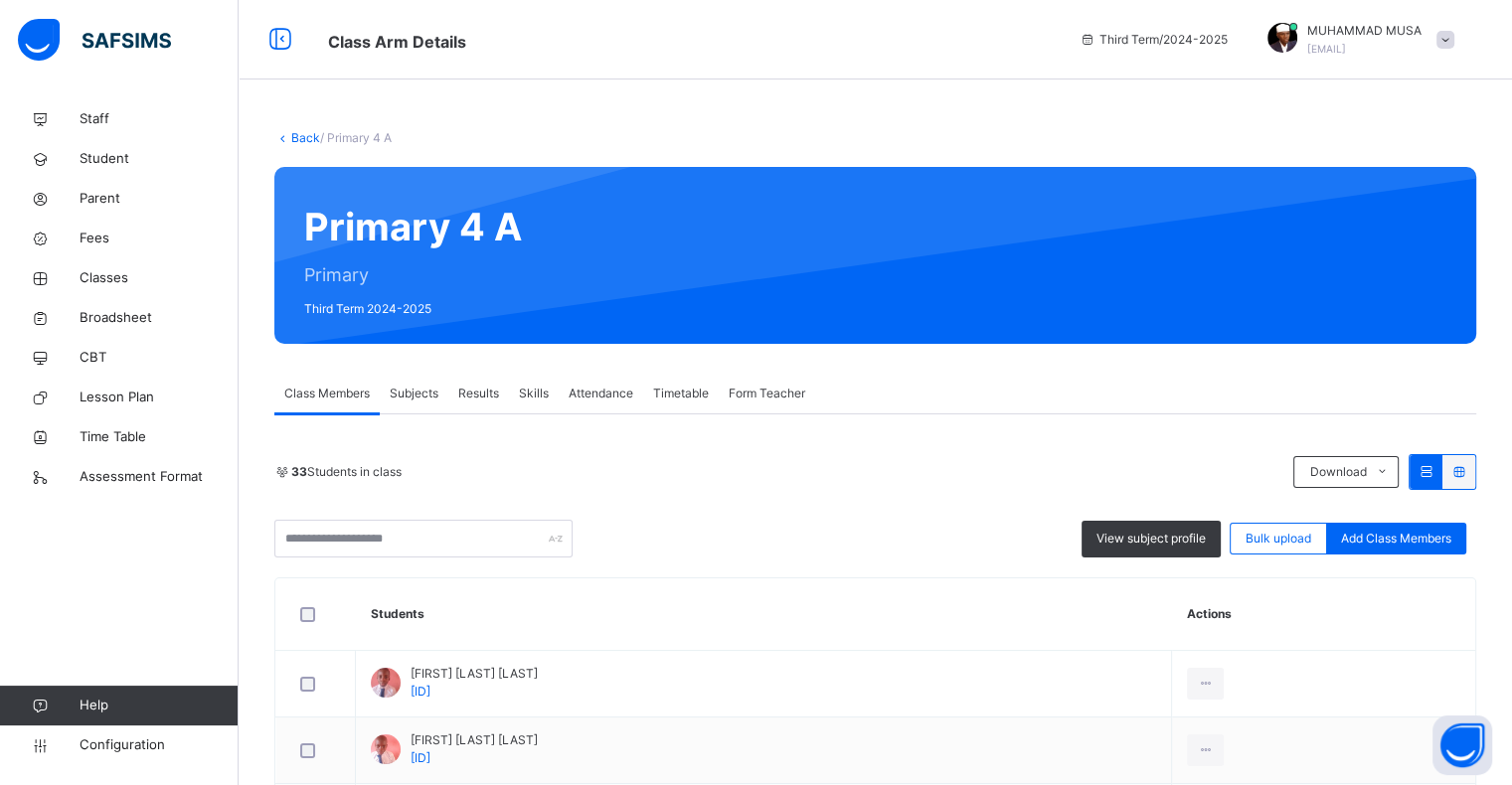 click on "Subjects" at bounding box center (414, 393) 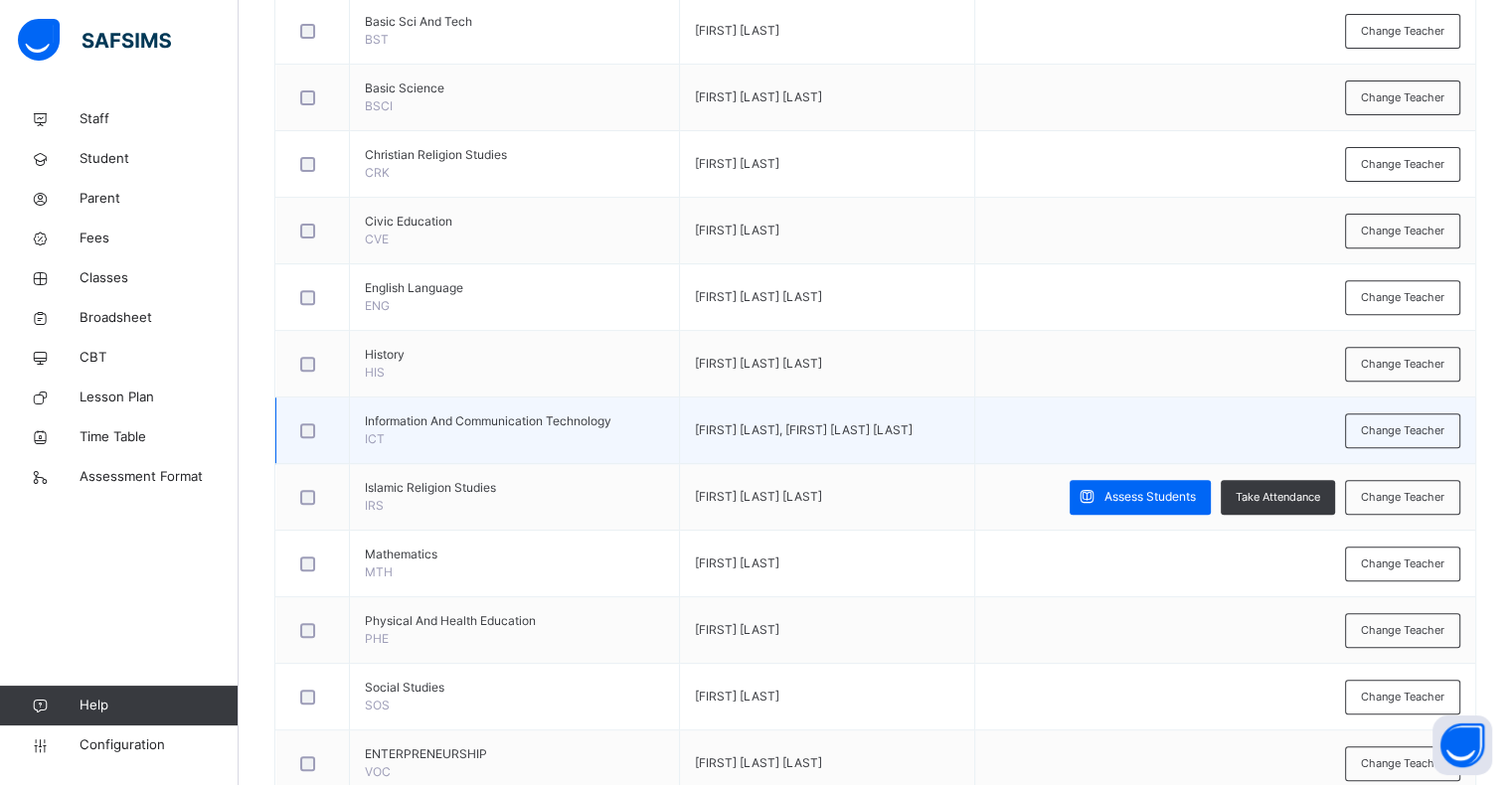 scroll, scrollTop: 710, scrollLeft: 0, axis: vertical 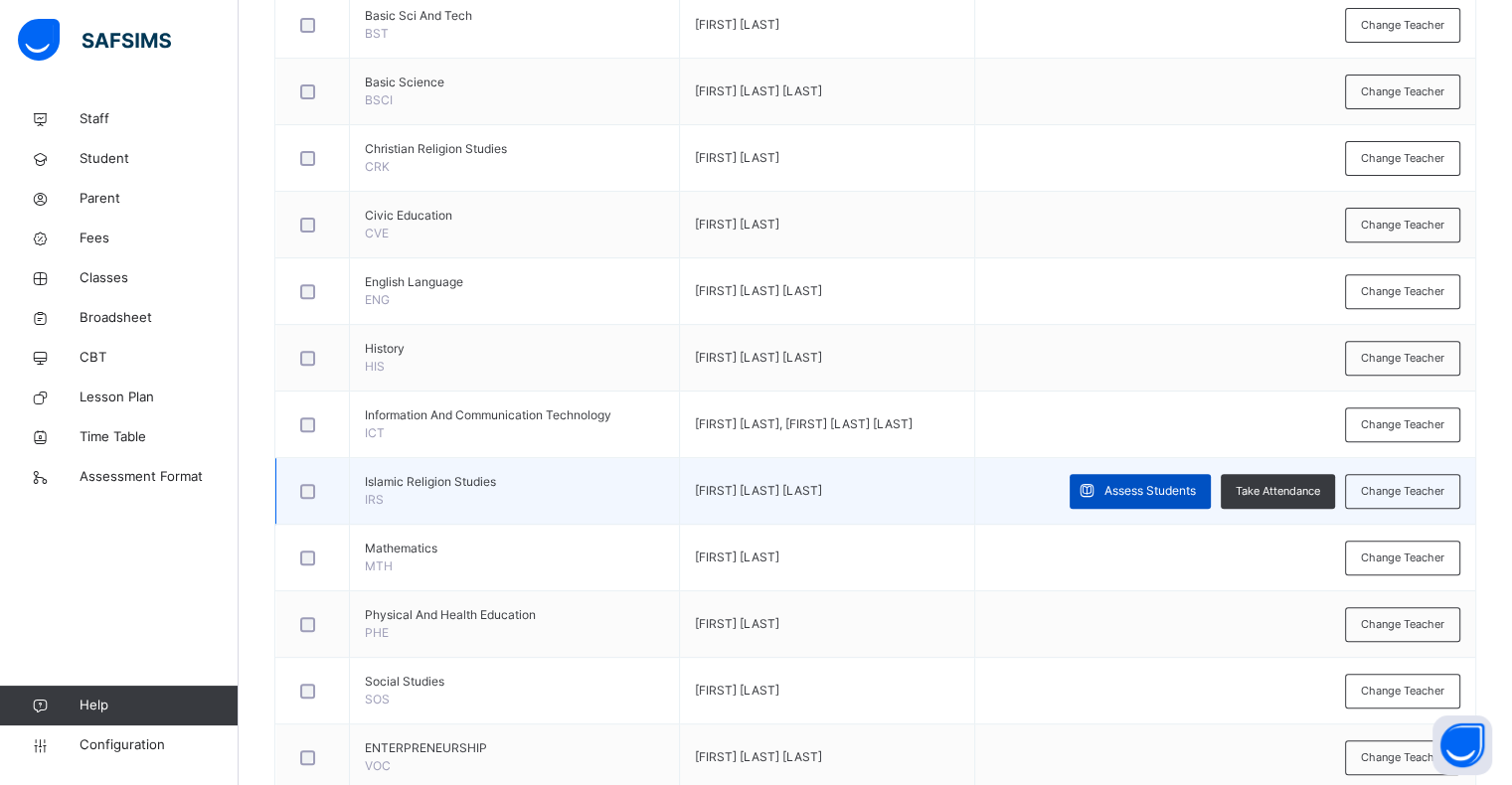 click on "Assess Students" at bounding box center [1150, 491] 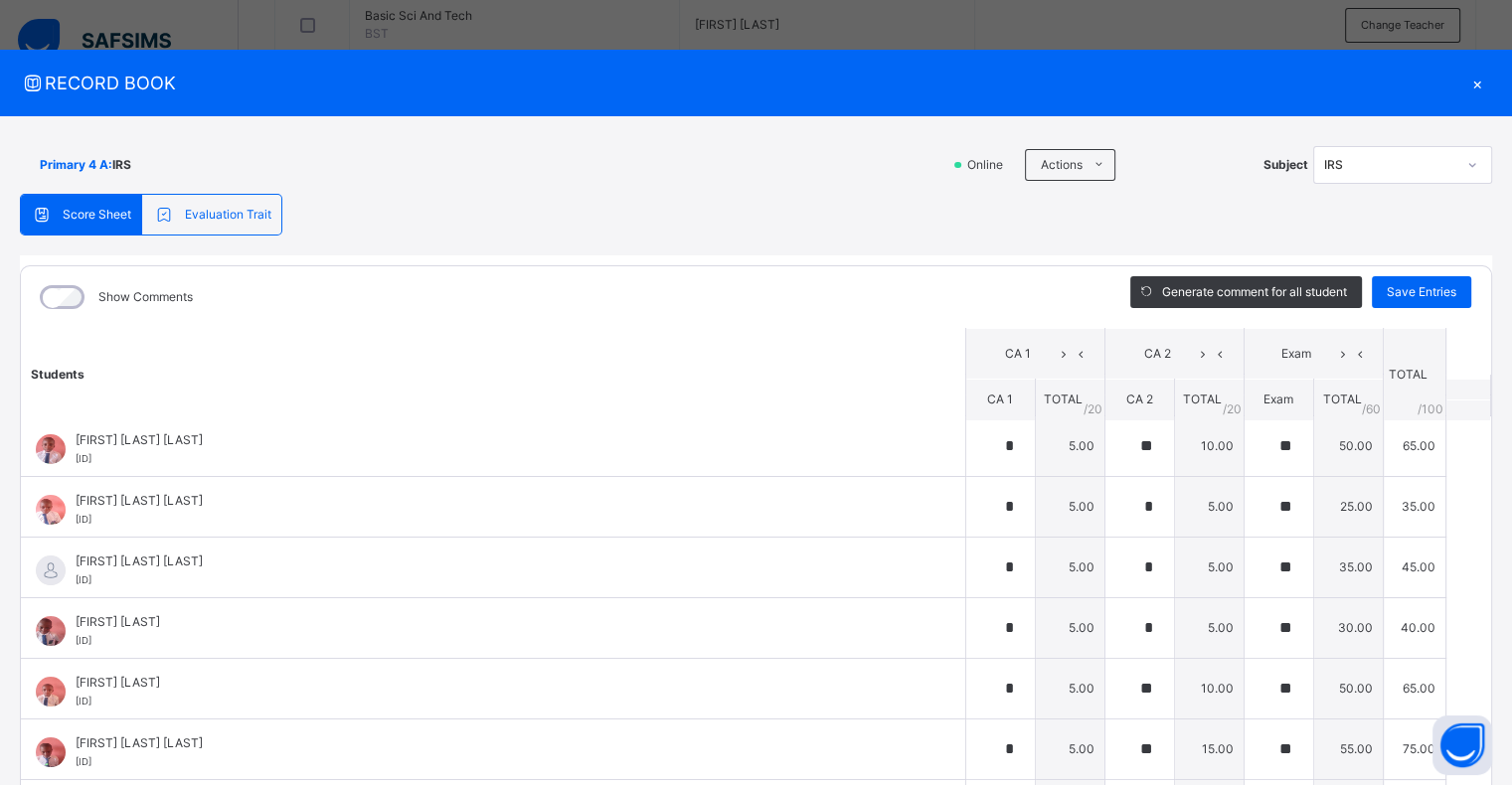 scroll, scrollTop: 0, scrollLeft: 0, axis: both 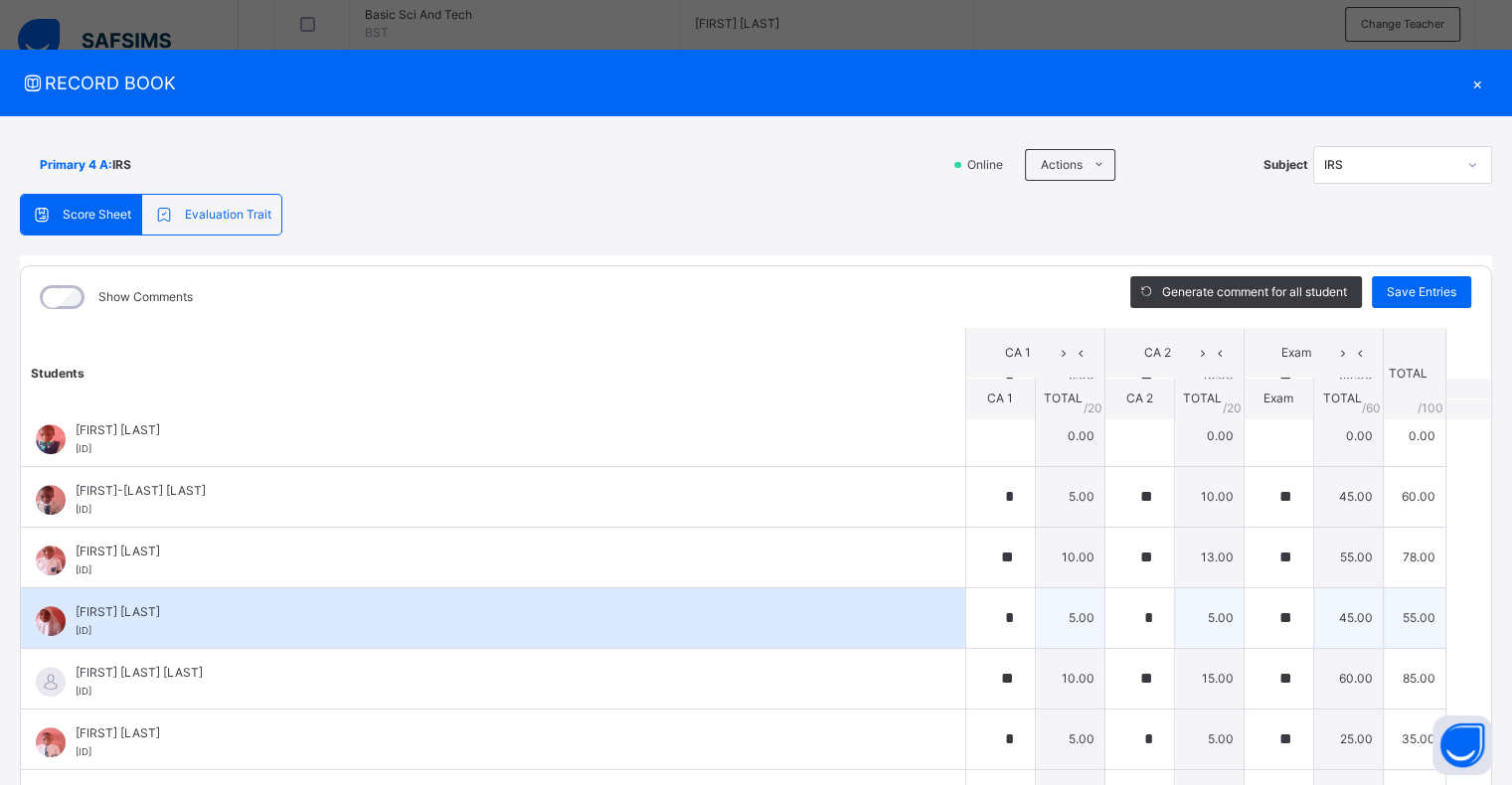 click on "SALAMATU BALARABE SAEED" at bounding box center (498, 612) 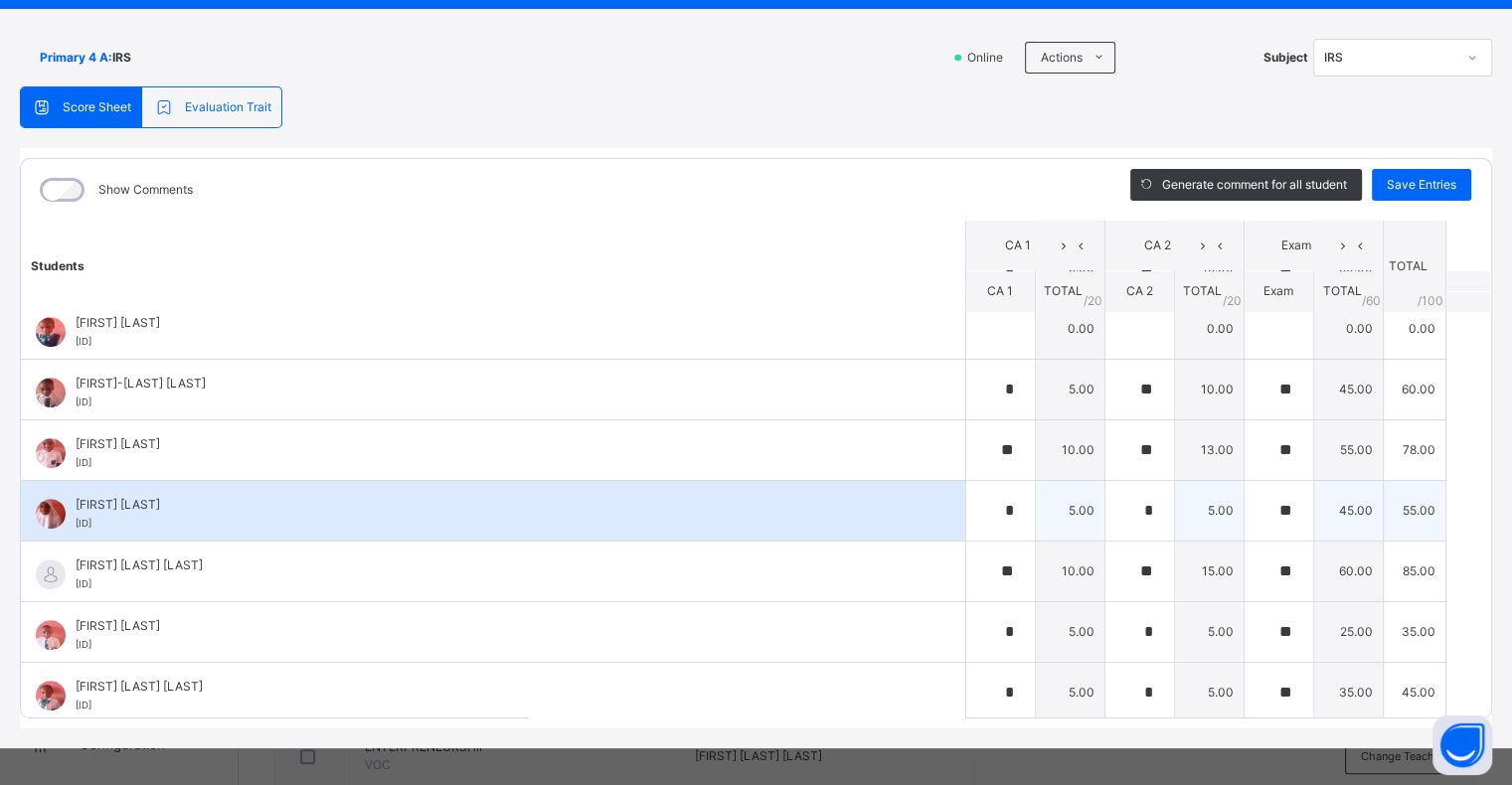 scroll, scrollTop: 119, scrollLeft: 0, axis: vertical 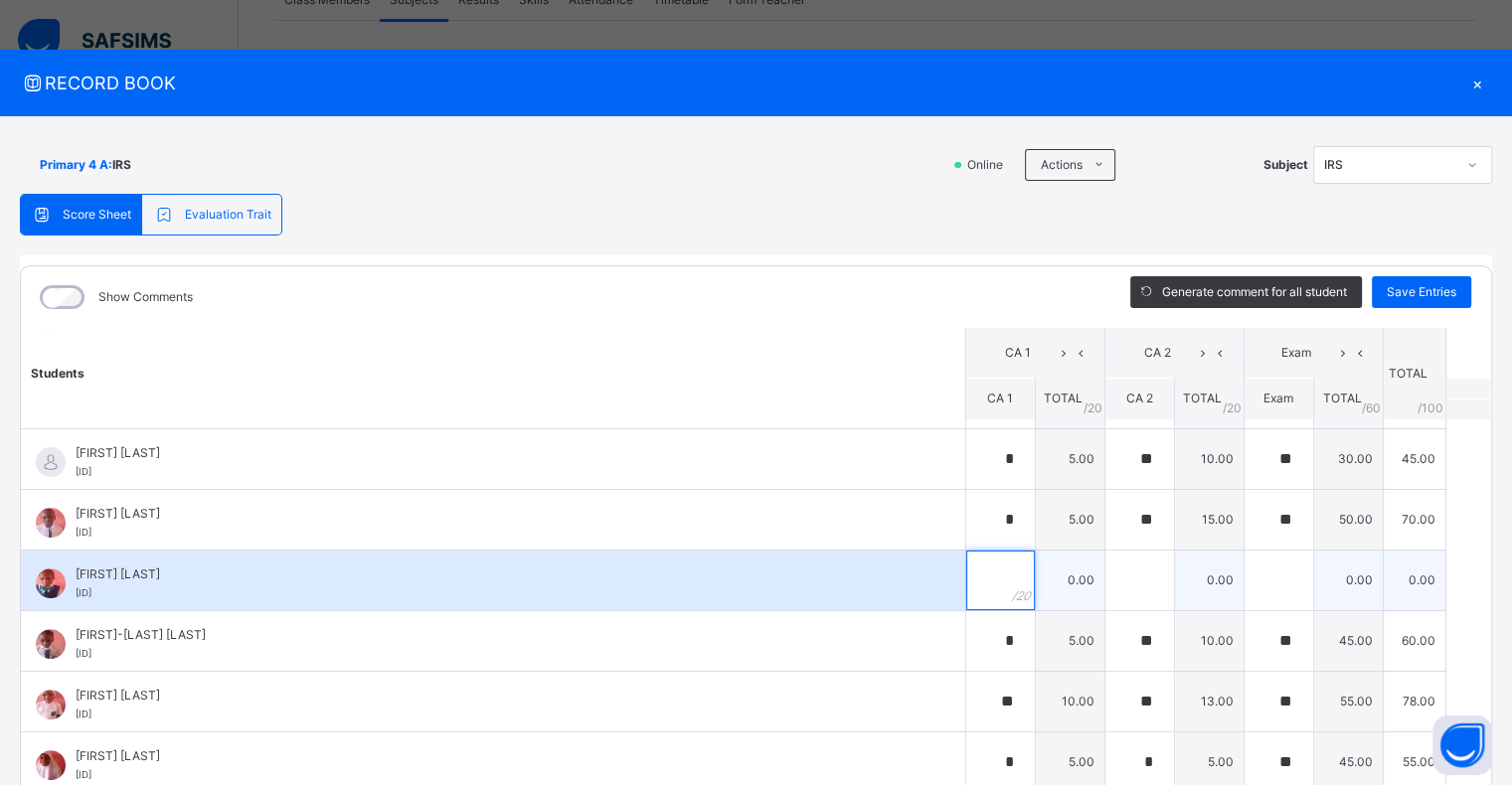 click at bounding box center [1000, 580] 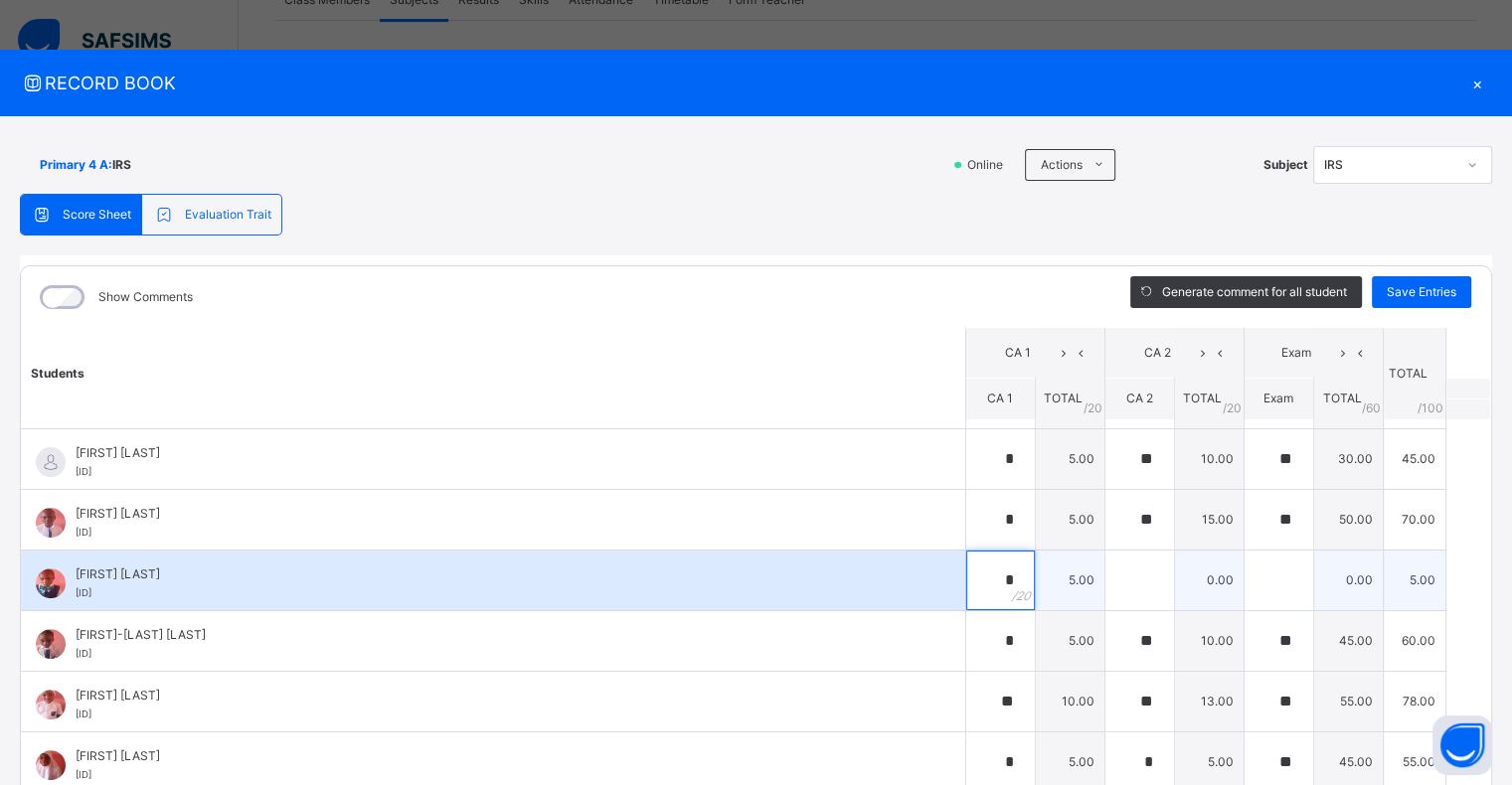 type on "*" 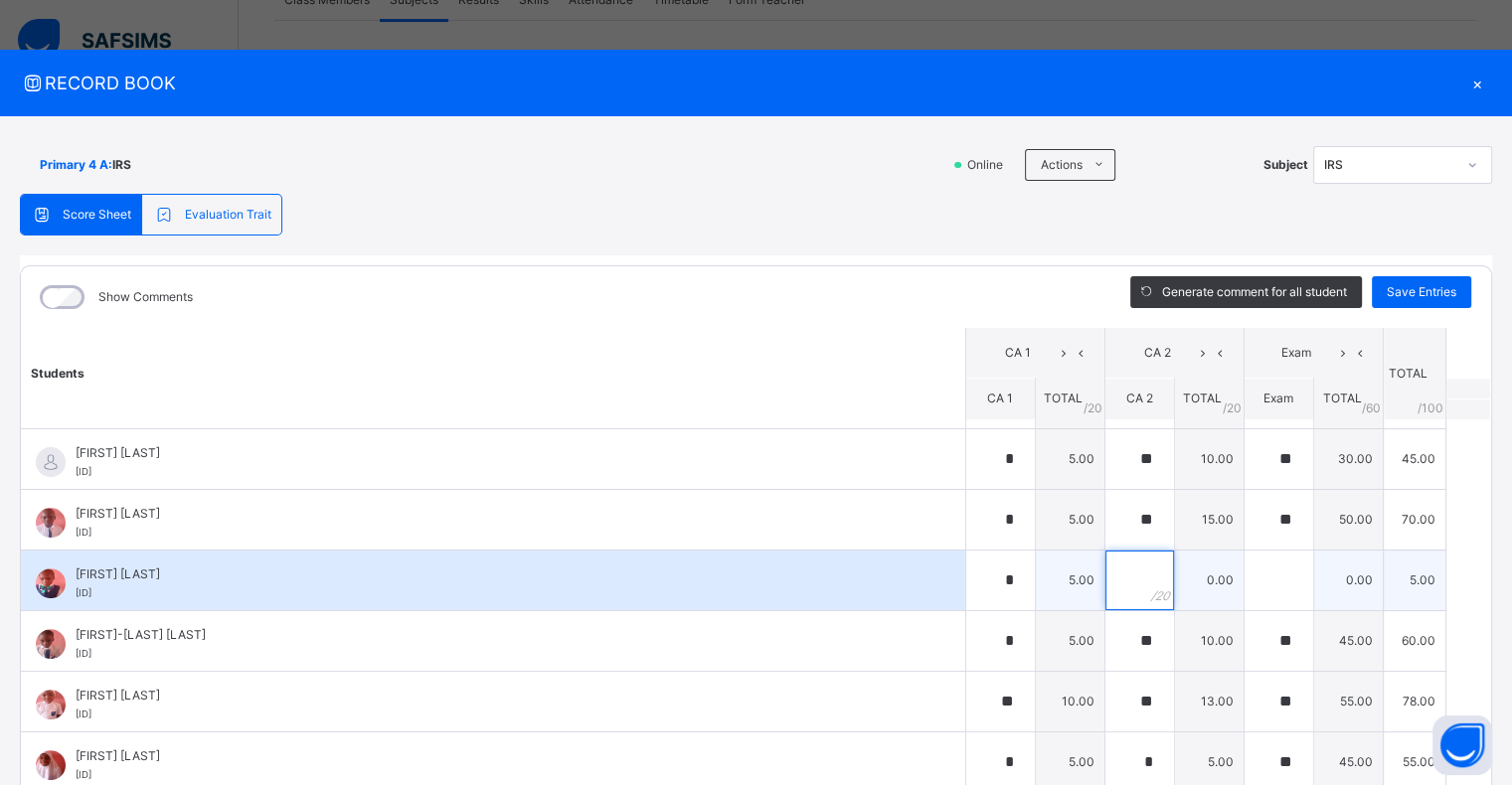 click at bounding box center [1139, 580] 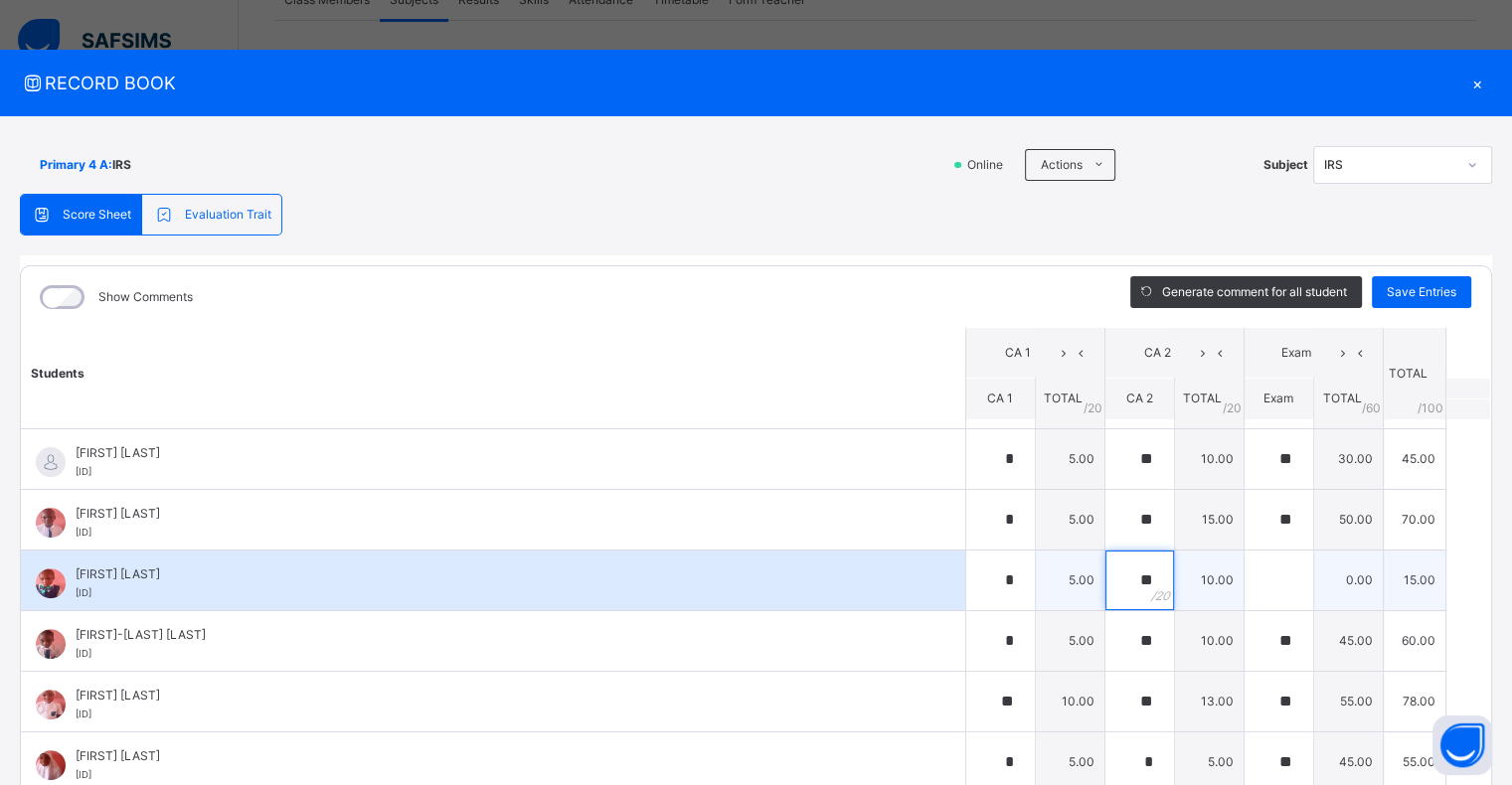type on "**" 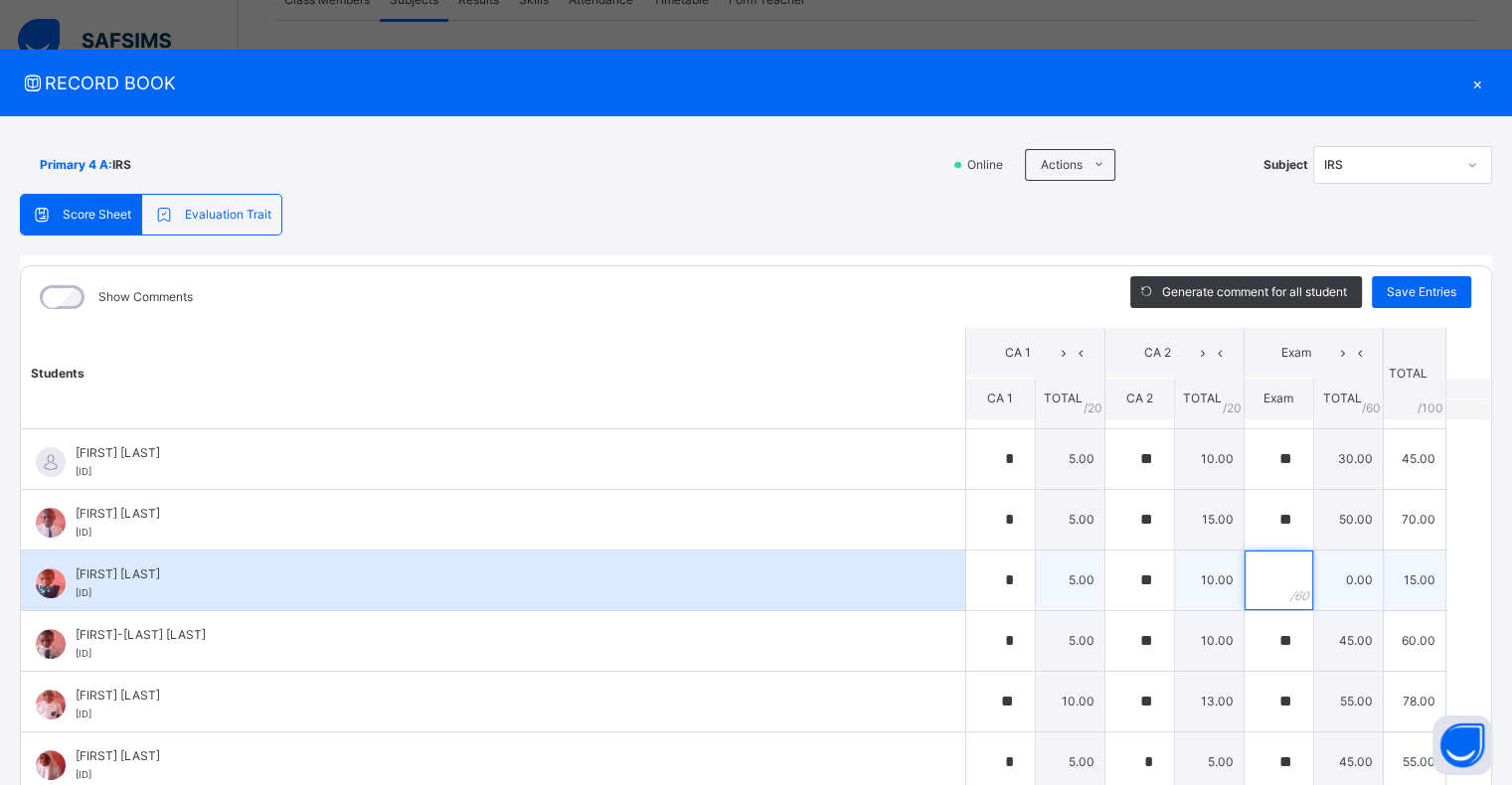 click at bounding box center [1278, 580] 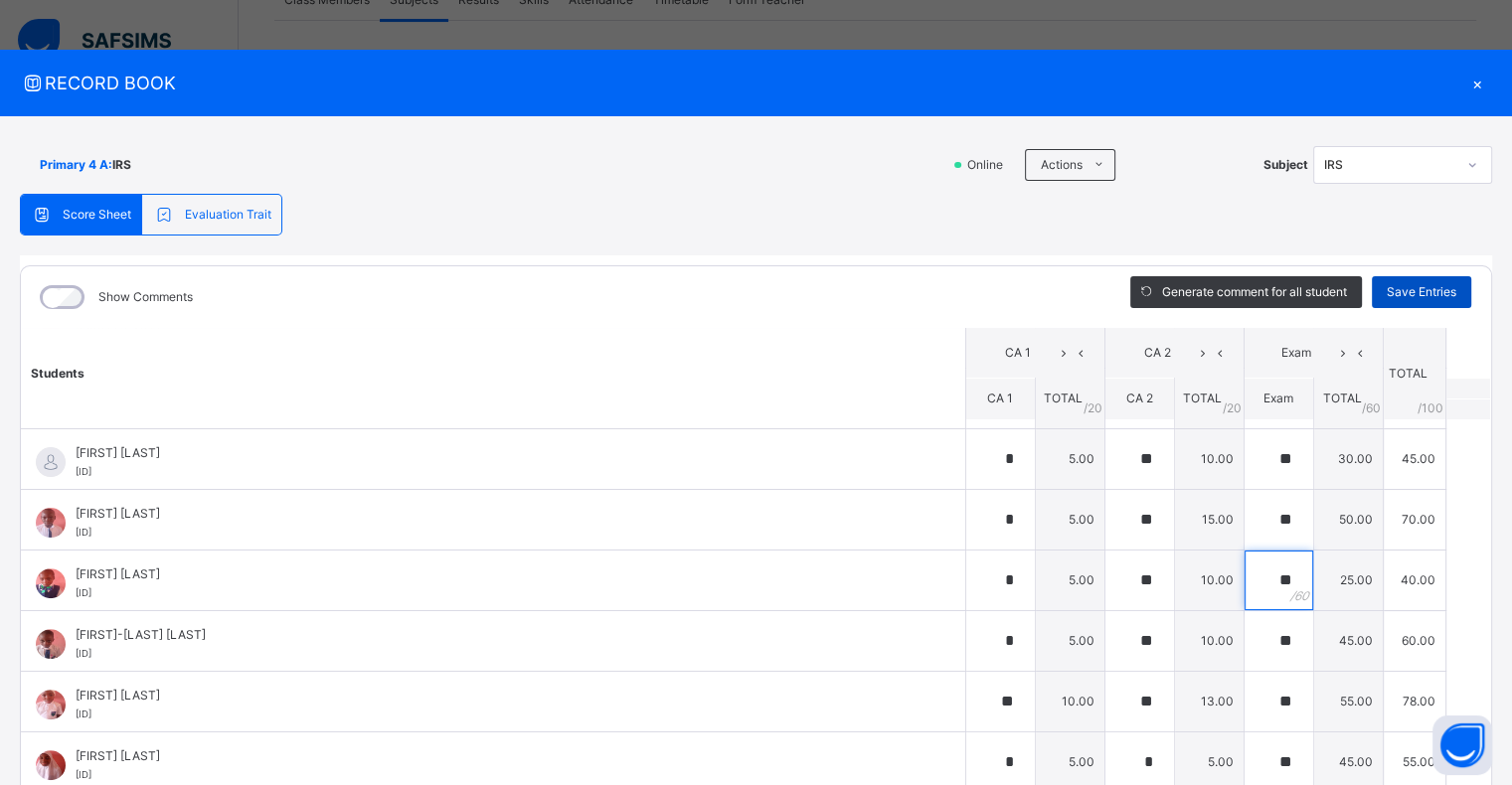 type on "**" 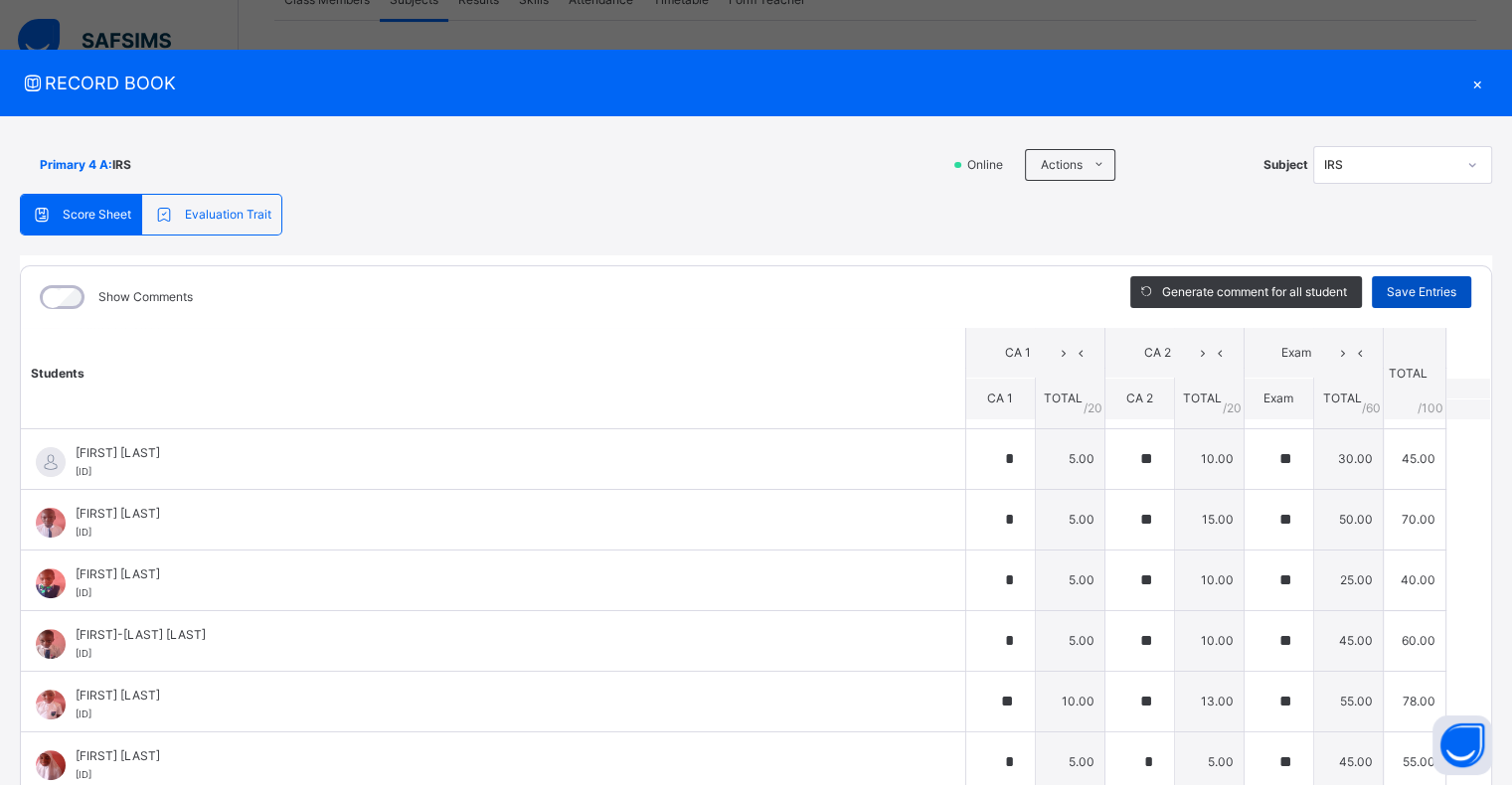 click on "Save Entries" at bounding box center (1422, 292) 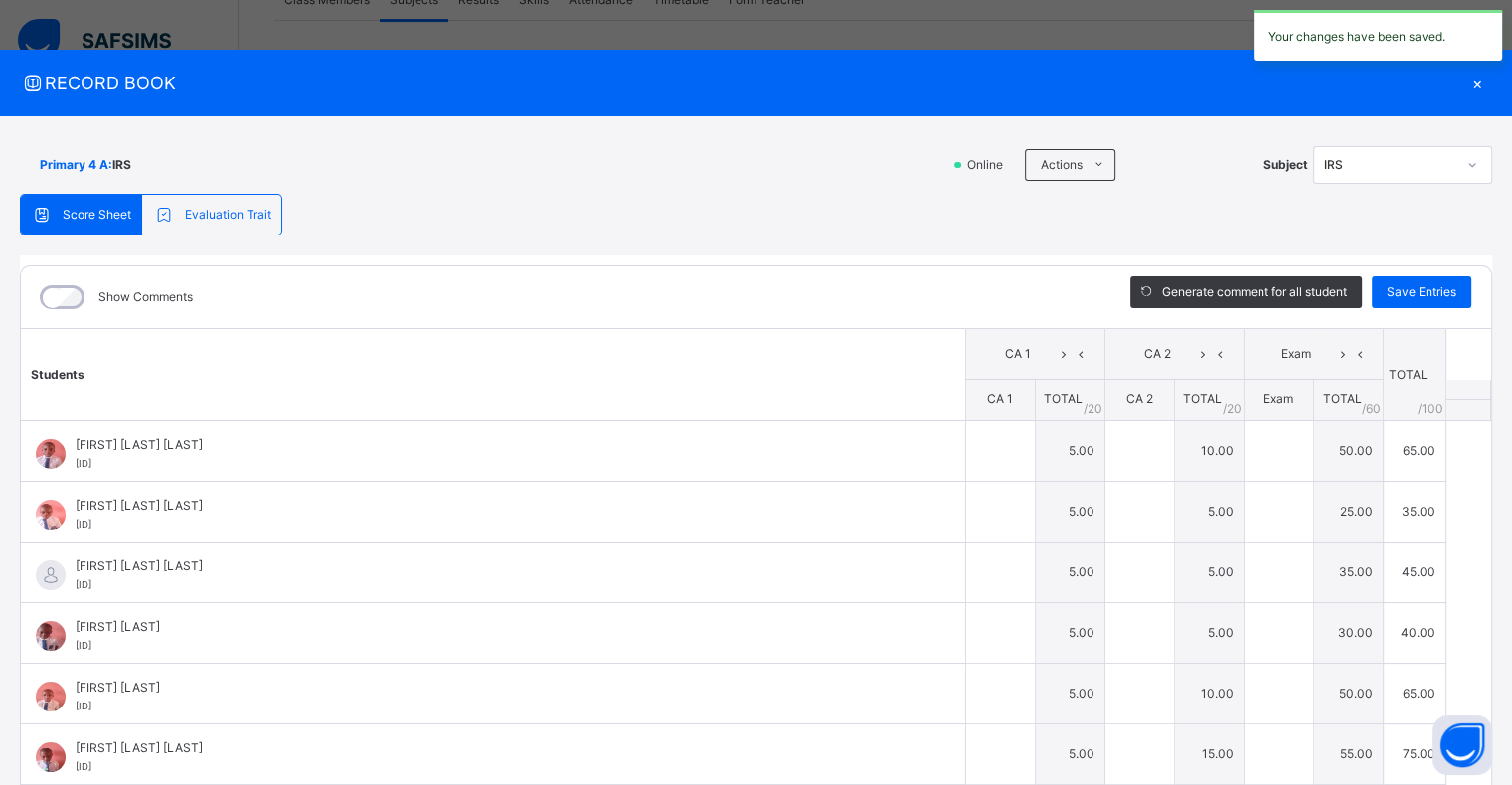 type on "*" 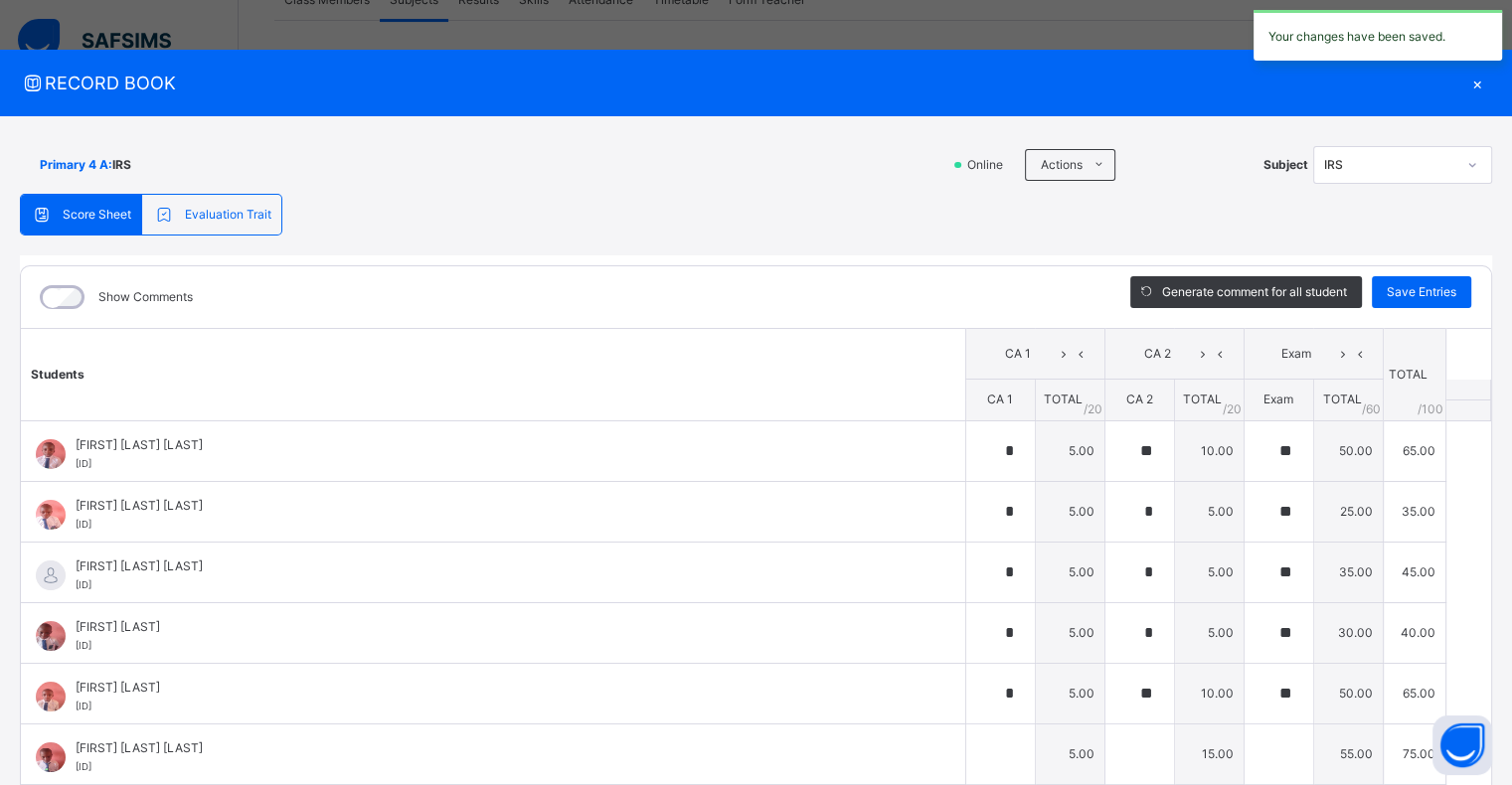 type on "*" 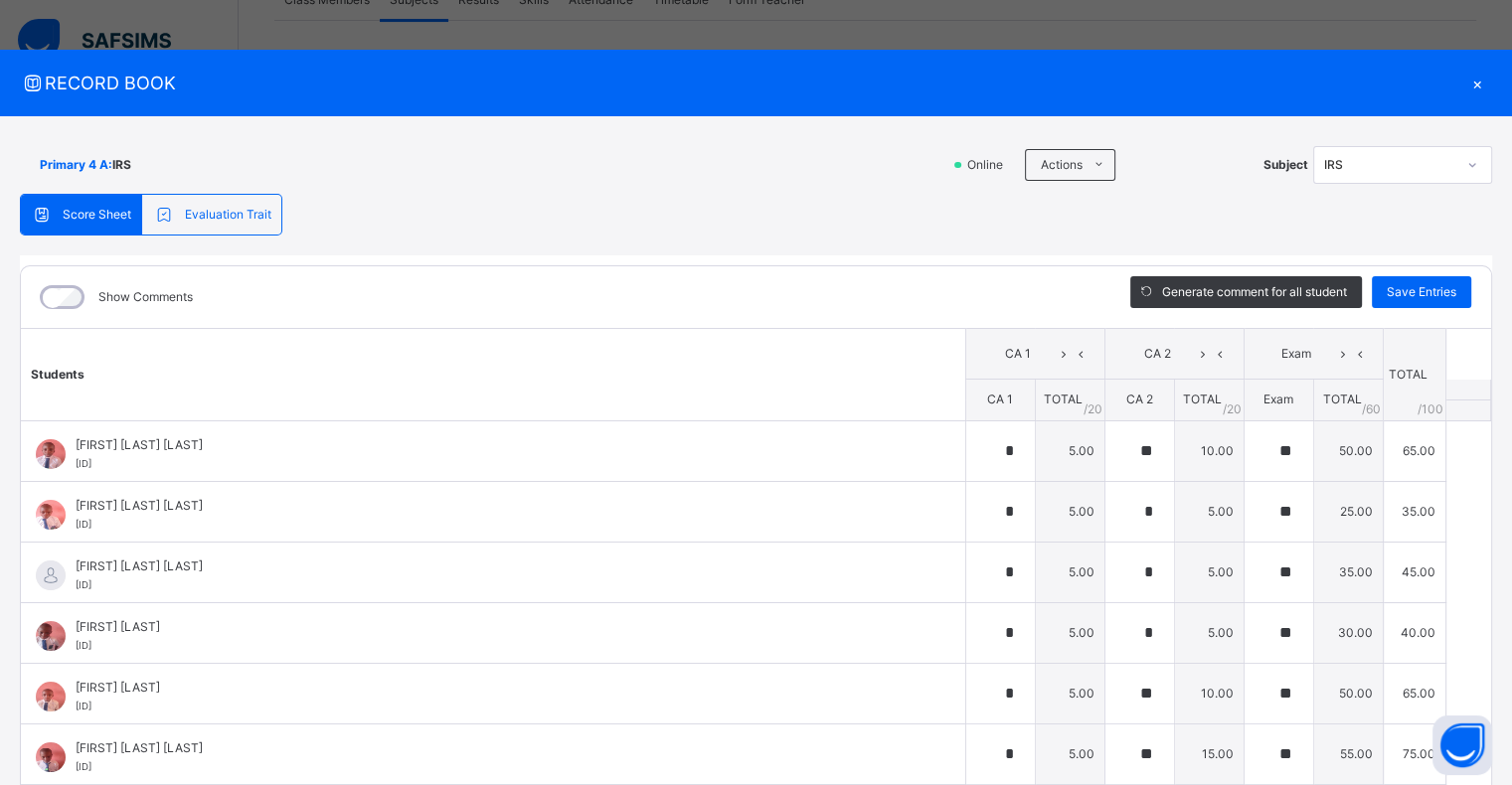 click on "×" at bounding box center [1477, 82] 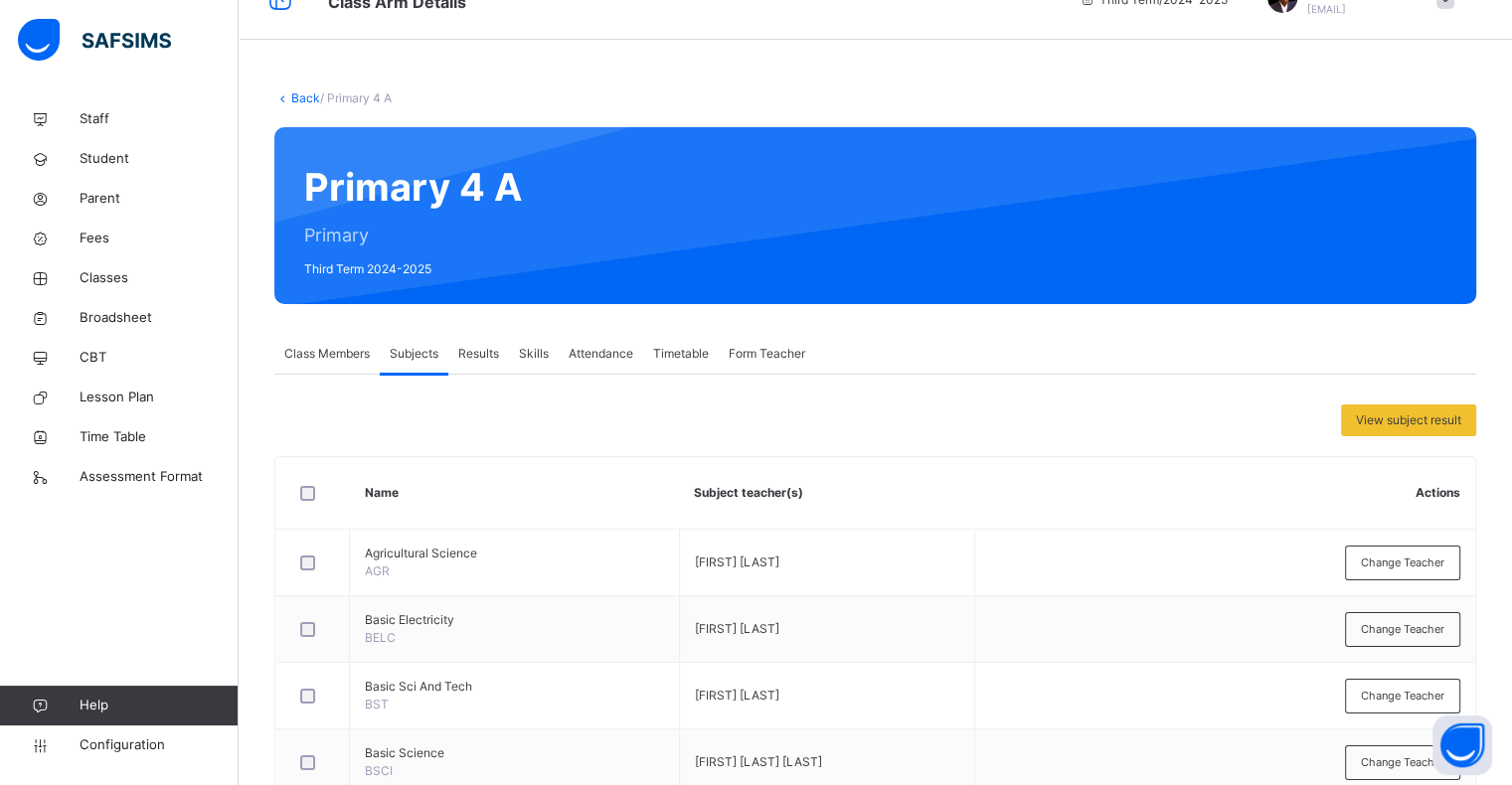 scroll, scrollTop: 0, scrollLeft: 0, axis: both 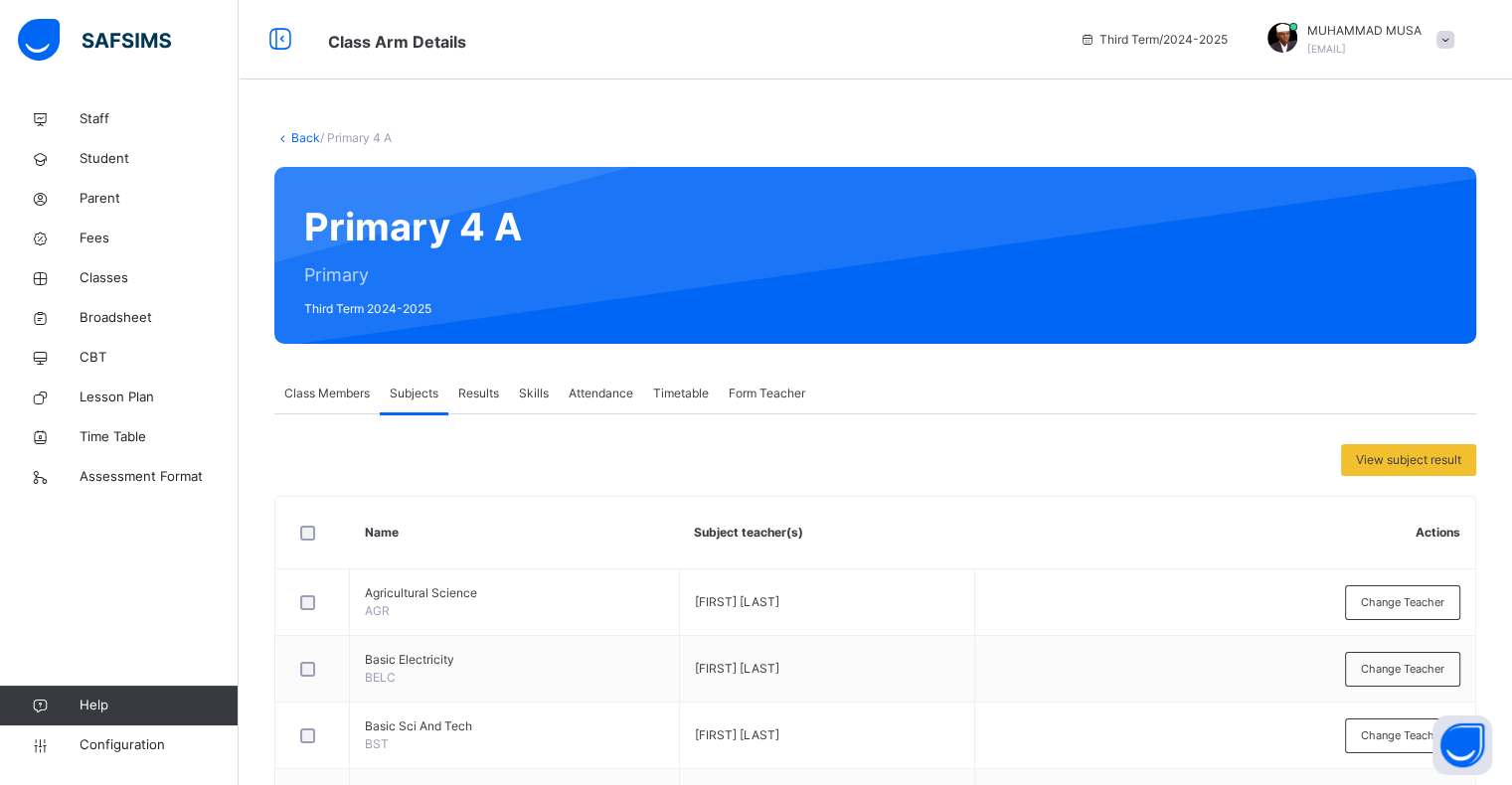 click on "Back" at bounding box center [305, 137] 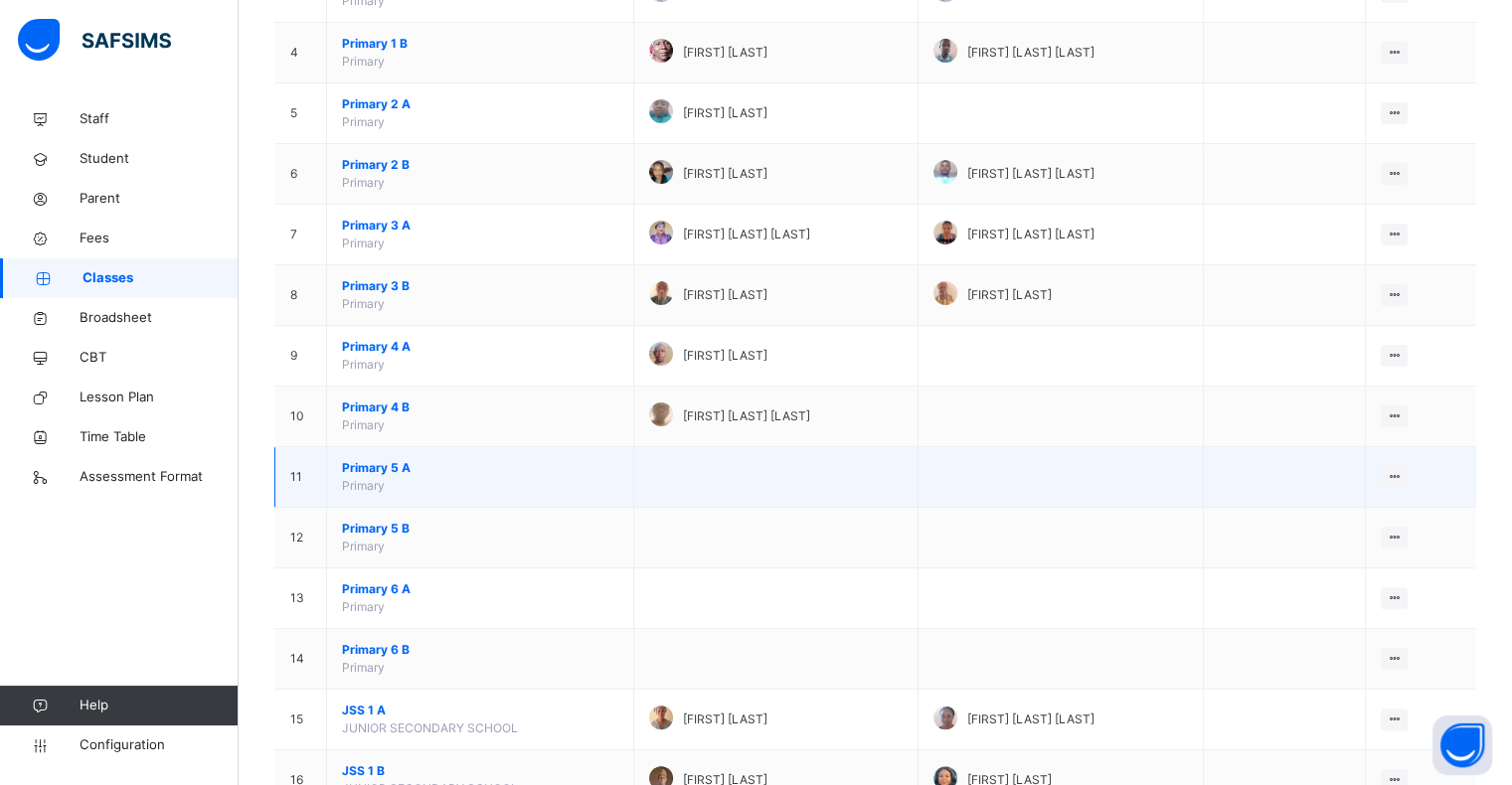 scroll, scrollTop: 400, scrollLeft: 0, axis: vertical 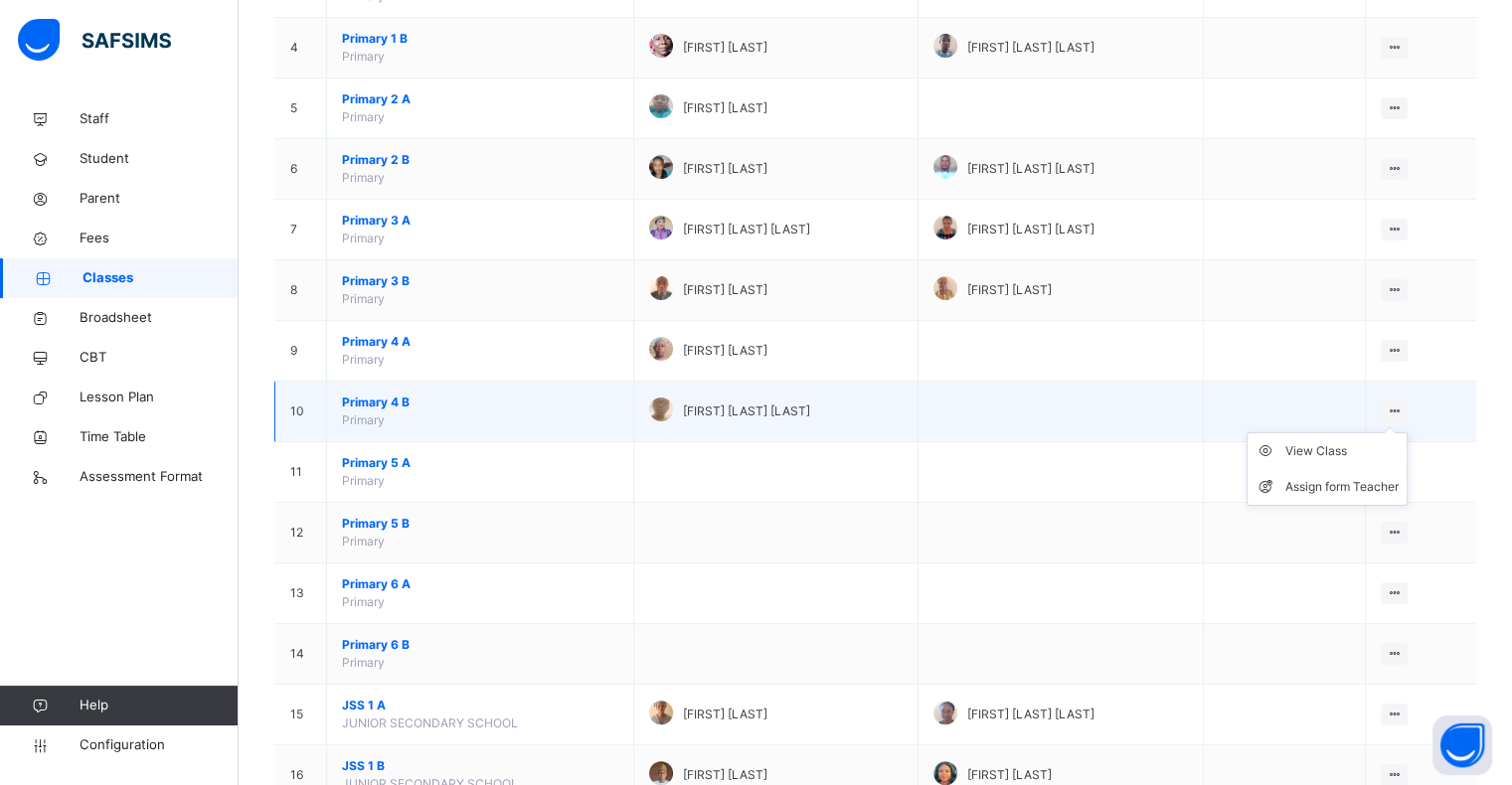 click at bounding box center (1394, 410) 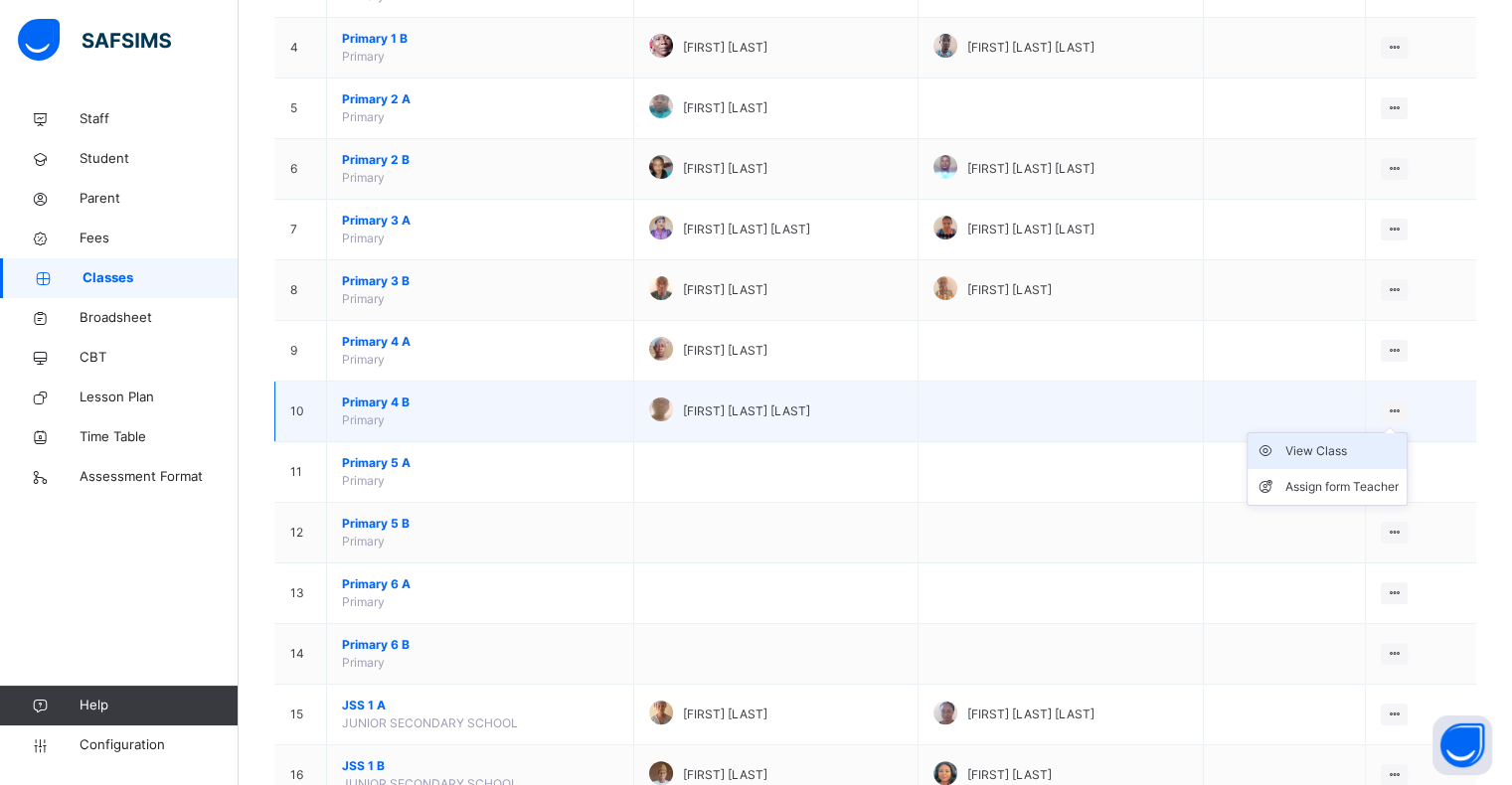 click on "View Class" at bounding box center [1342, 451] 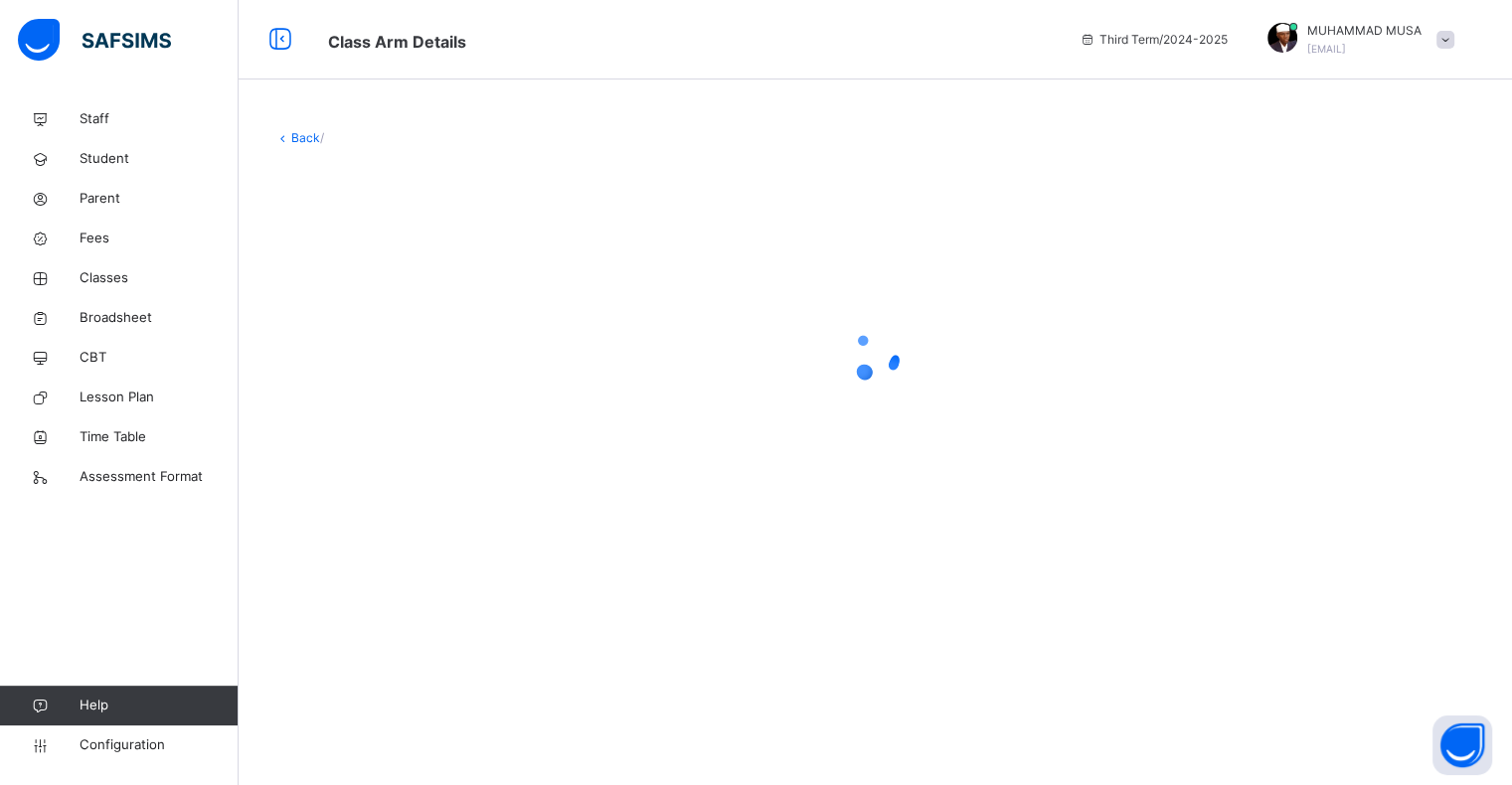 scroll, scrollTop: 0, scrollLeft: 0, axis: both 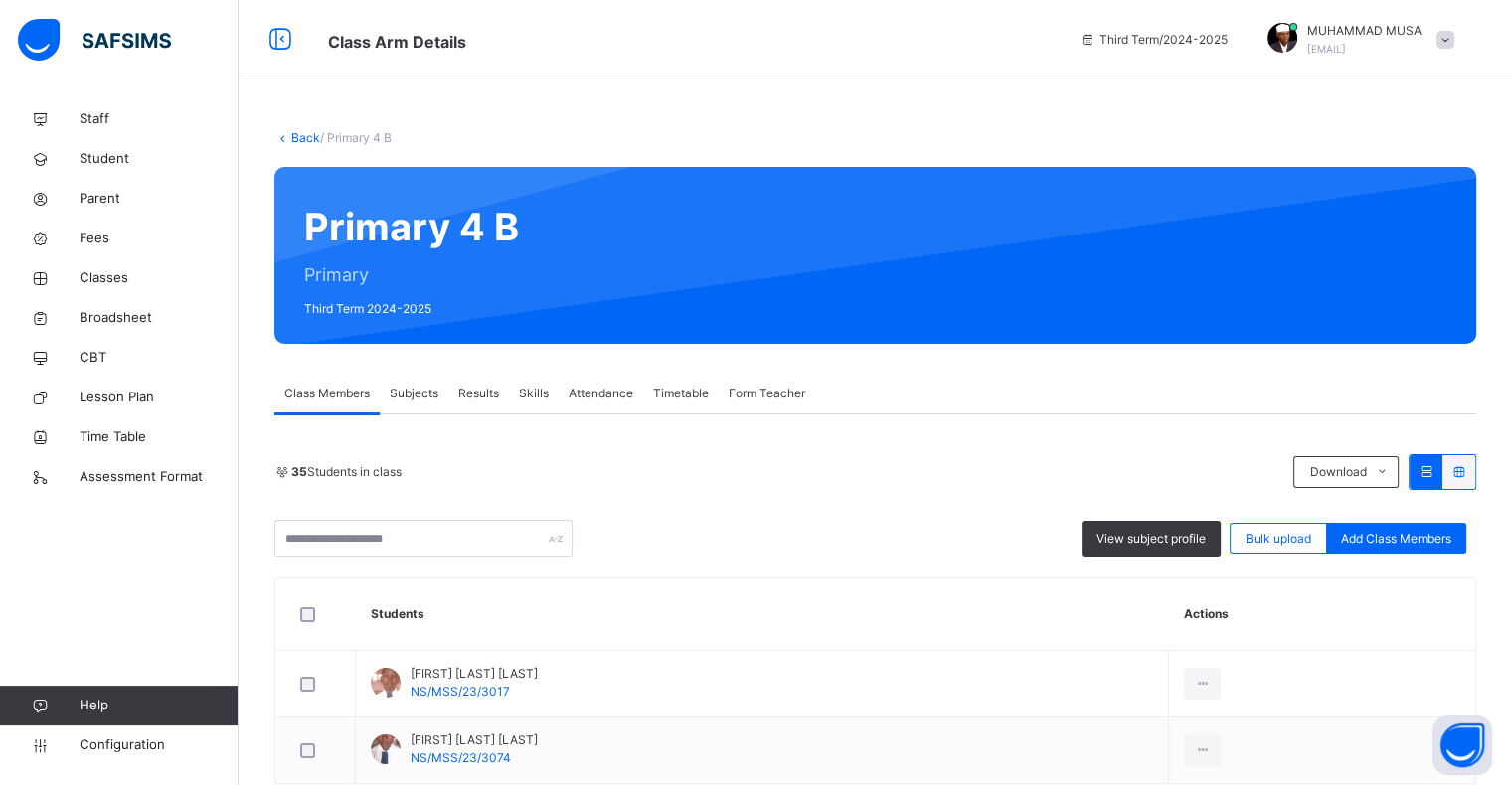 click on "Subjects" at bounding box center [414, 393] 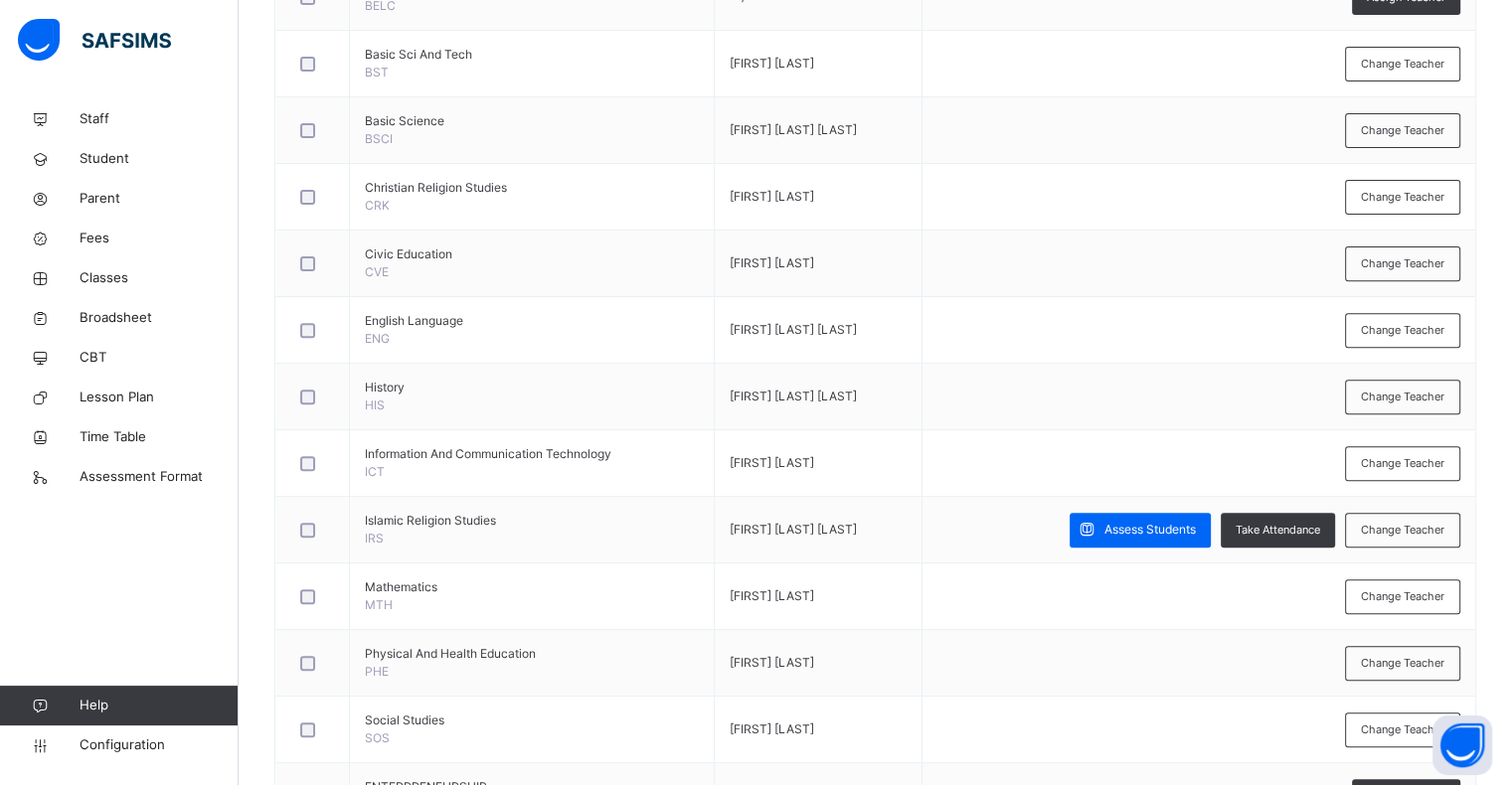 scroll, scrollTop: 688, scrollLeft: 0, axis: vertical 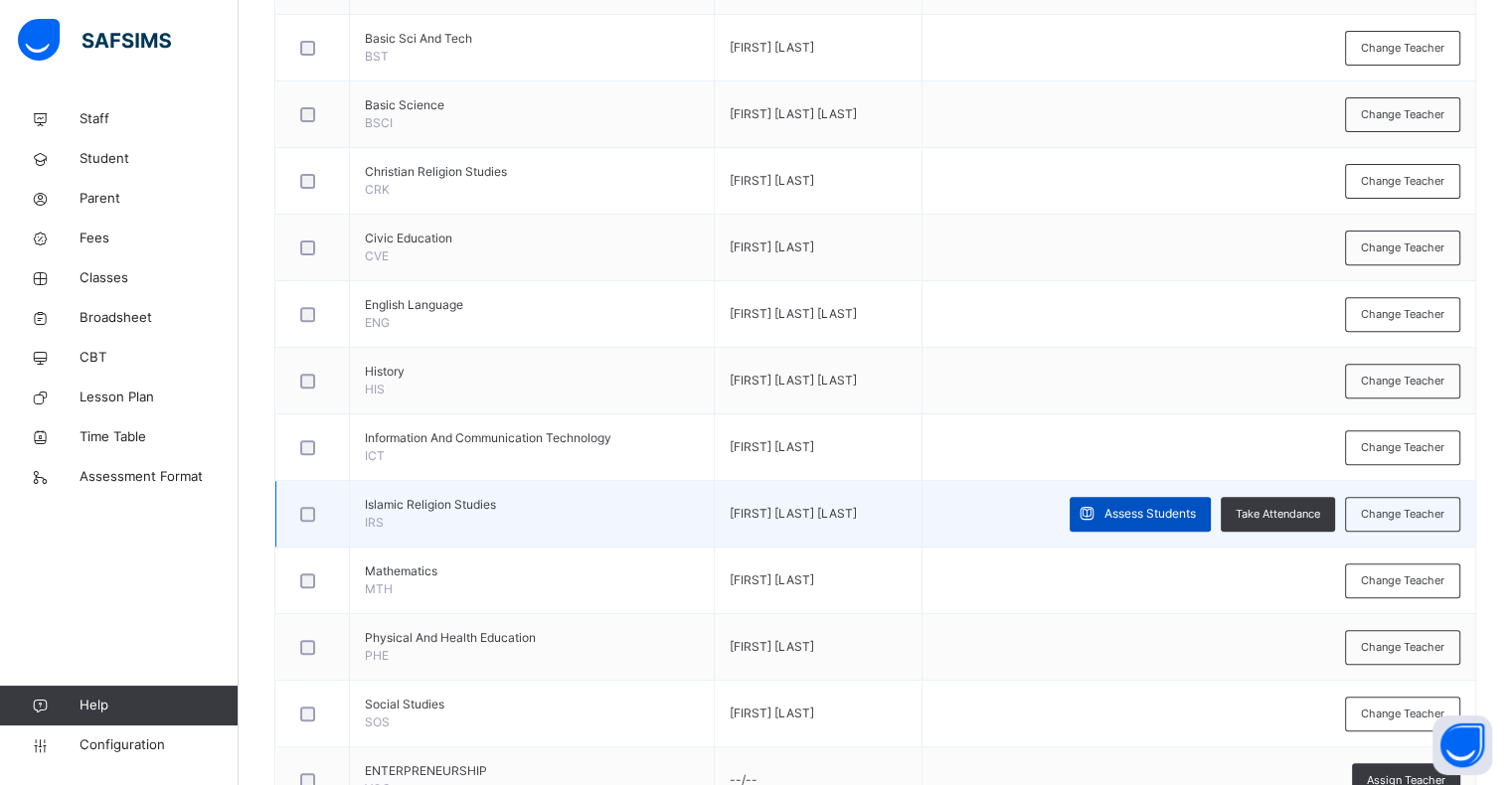 click on "Assess Students" at bounding box center (1150, 514) 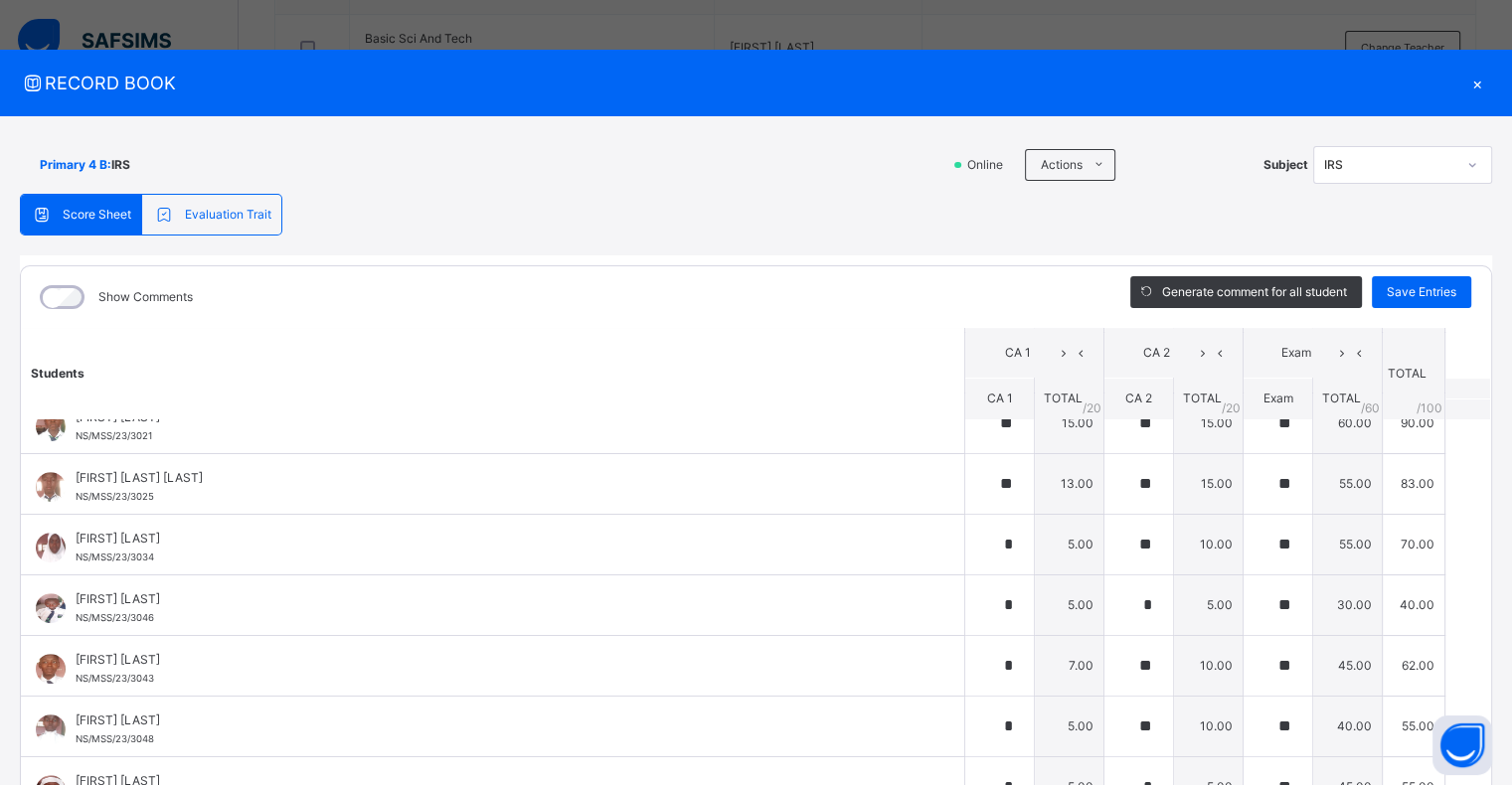 scroll, scrollTop: 1347, scrollLeft: 0, axis: vertical 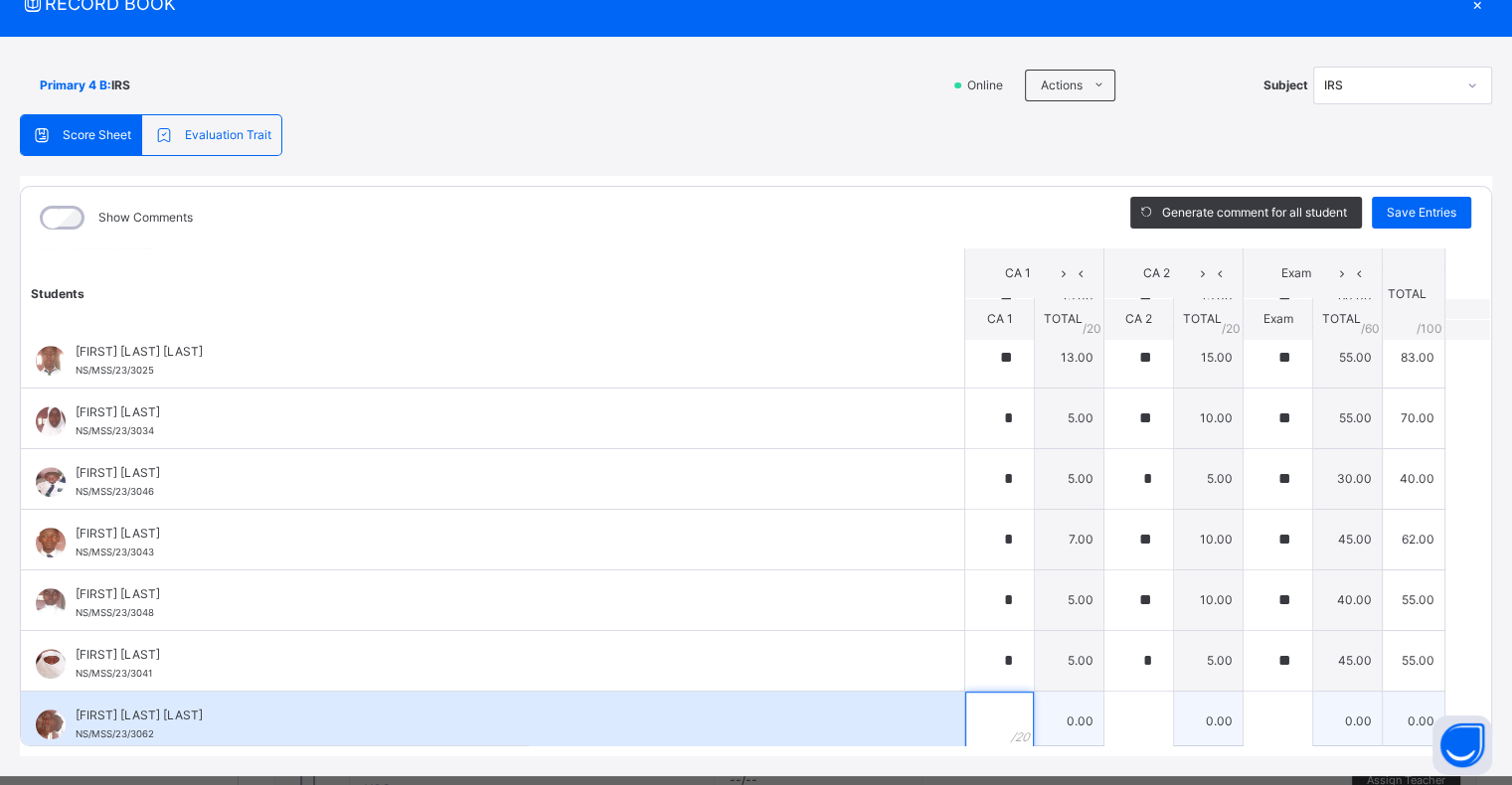 click at bounding box center [999, 721] 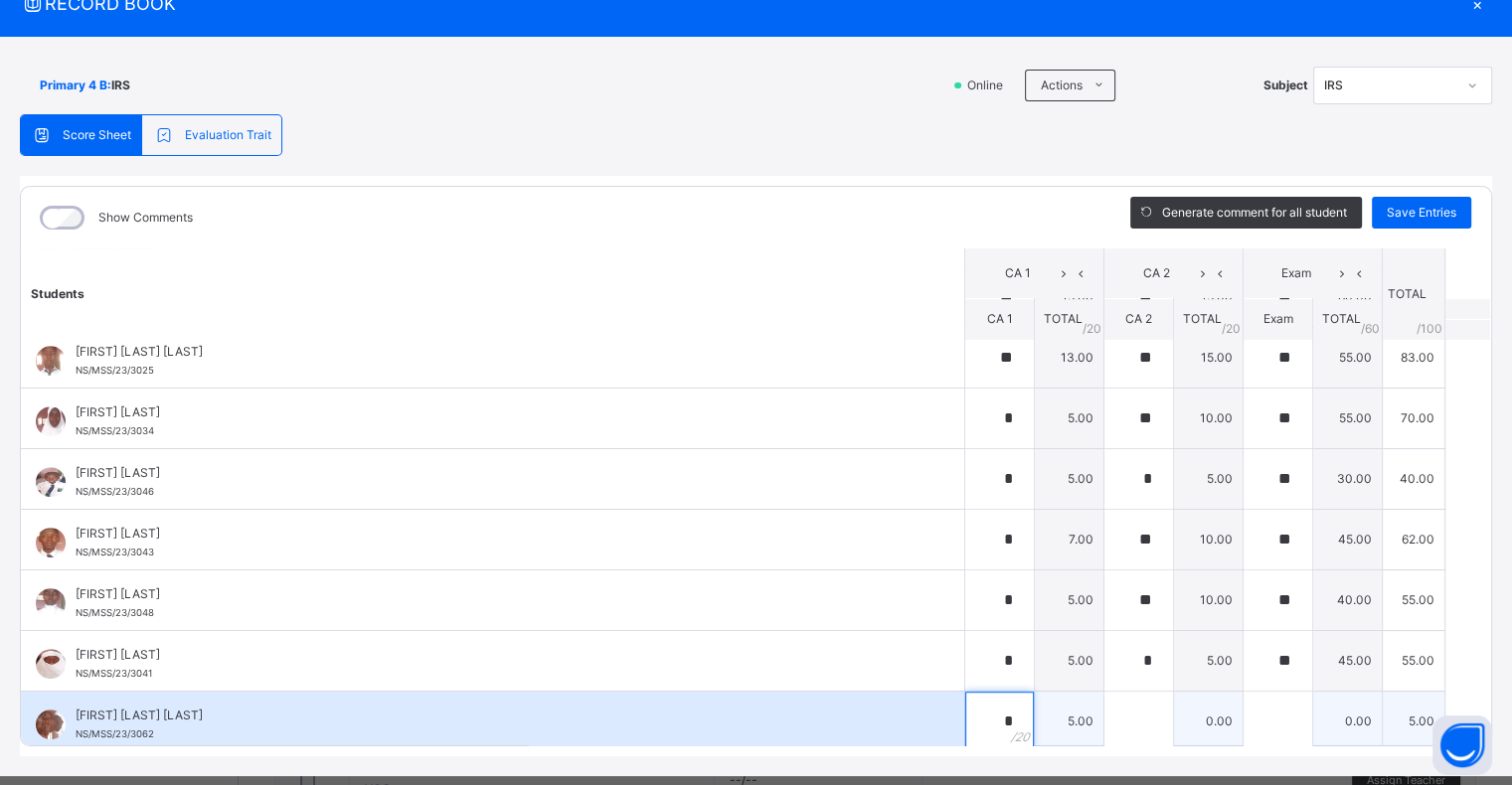 type on "*" 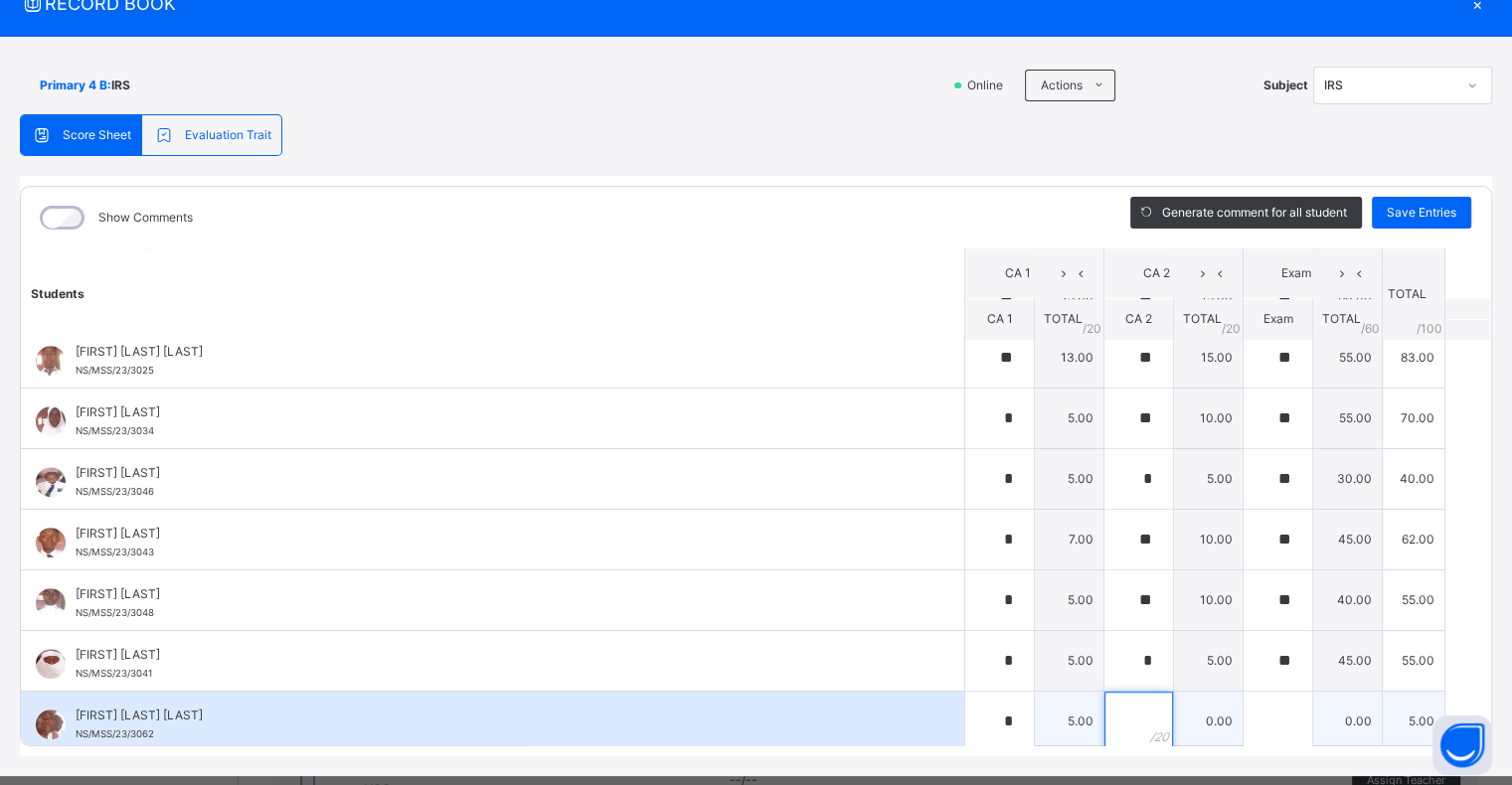 click at bounding box center (1138, 721) 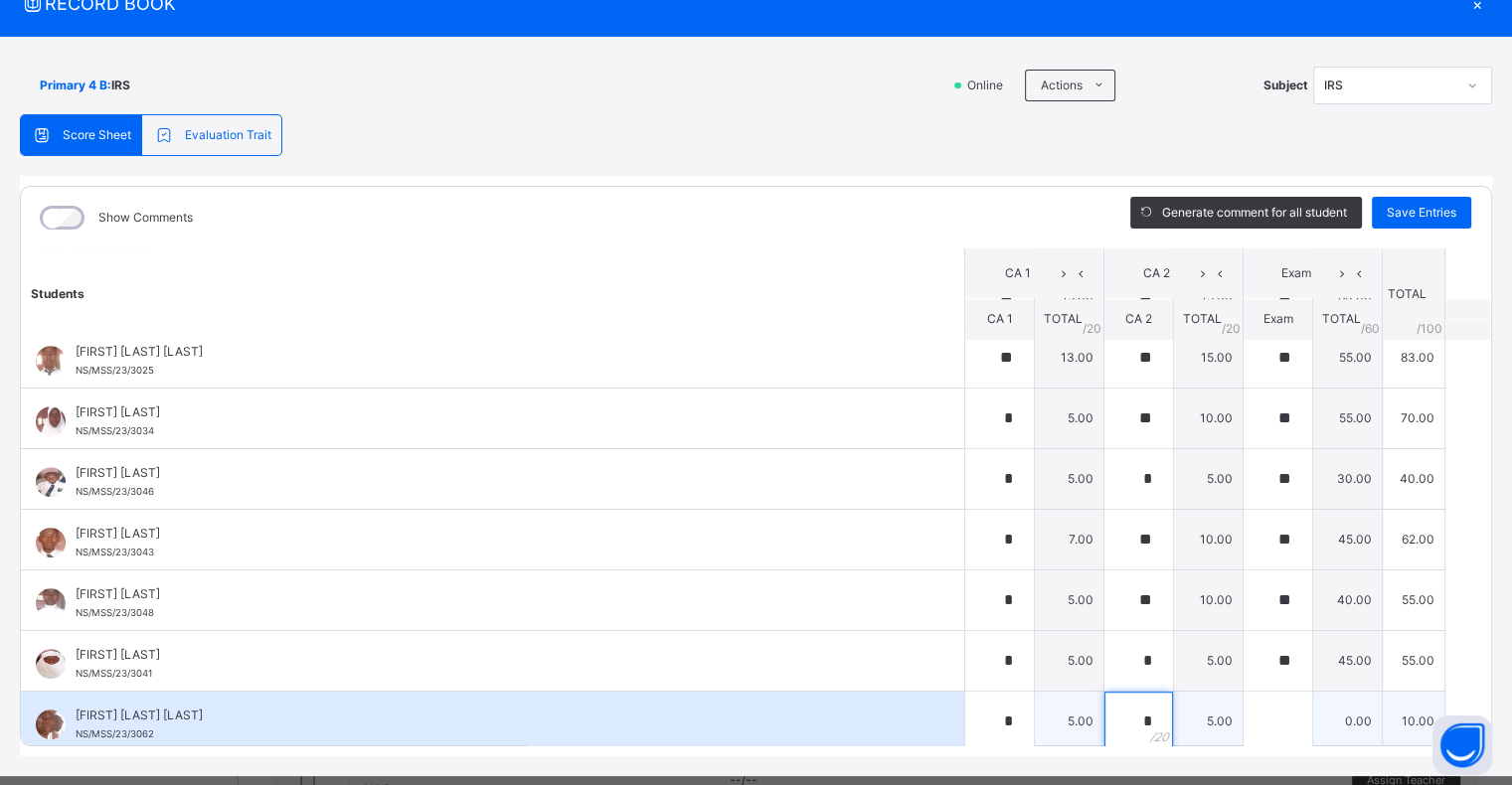 type on "*" 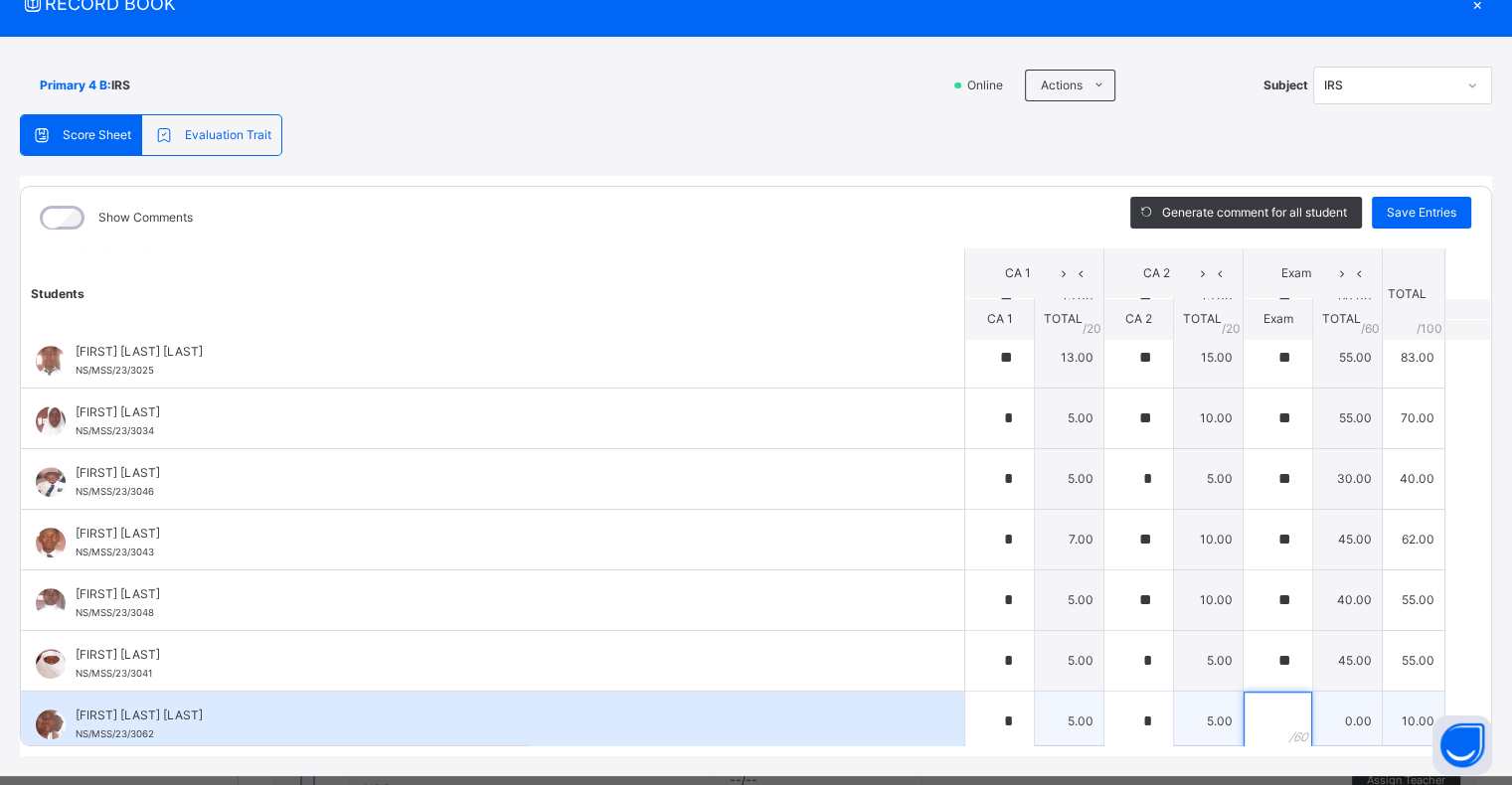 click at bounding box center [1277, 721] 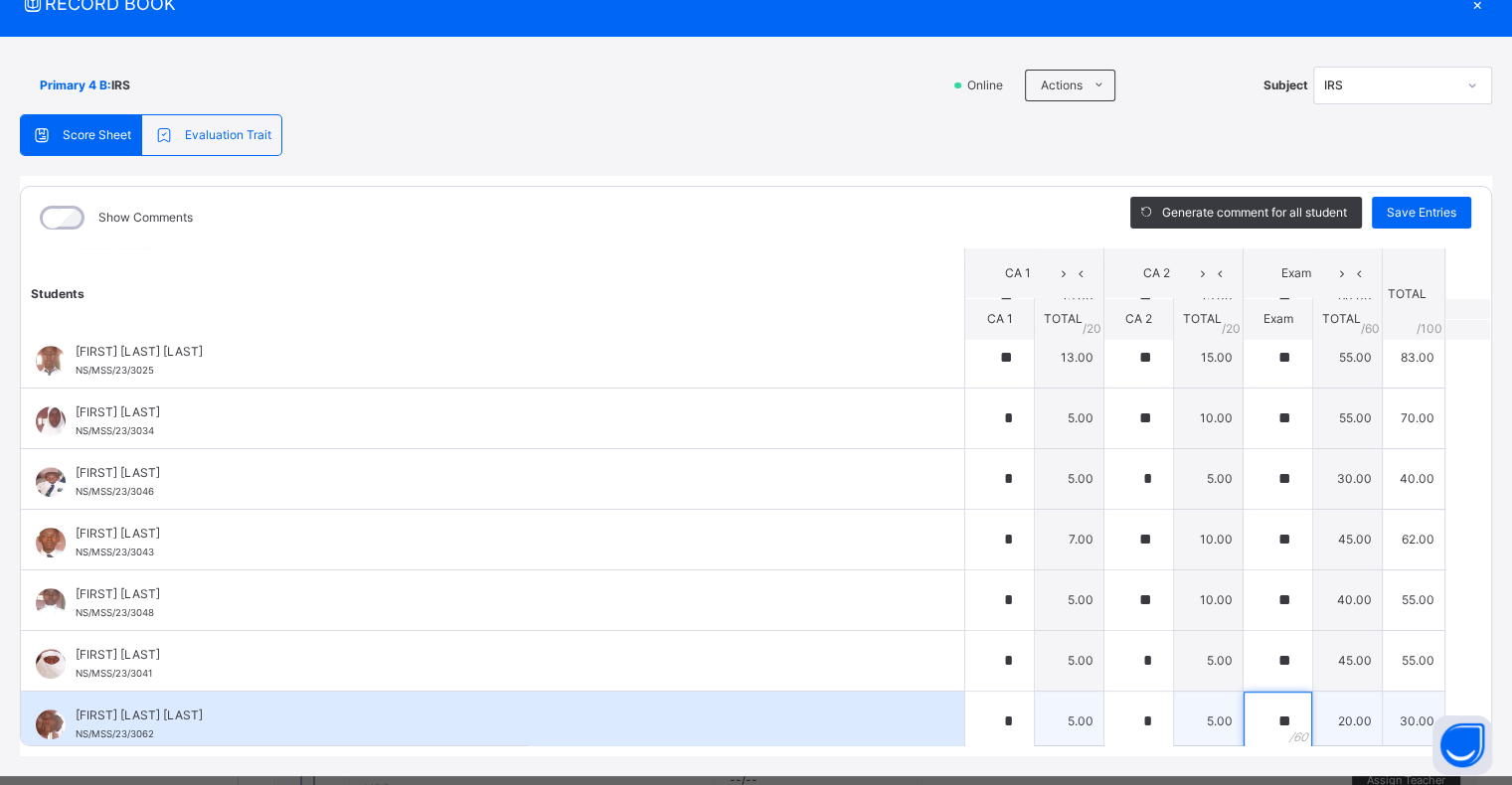 type on "**" 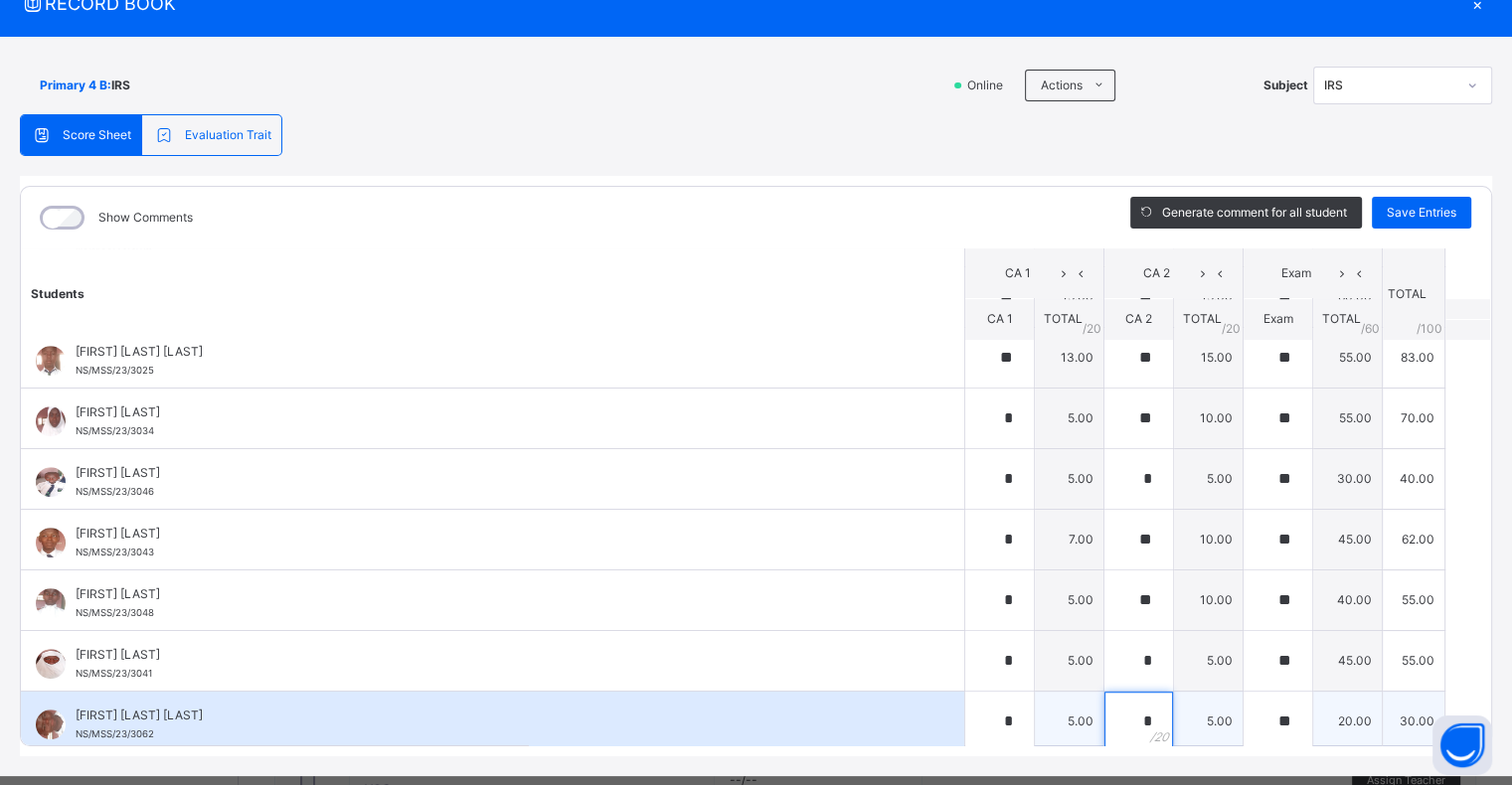 click on "*" at bounding box center [1138, 721] 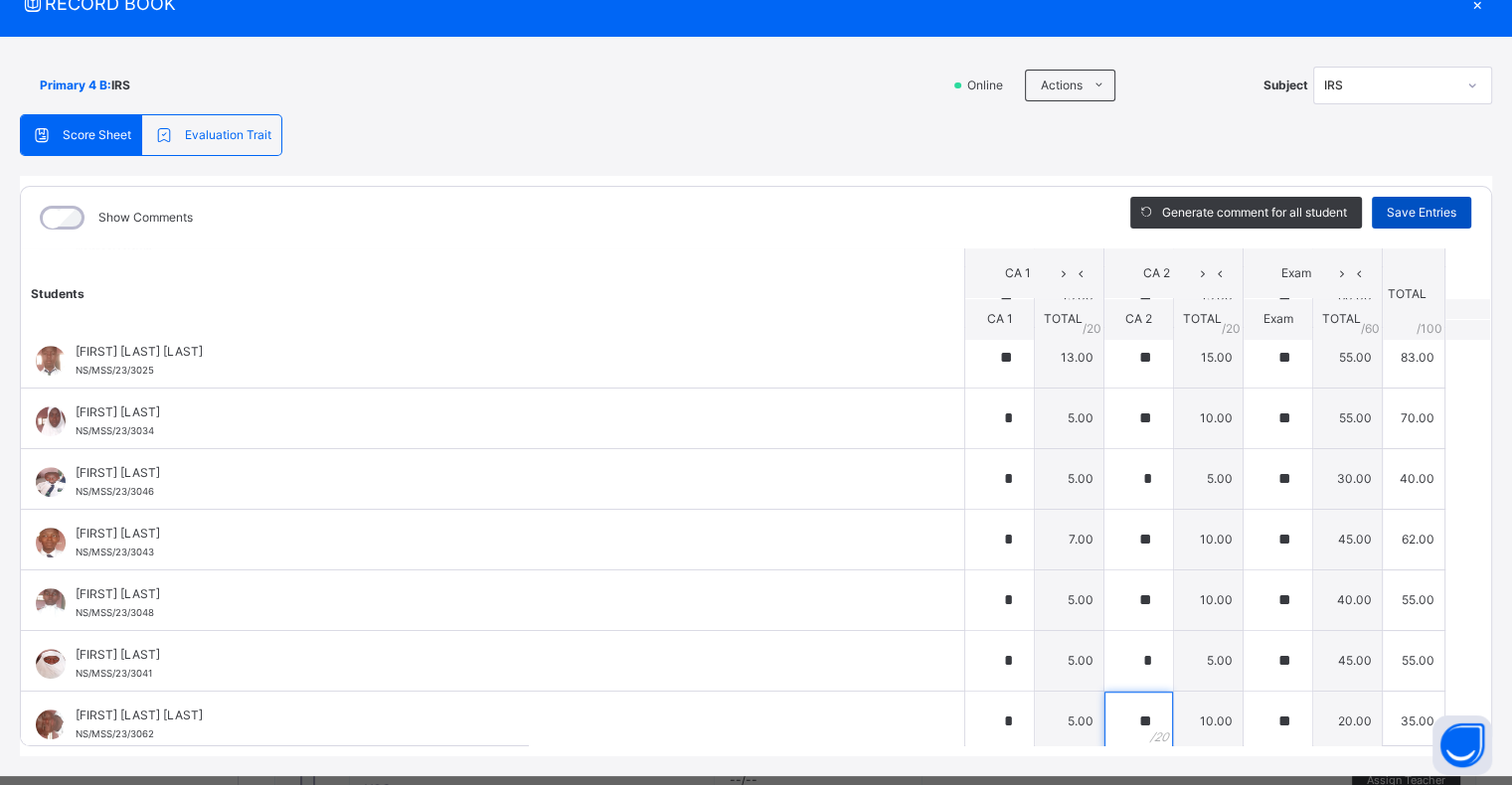type on "**" 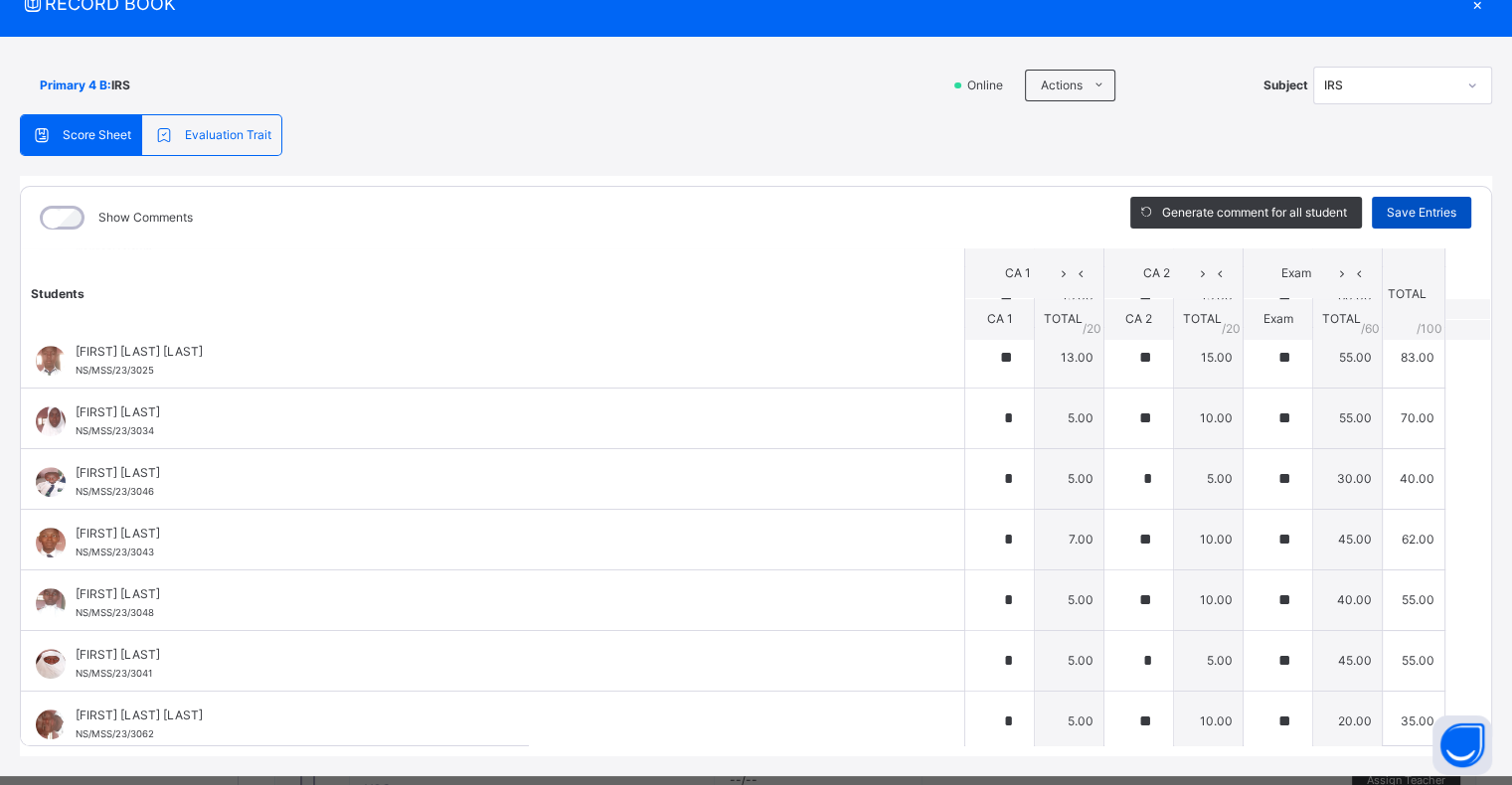 click on "Save Entries" at bounding box center [1422, 213] 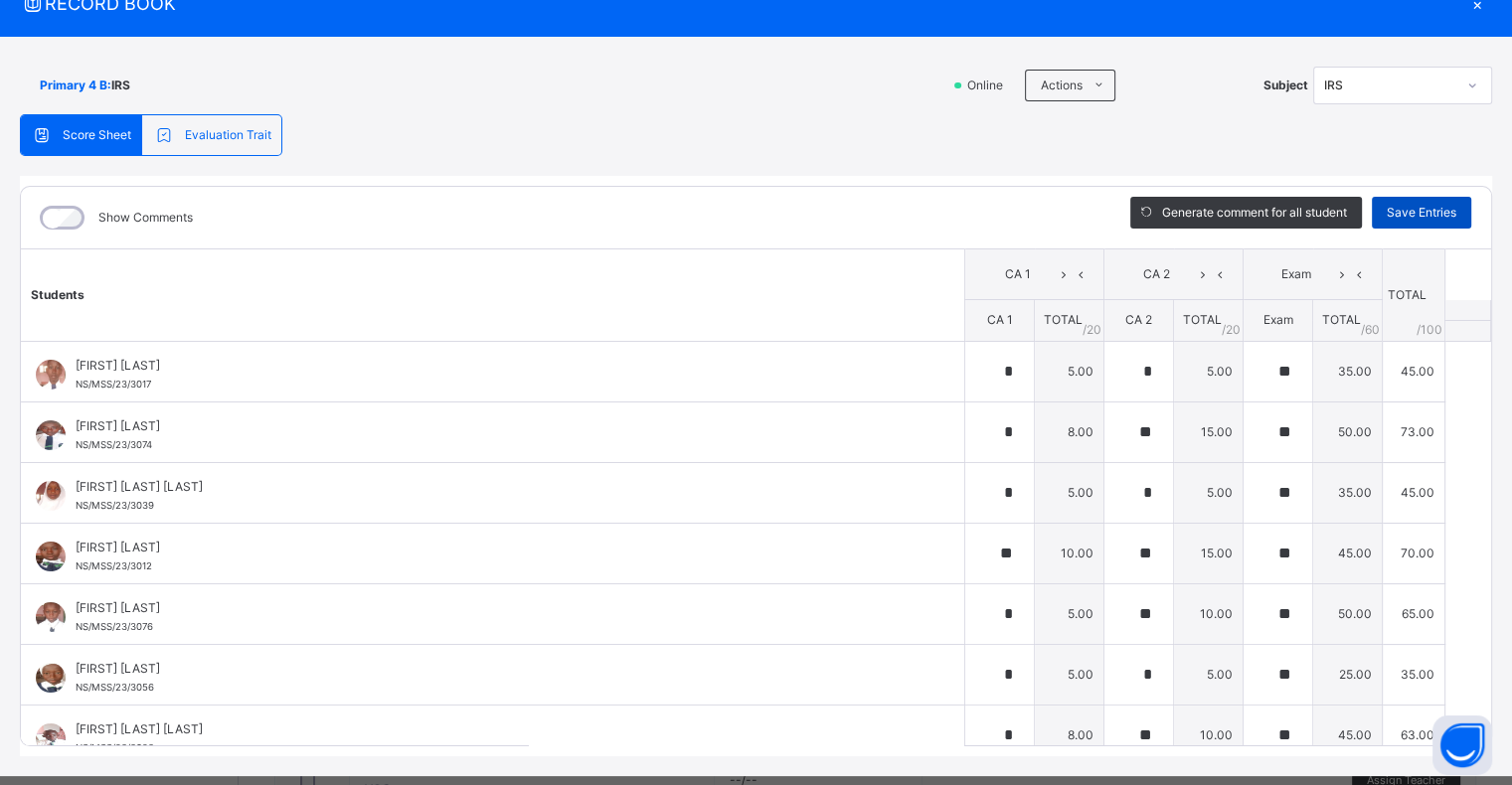 click on "Save Entries" at bounding box center [1422, 213] 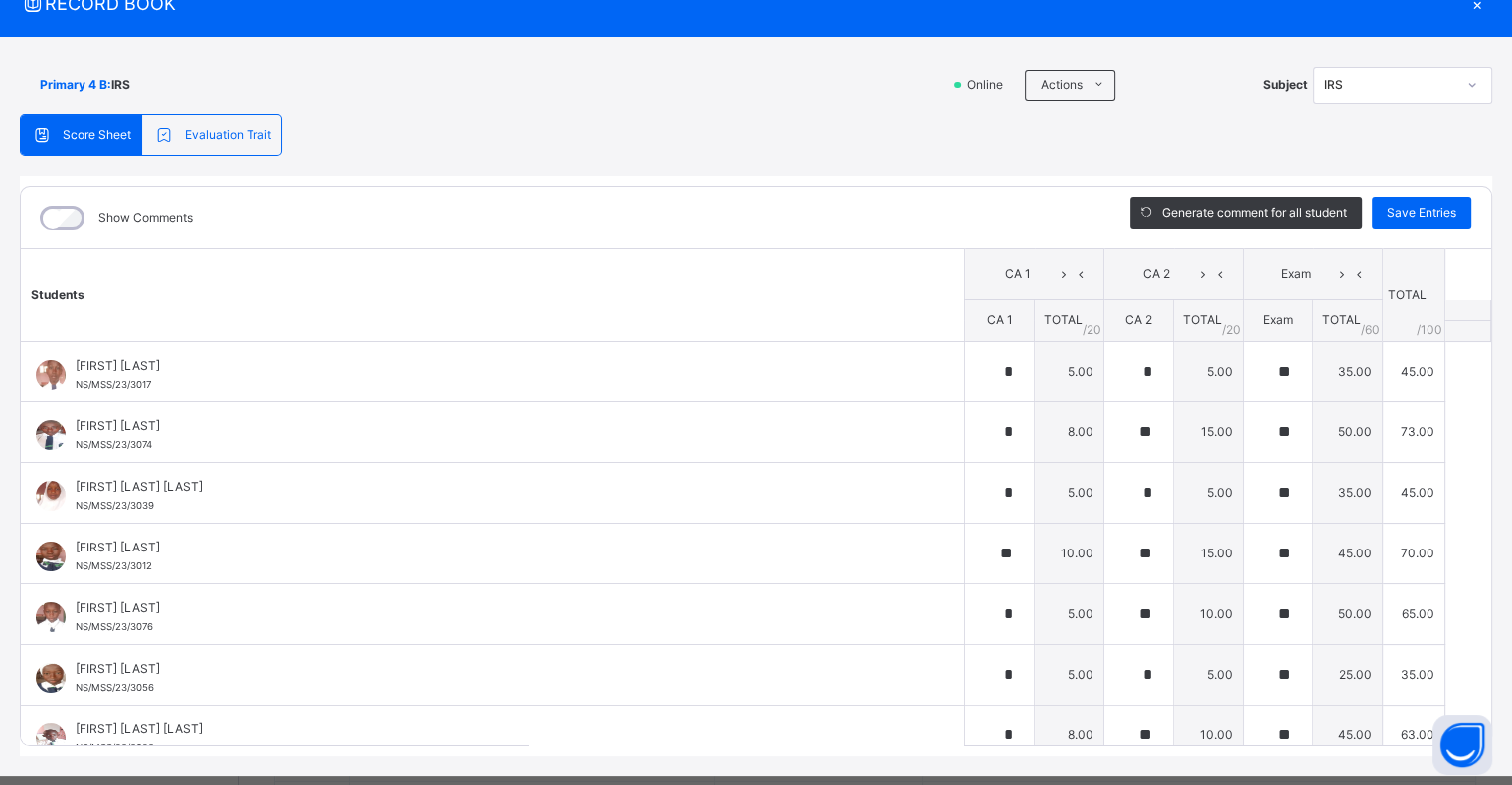 scroll, scrollTop: 0, scrollLeft: 0, axis: both 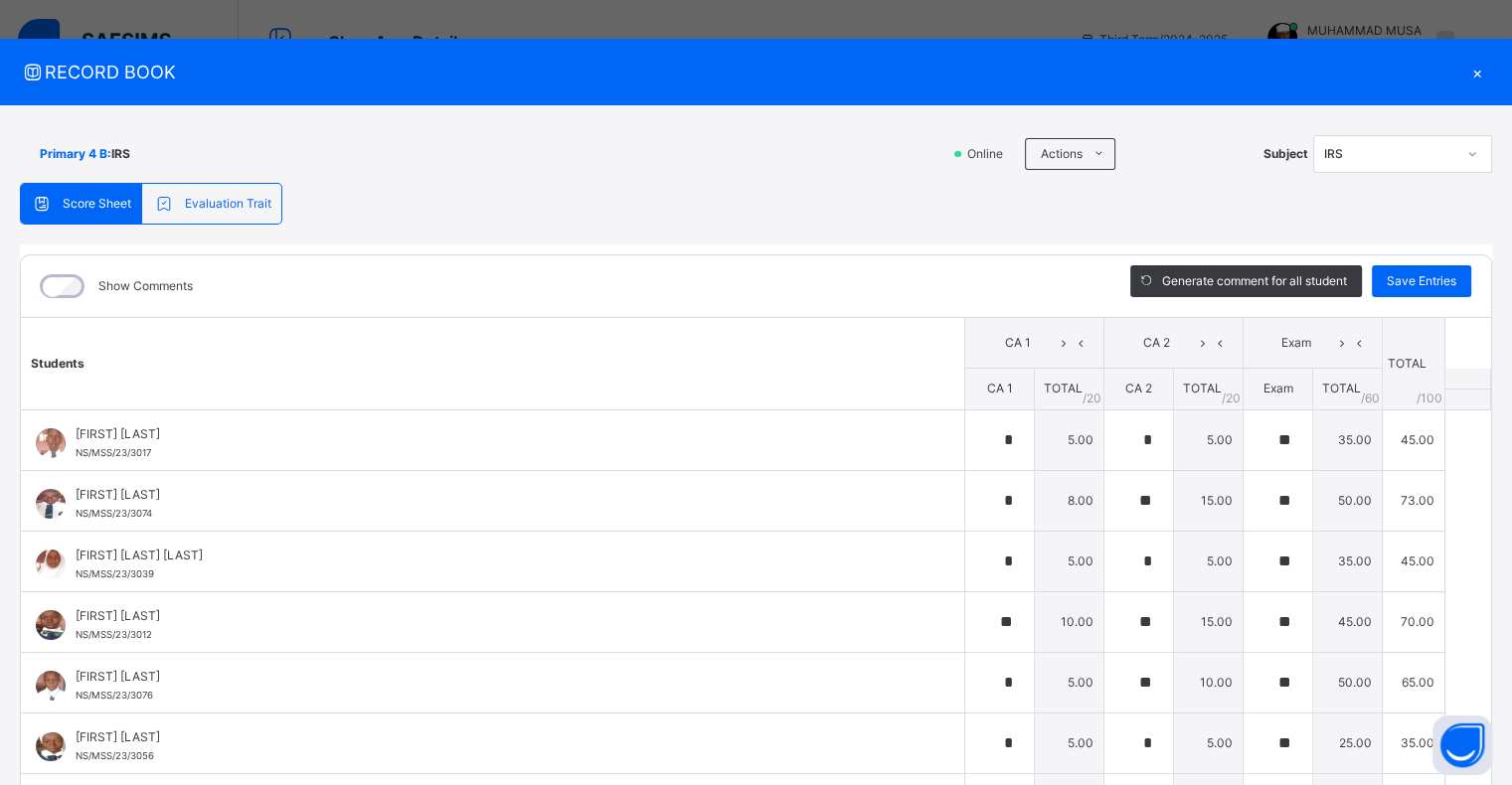 click on "×" at bounding box center [1477, 72] 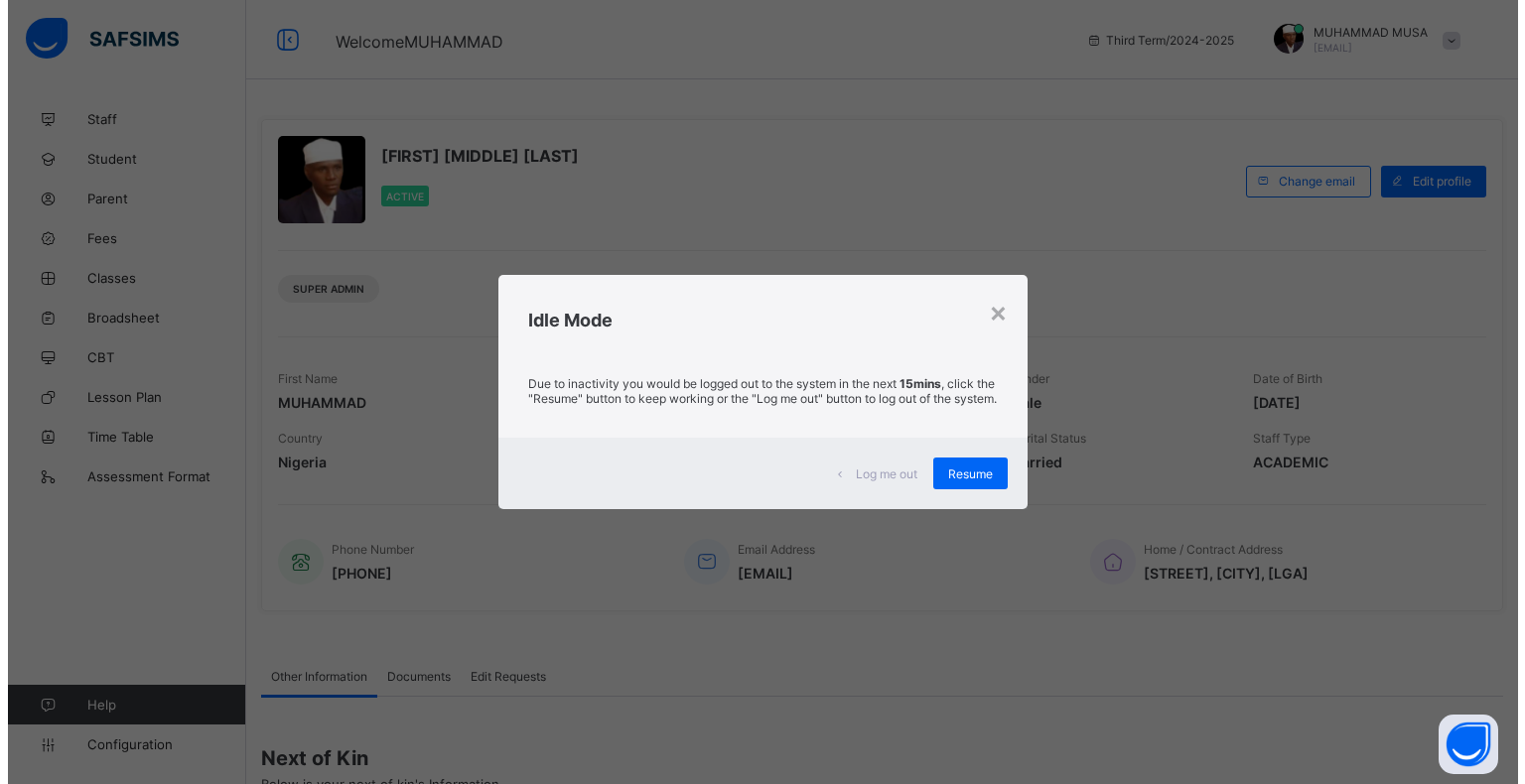scroll, scrollTop: 0, scrollLeft: 0, axis: both 